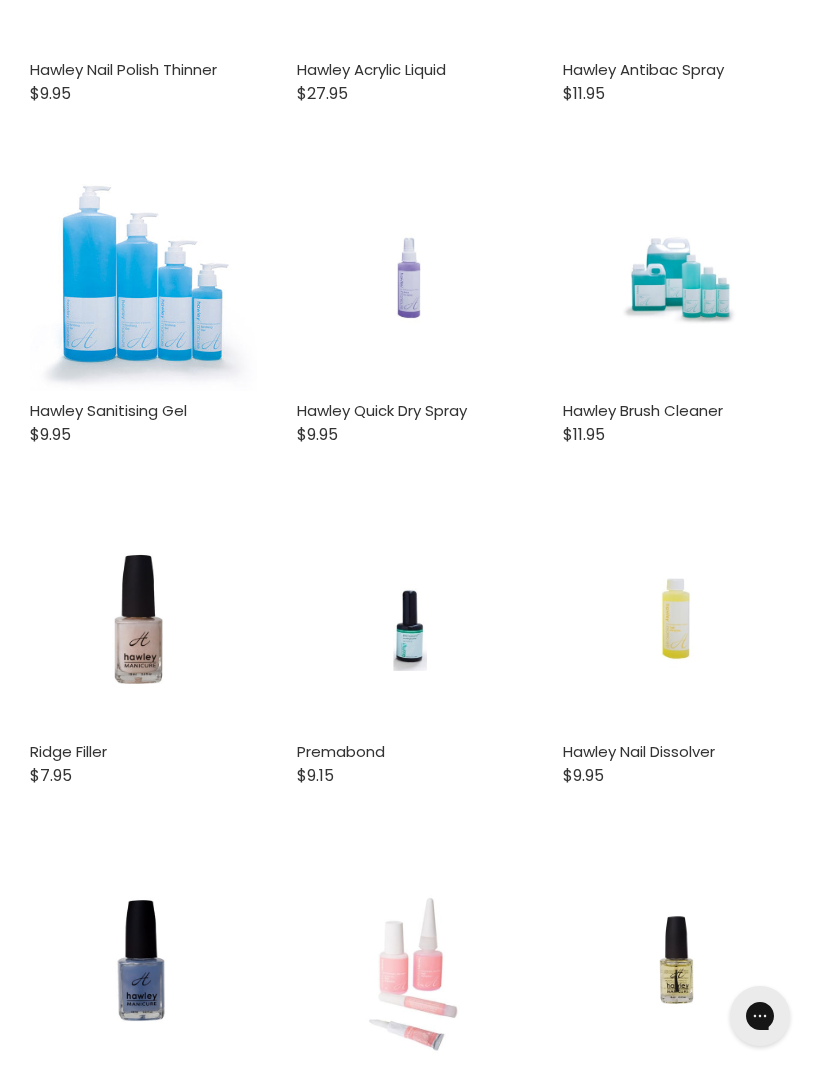 scroll, scrollTop: 0, scrollLeft: 0, axis: both 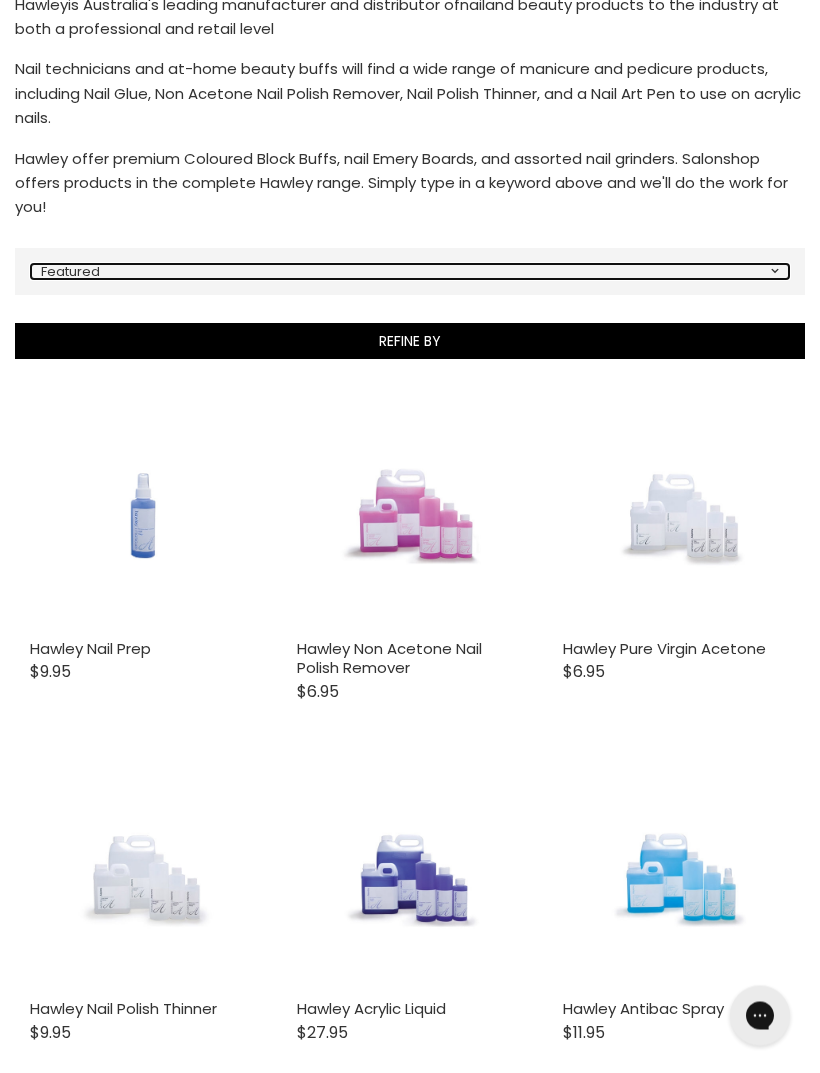click on "Best selling Featured Price, low to high Price, high to low Alphabetically, A-Z Alphabetically, Z-A Date, new to old Date, old to new" at bounding box center [410, 272] 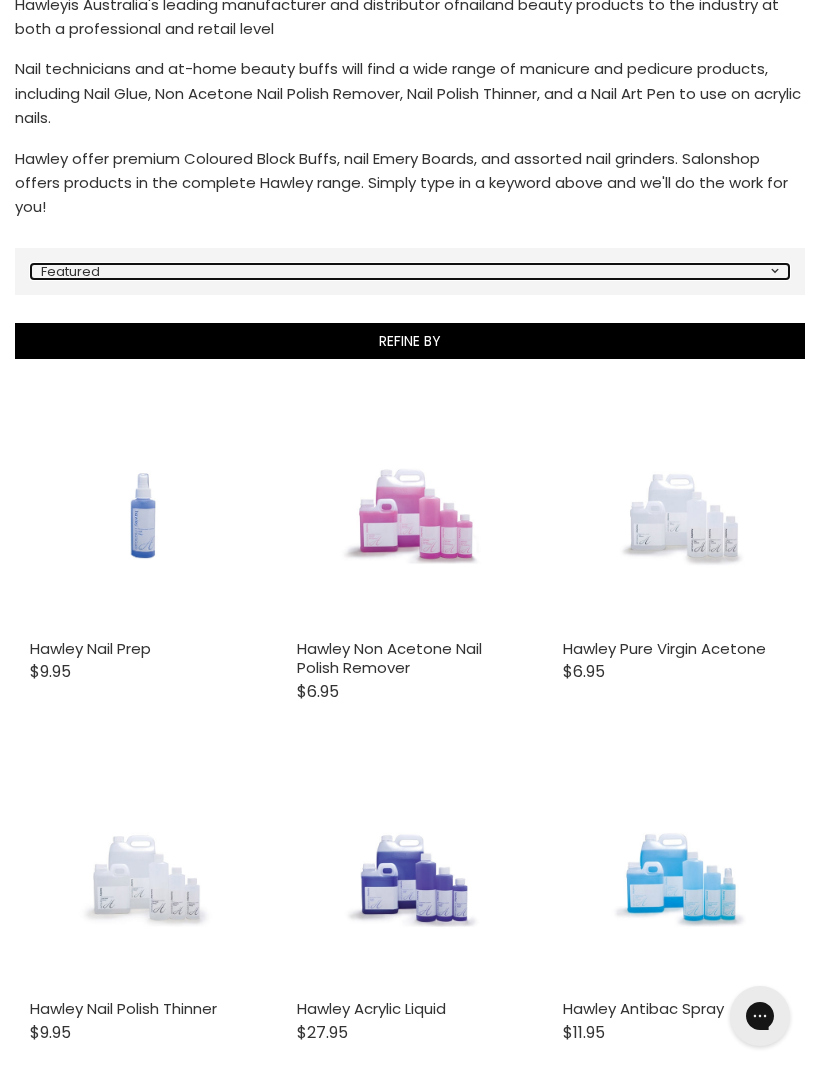 select on "created-descending" 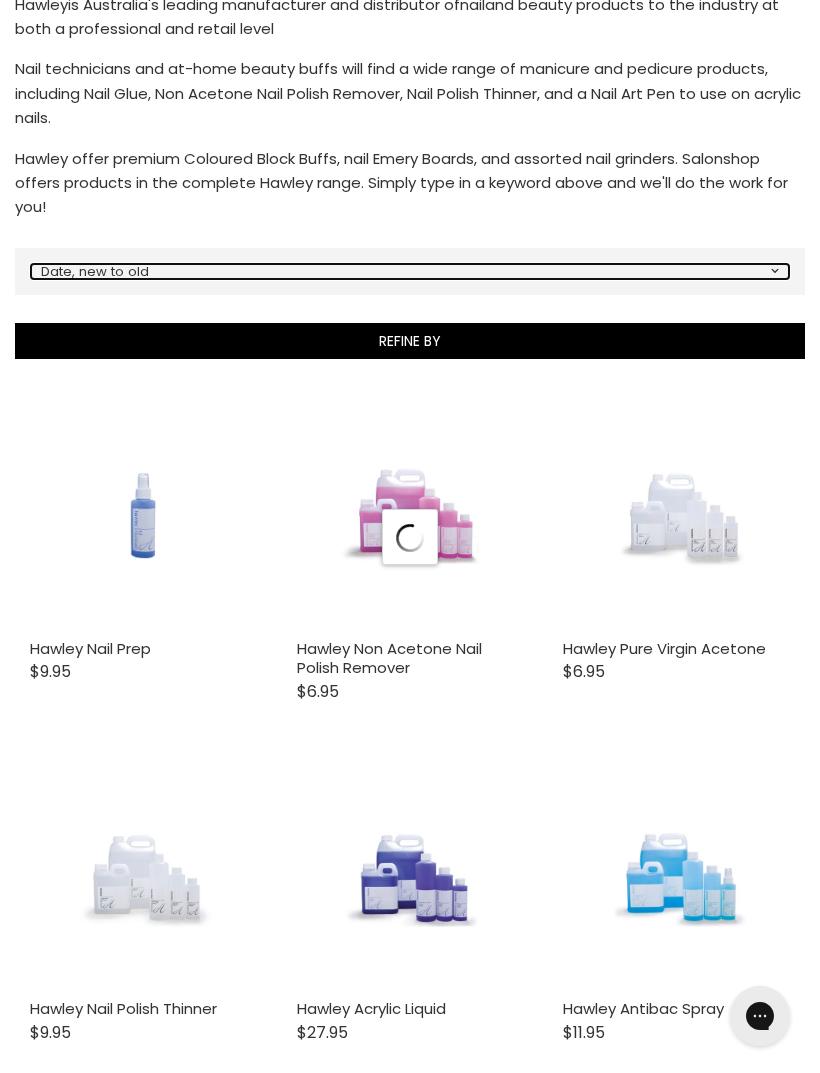 select on "created-descending" 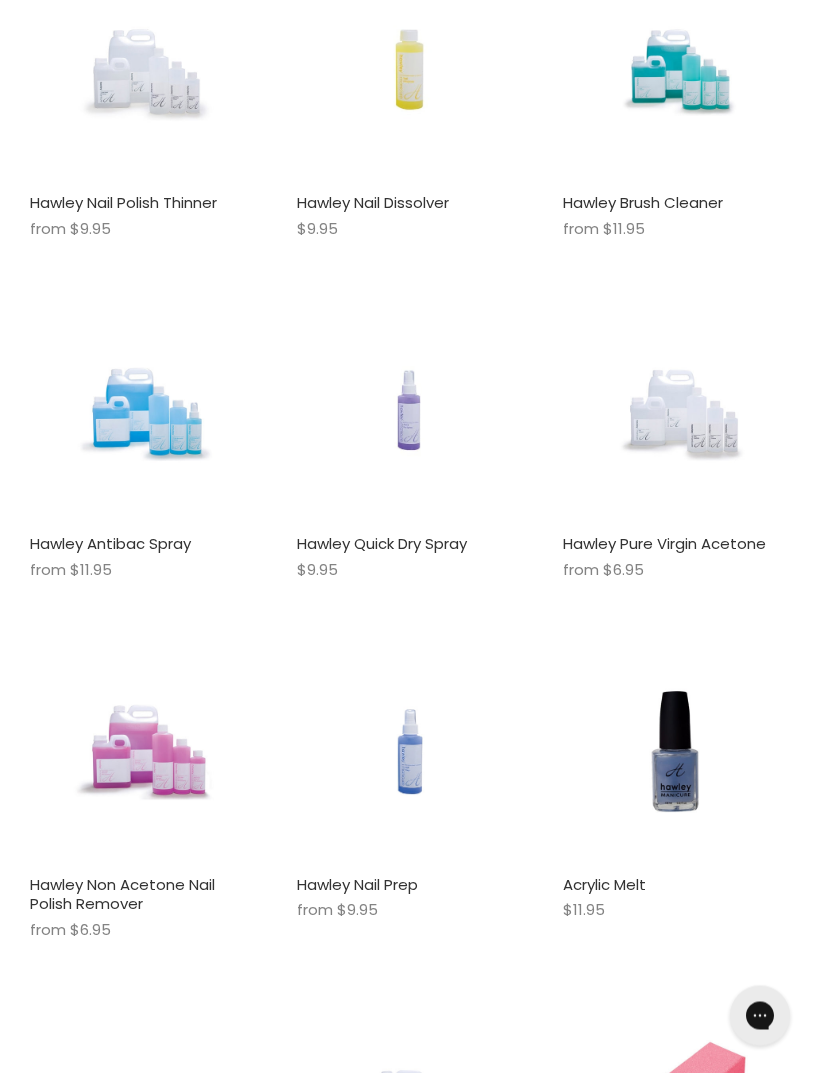 scroll, scrollTop: 1559, scrollLeft: 0, axis: vertical 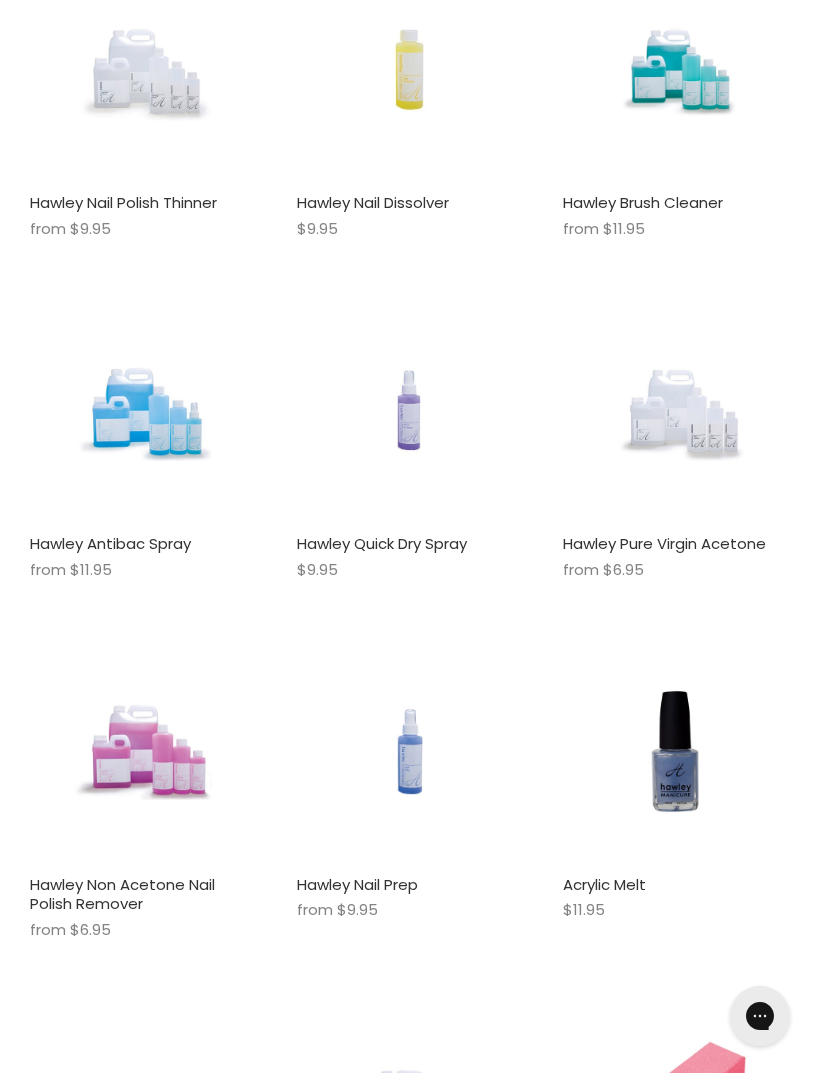 click on "Hawley Pure Virgin Acetone from   $6.95 Hawley Quick shop Choose options" at bounding box center [676, 447] 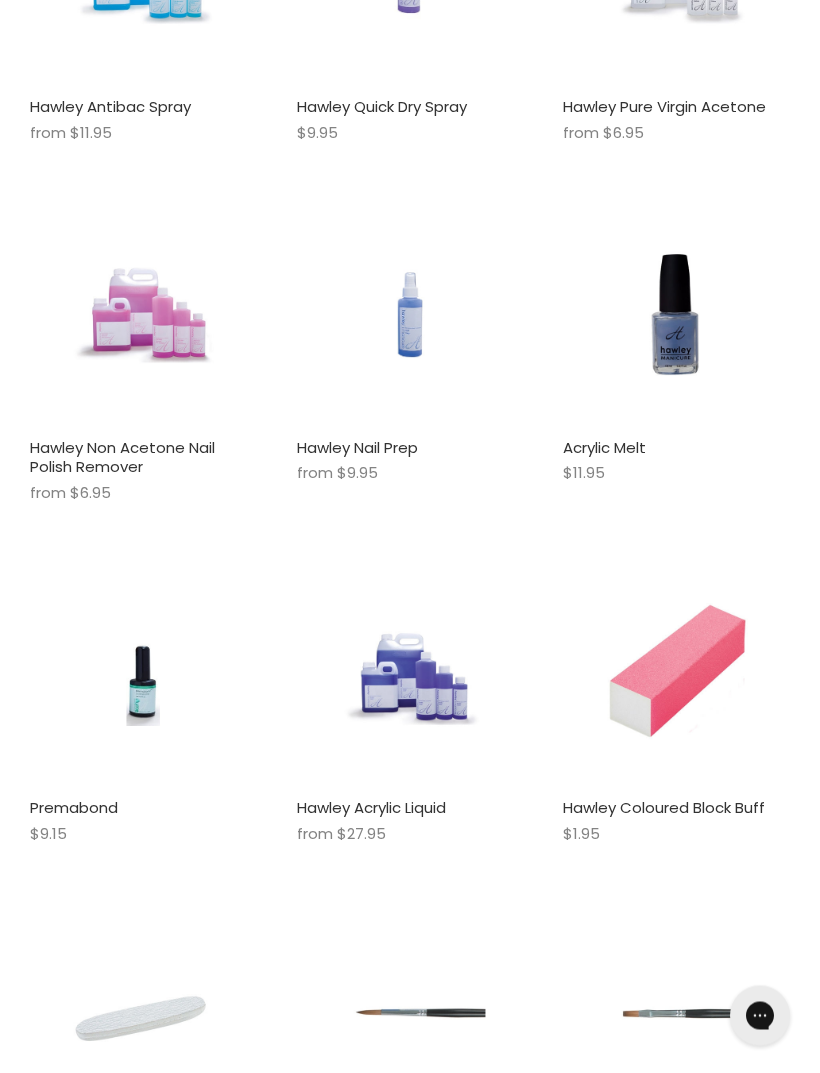 scroll, scrollTop: 2022, scrollLeft: 0, axis: vertical 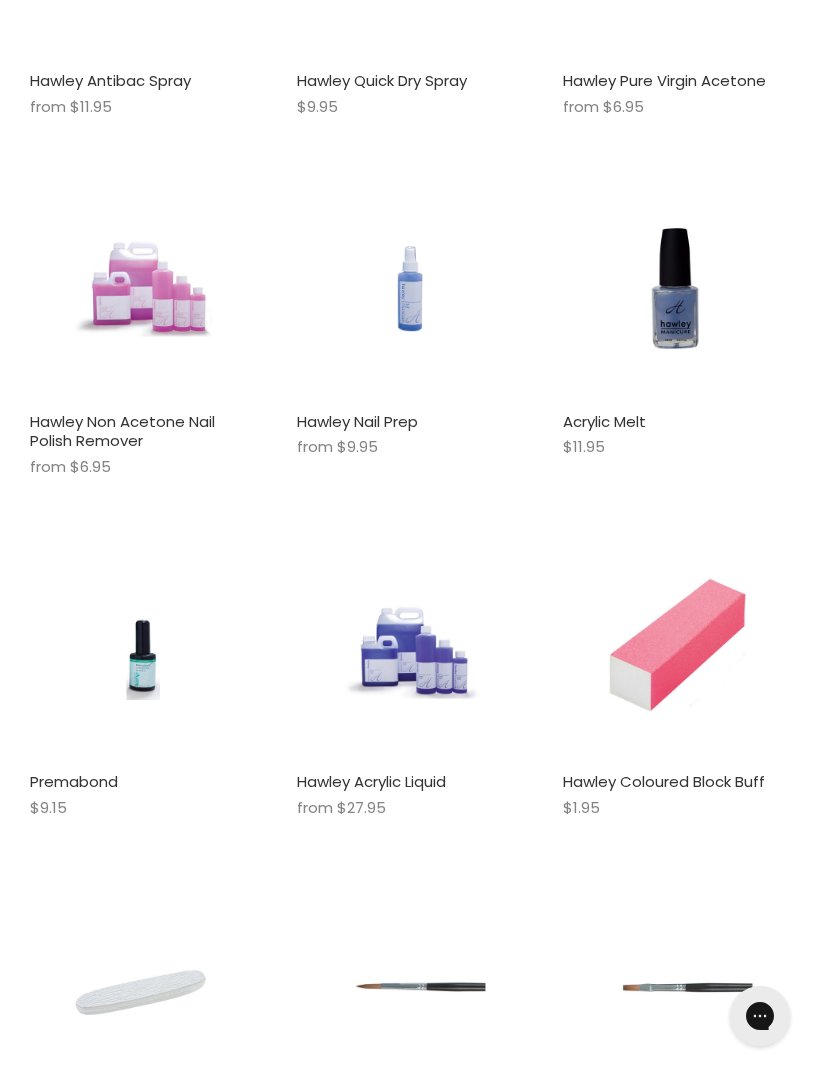 click at bounding box center (676, 288) 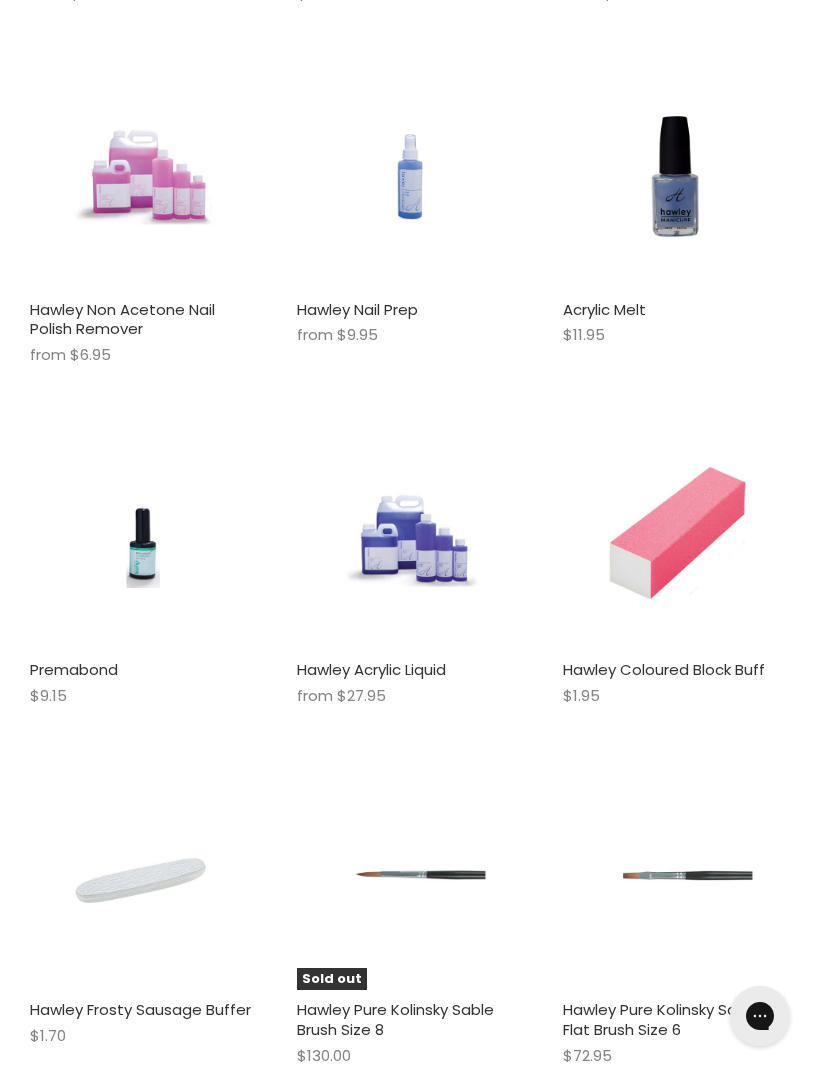 scroll, scrollTop: 1957, scrollLeft: 0, axis: vertical 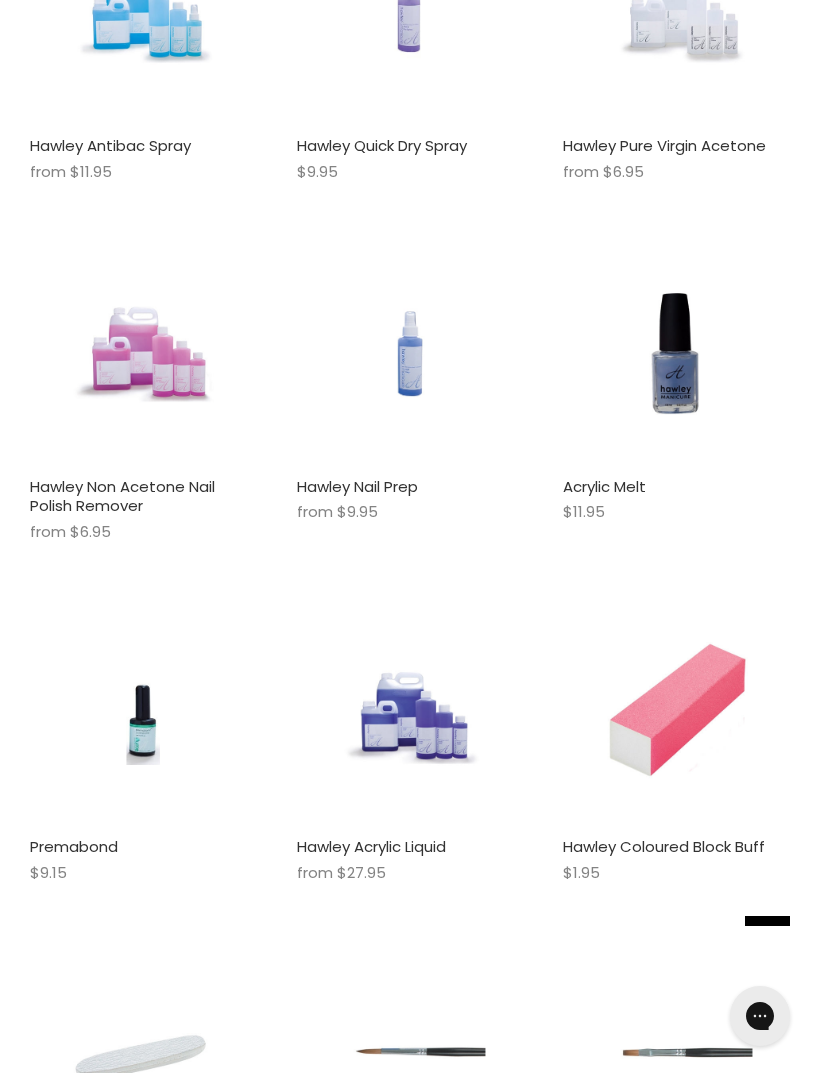 click at bounding box center (410, 353) 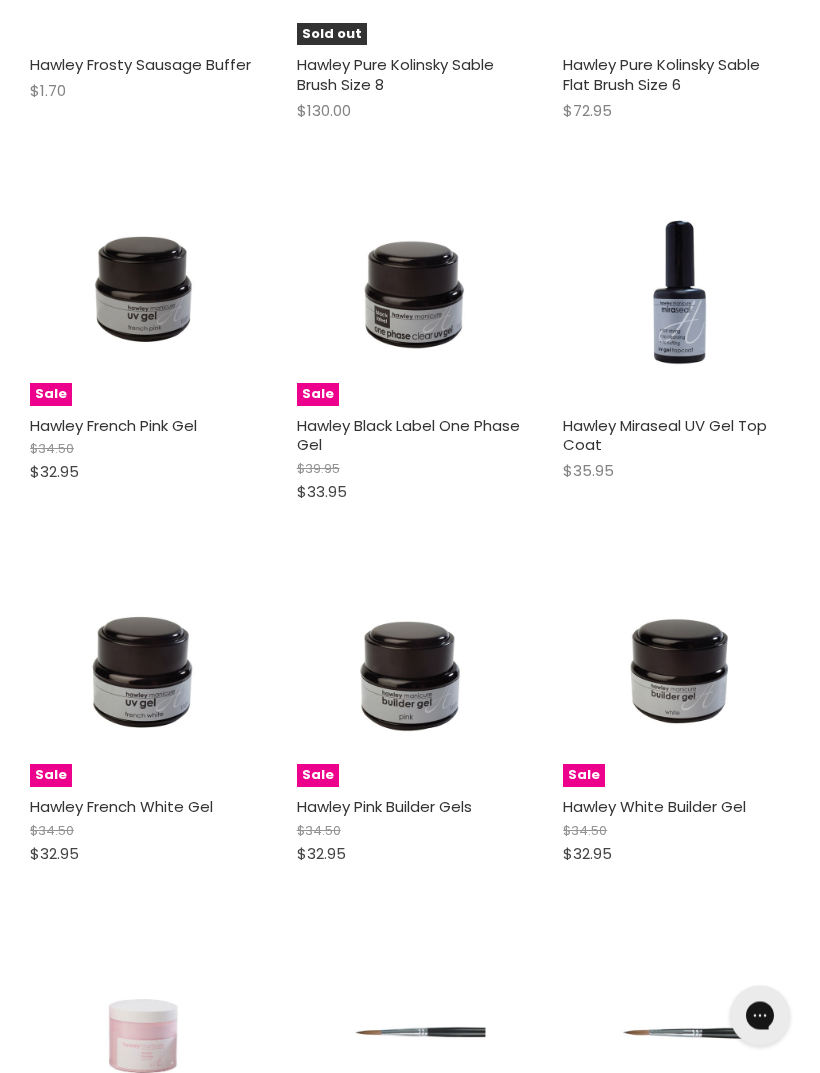 scroll, scrollTop: 3079, scrollLeft: 0, axis: vertical 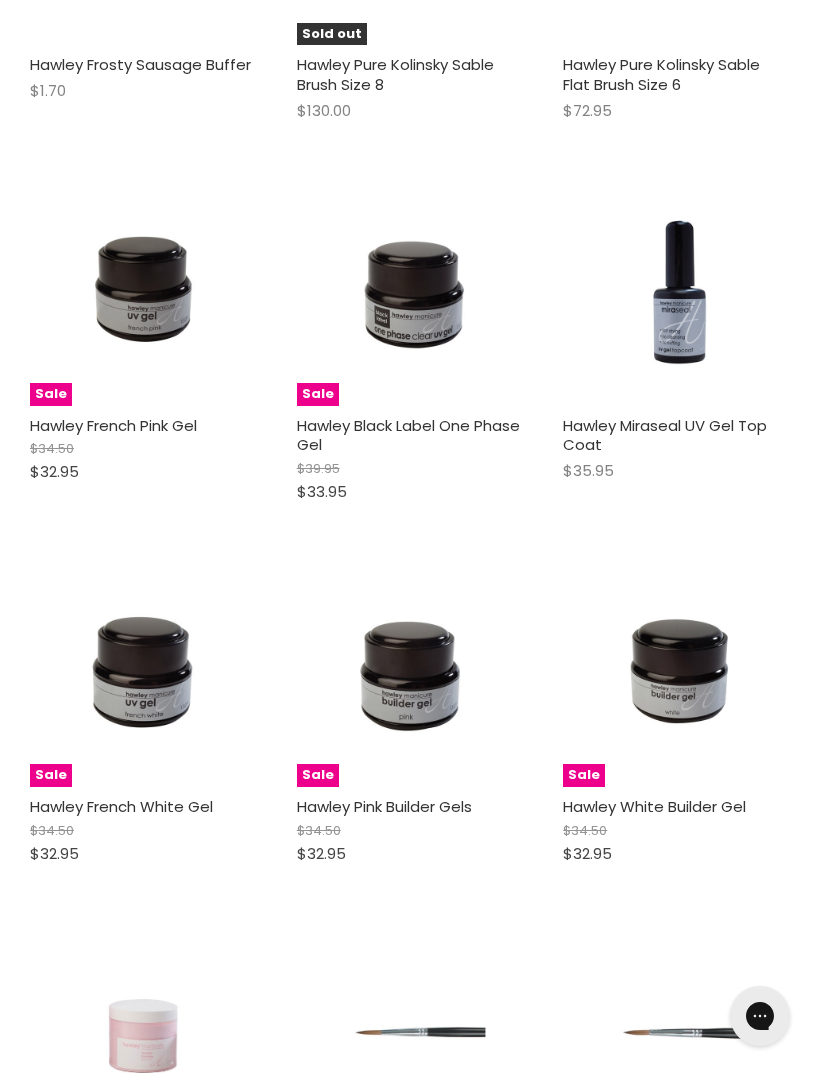 click at bounding box center (676, 292) 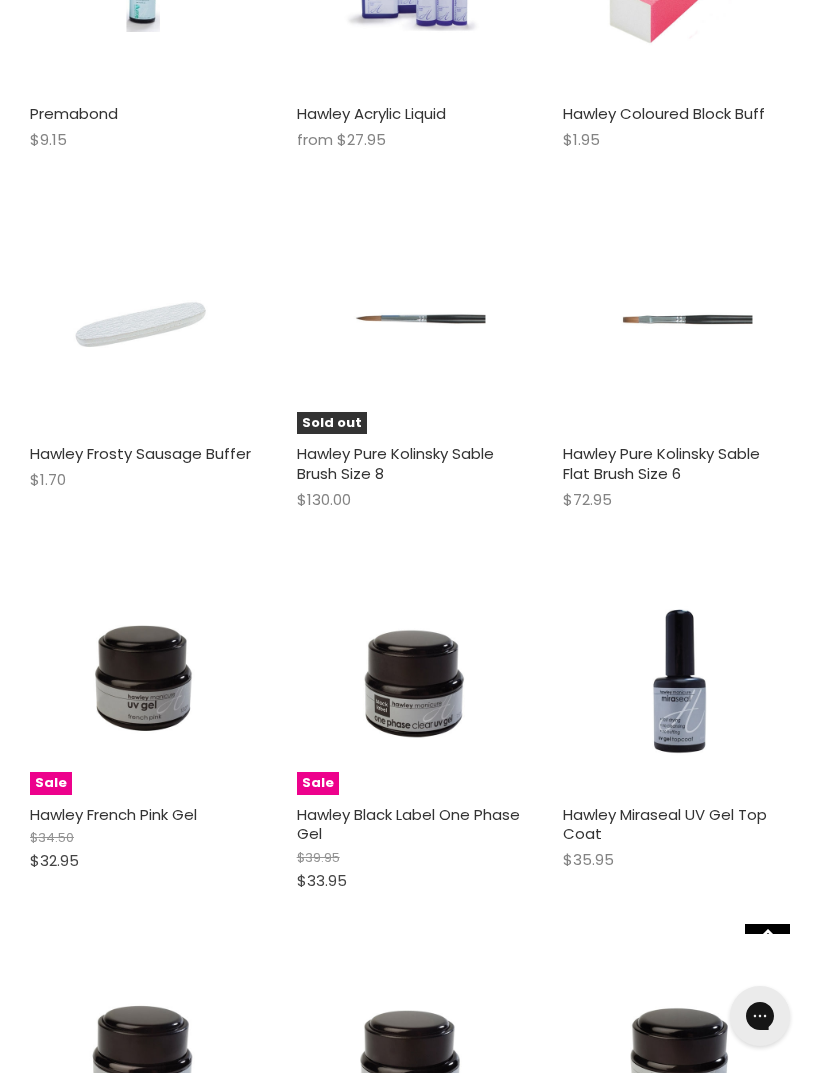 scroll, scrollTop: 2664, scrollLeft: 0, axis: vertical 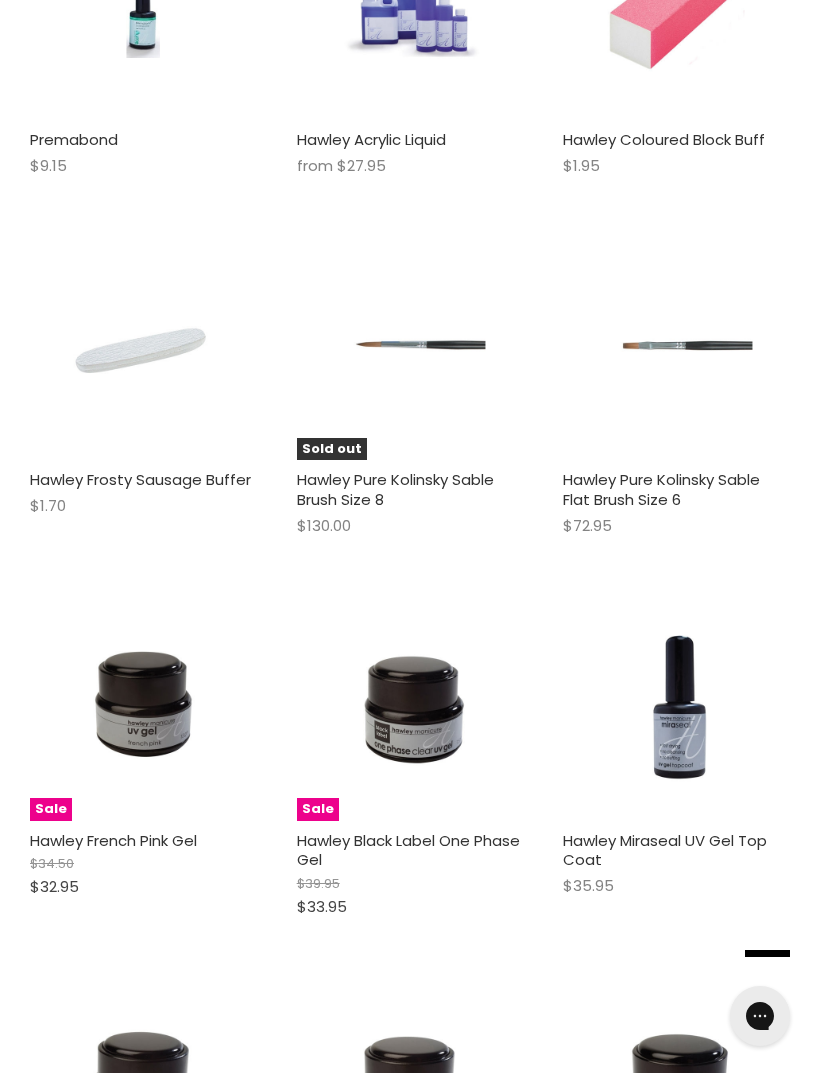 click at bounding box center (143, 347) 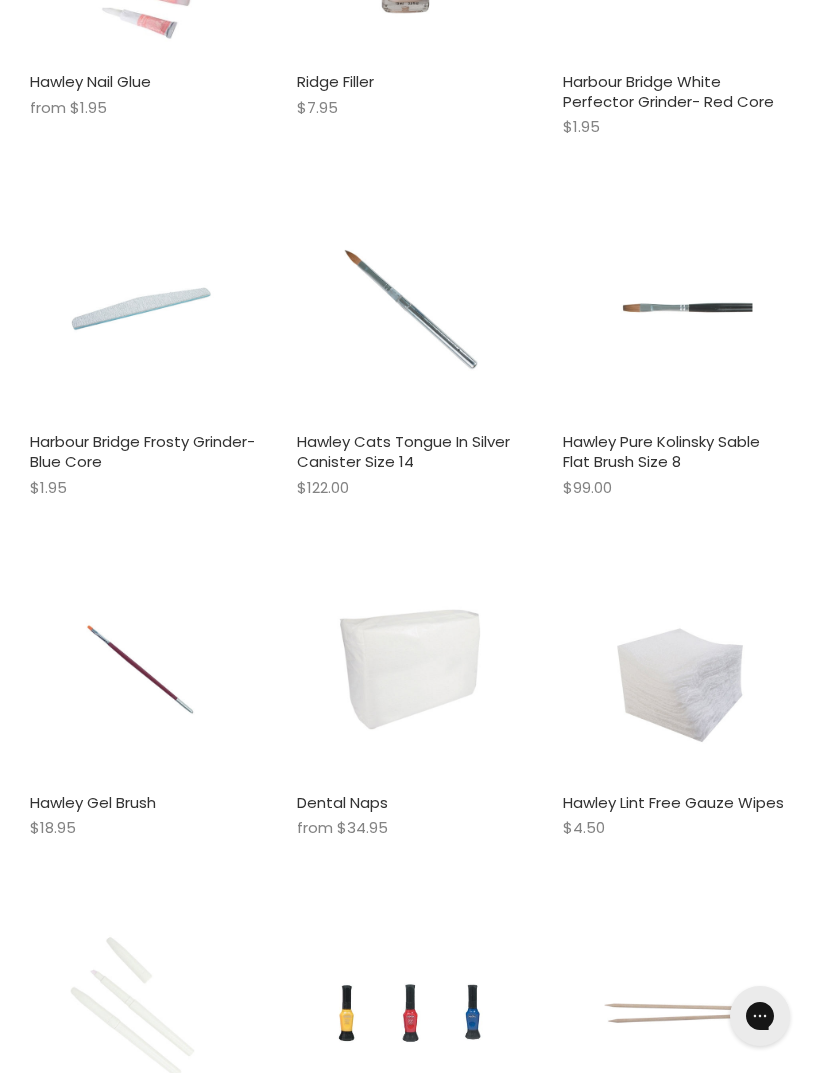 scroll, scrollTop: 5073, scrollLeft: 0, axis: vertical 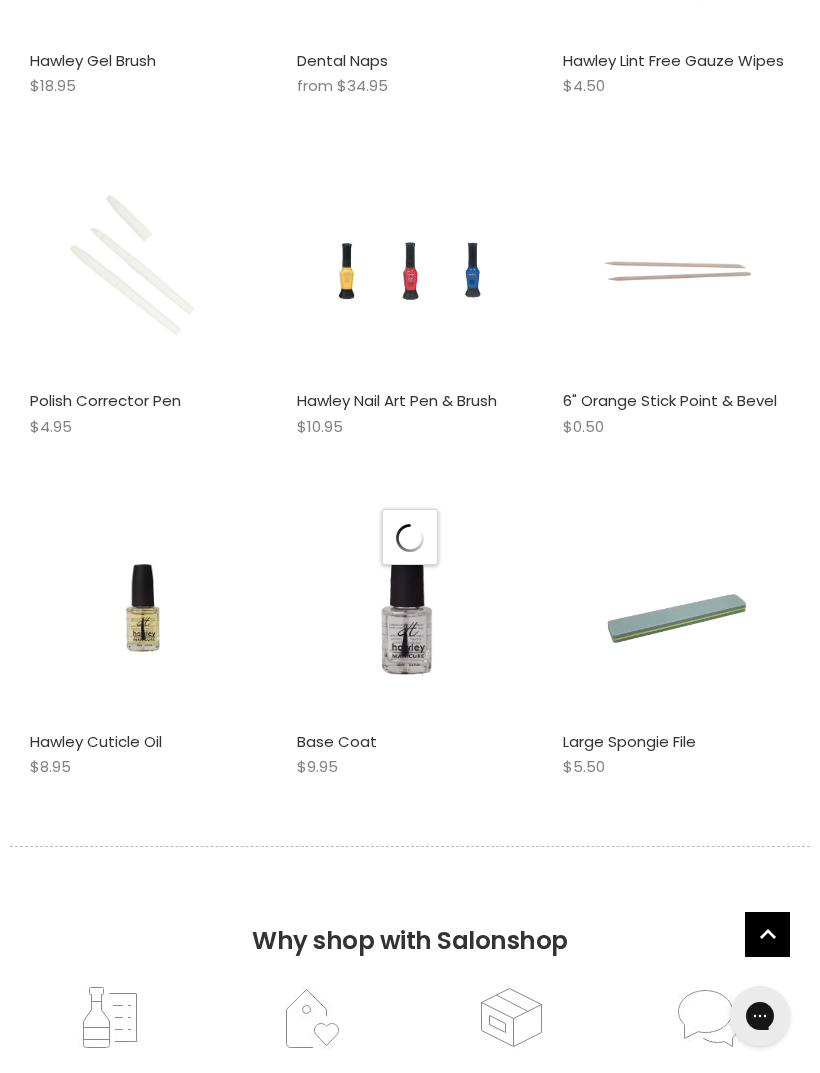 select on "created-descending" 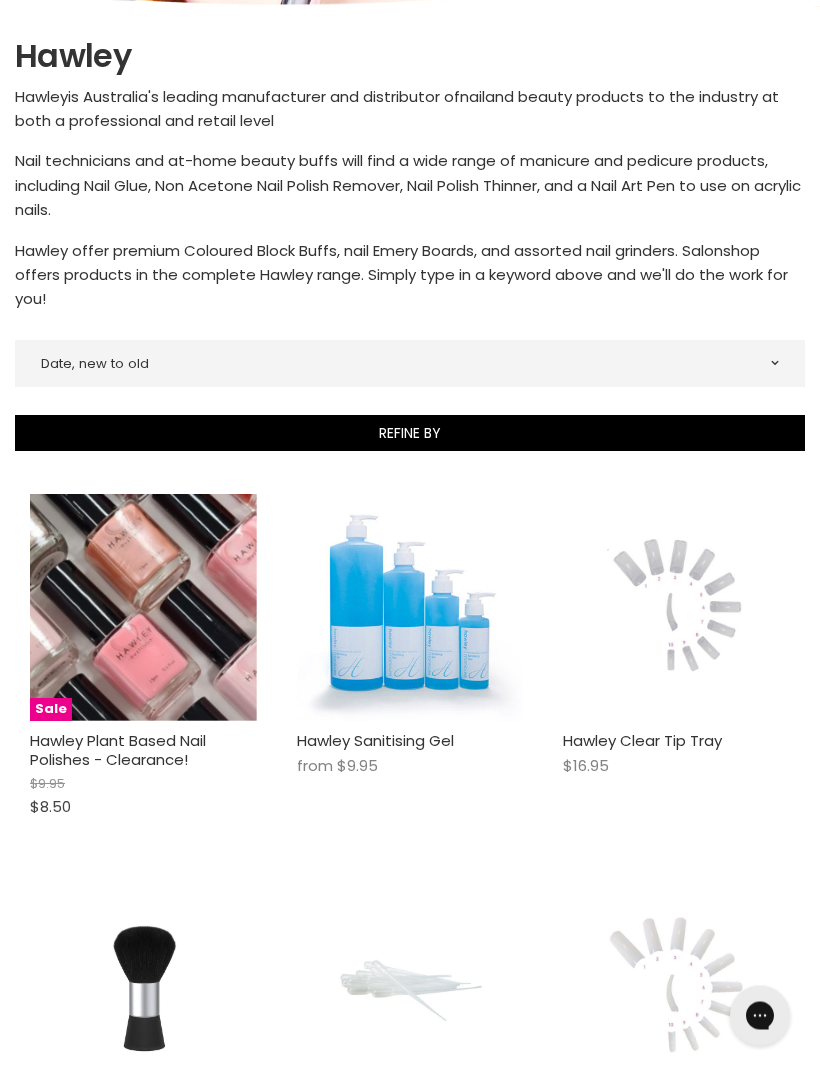 scroll, scrollTop: 0, scrollLeft: 0, axis: both 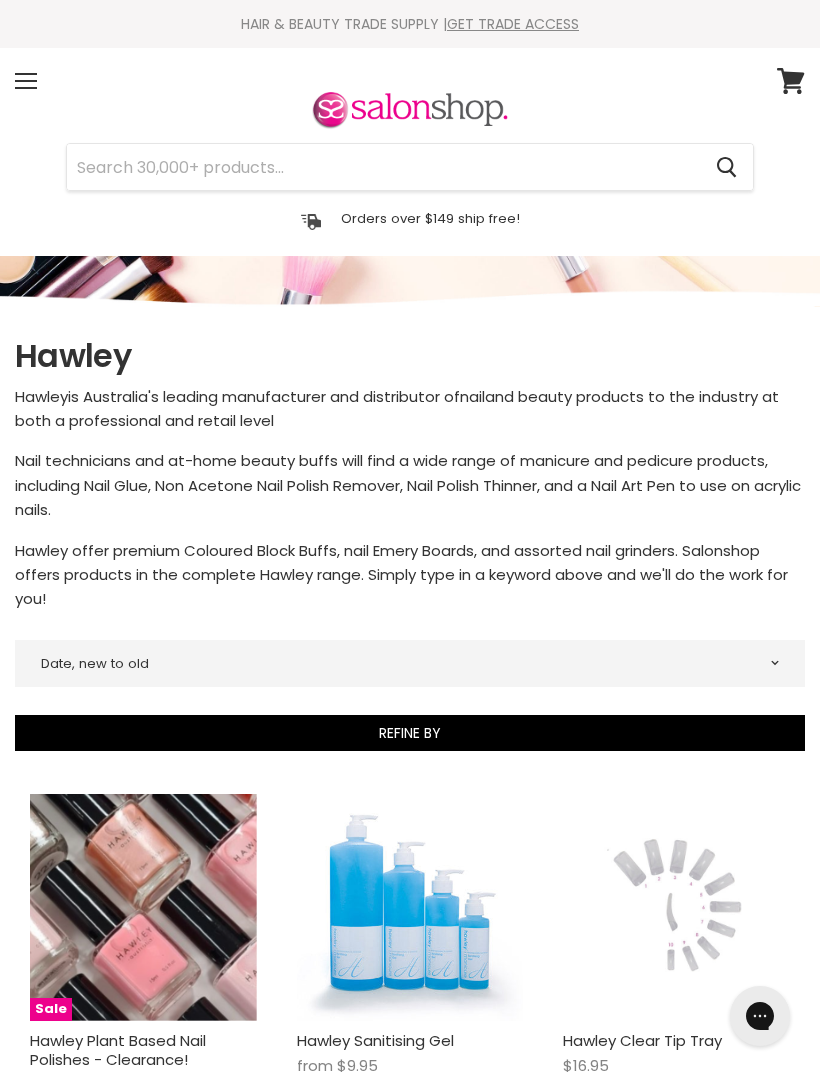click at bounding box center [410, 111] 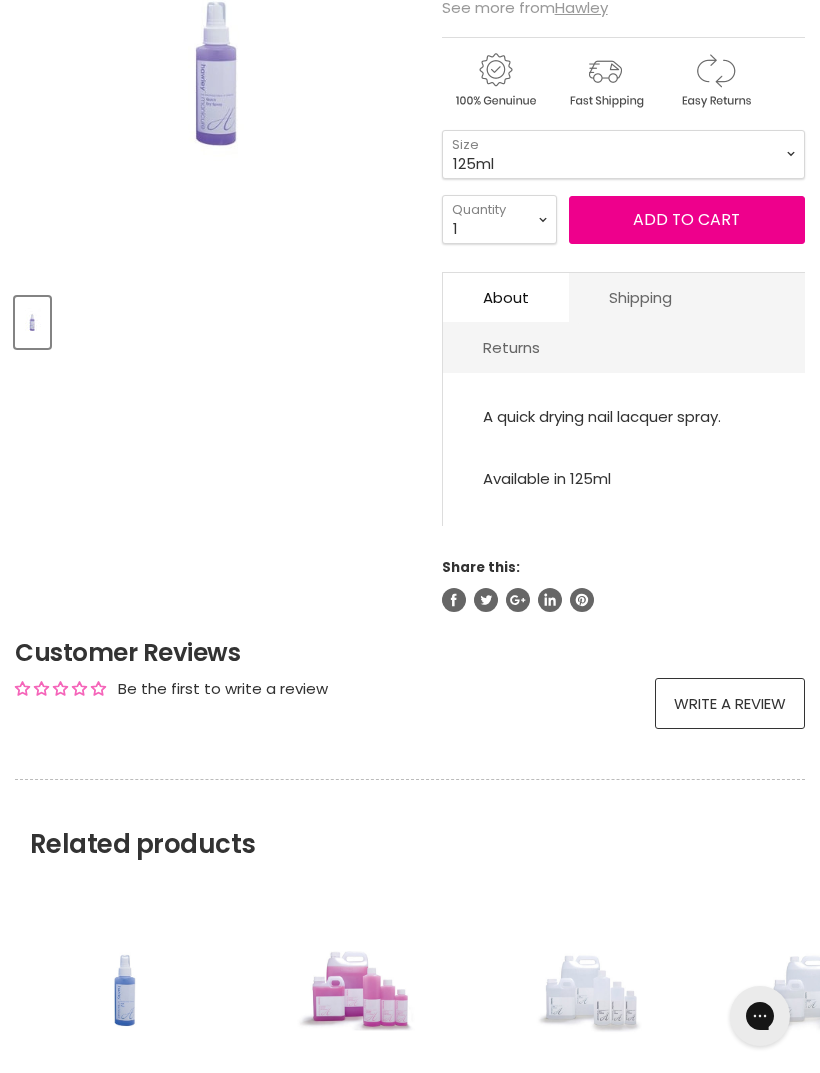scroll, scrollTop: 0, scrollLeft: 0, axis: both 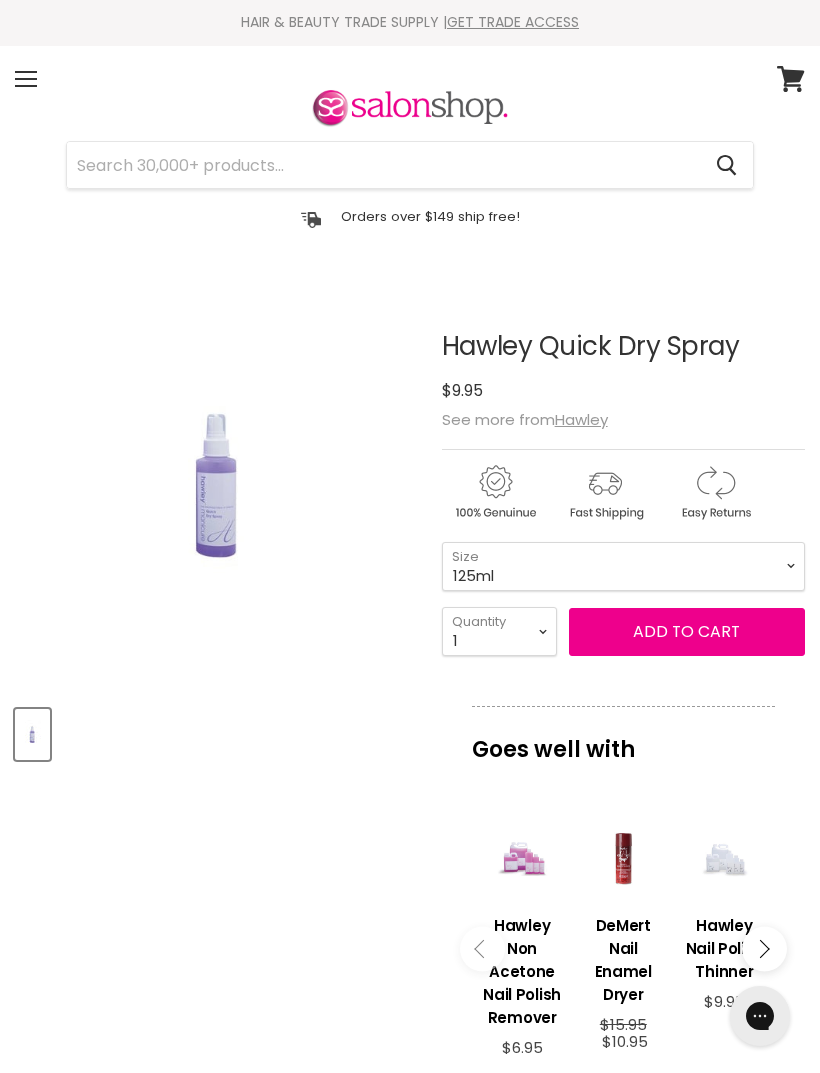 click at bounding box center [218, 485] 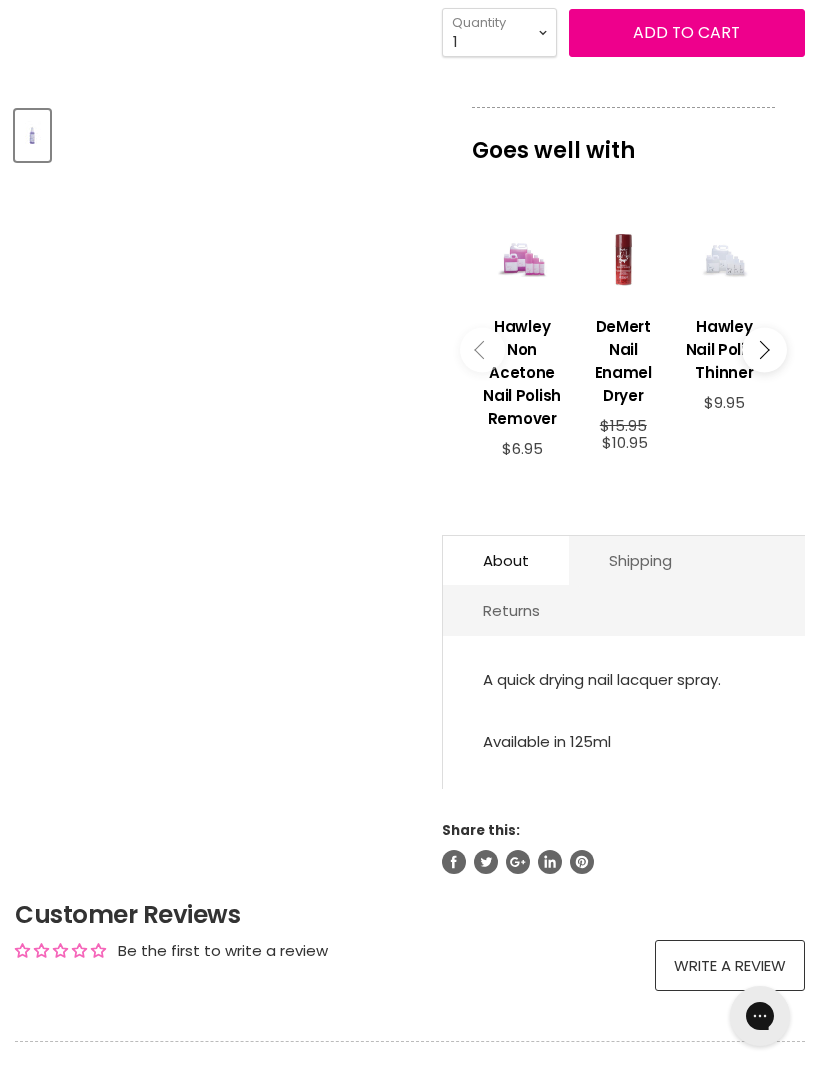 scroll, scrollTop: 602, scrollLeft: 0, axis: vertical 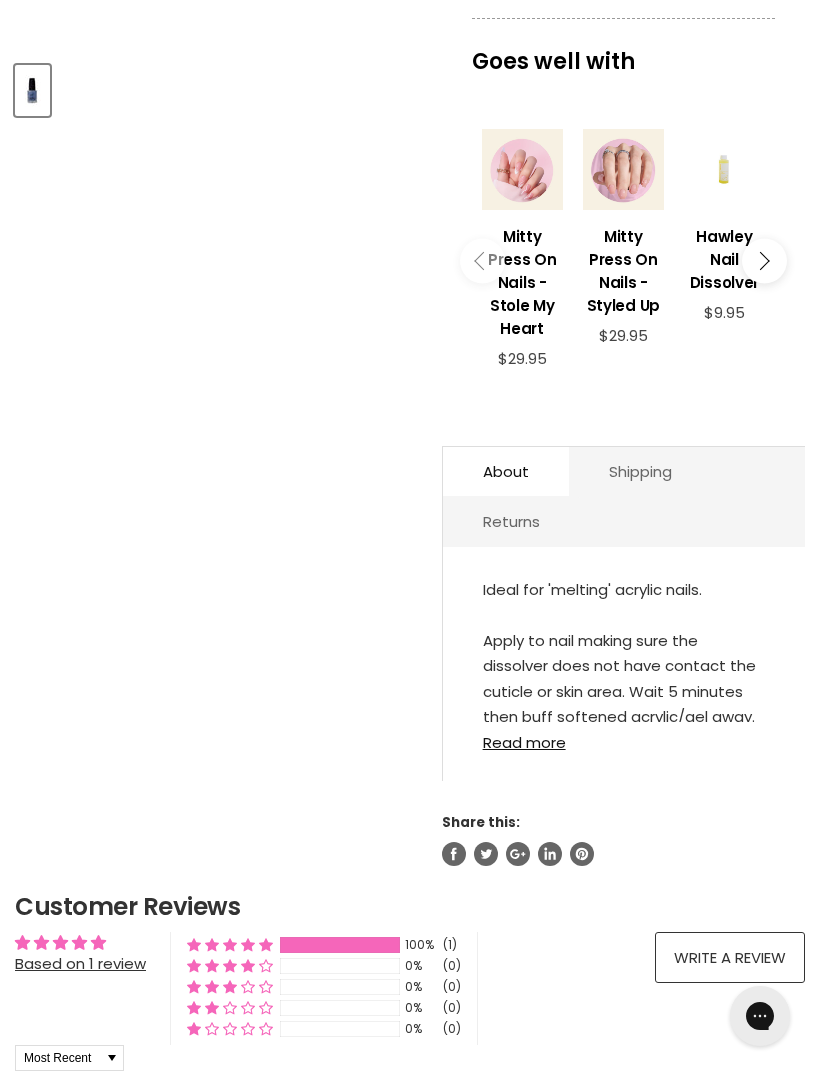 click on "Read more" at bounding box center [624, 736] 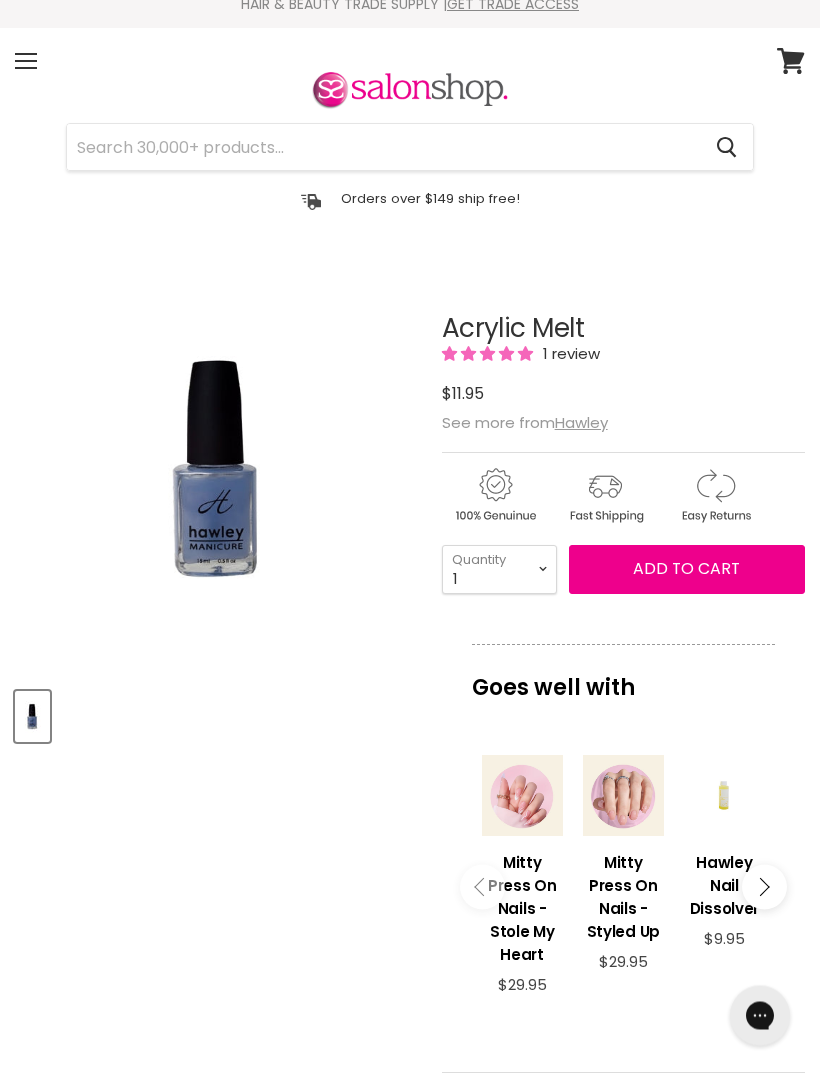 scroll, scrollTop: 0, scrollLeft: 0, axis: both 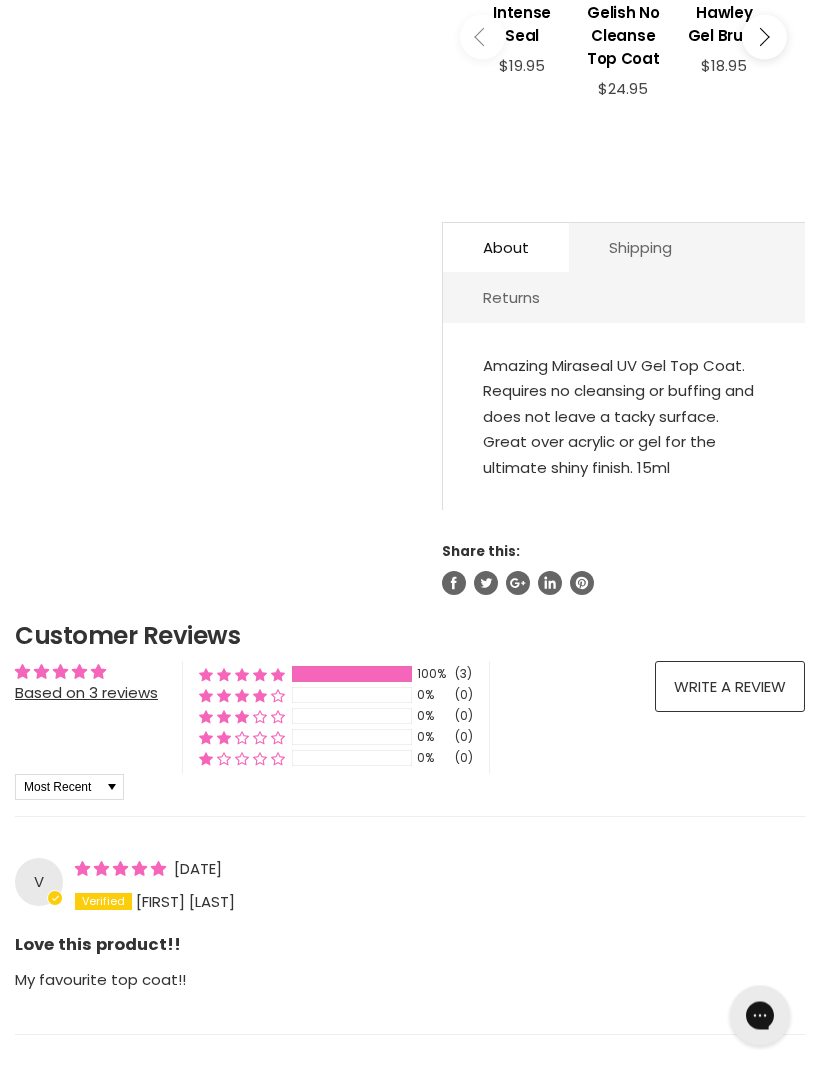 click on "Amazing Miraseal UV Gel Top Coat. Requires no cleansing or buffing and does not leave a tacky surface. Great over acrylic or gel for the ultimate shiny finish. 15ml" at bounding box center [624, 418] 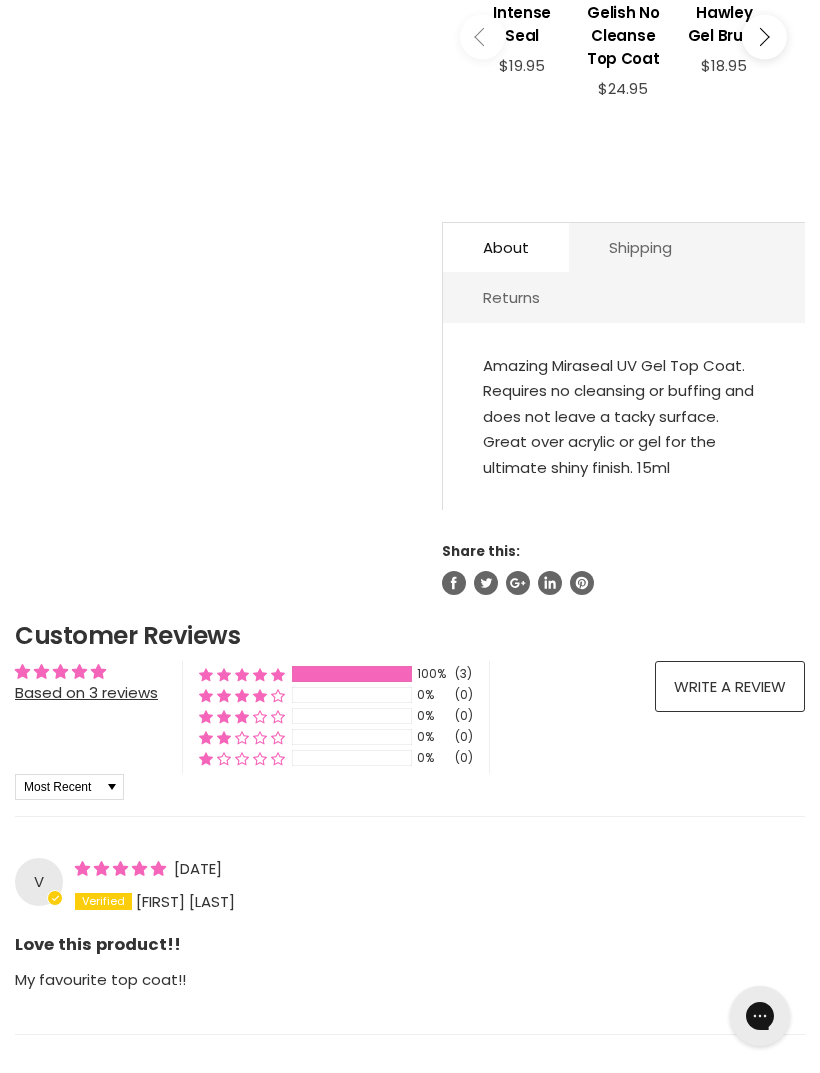 click on "About" at bounding box center (506, 247) 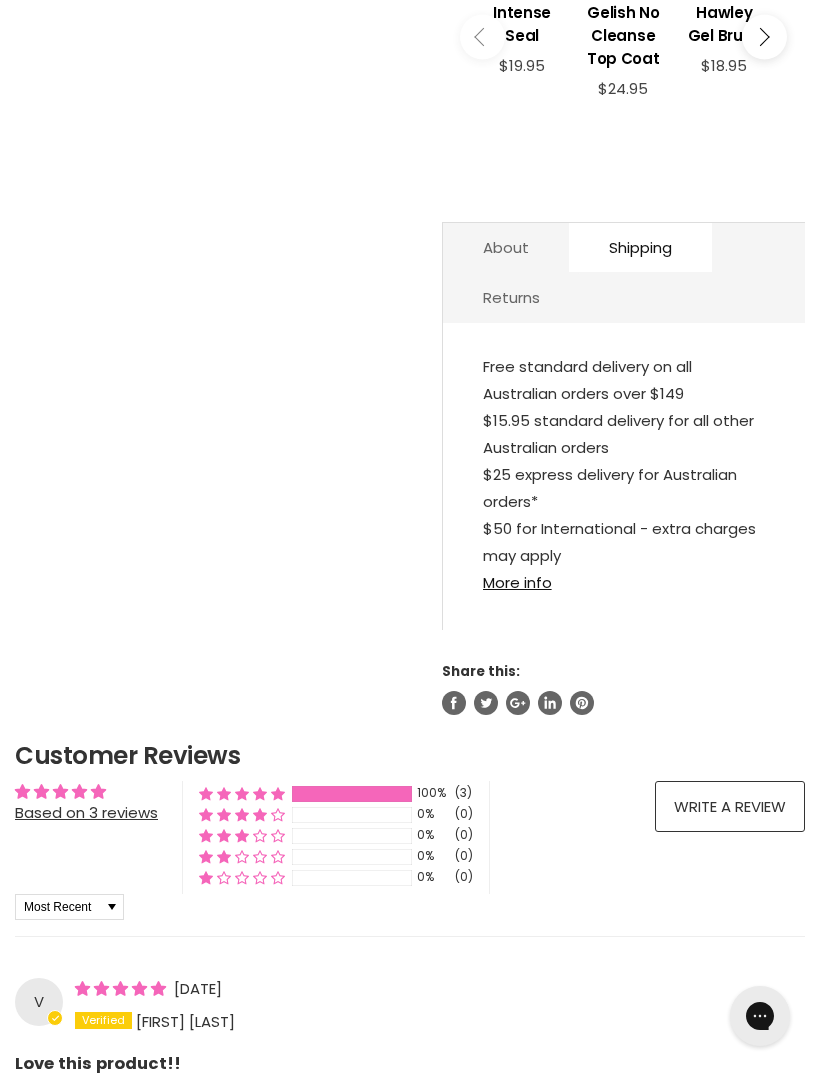 click on "About" at bounding box center [506, 247] 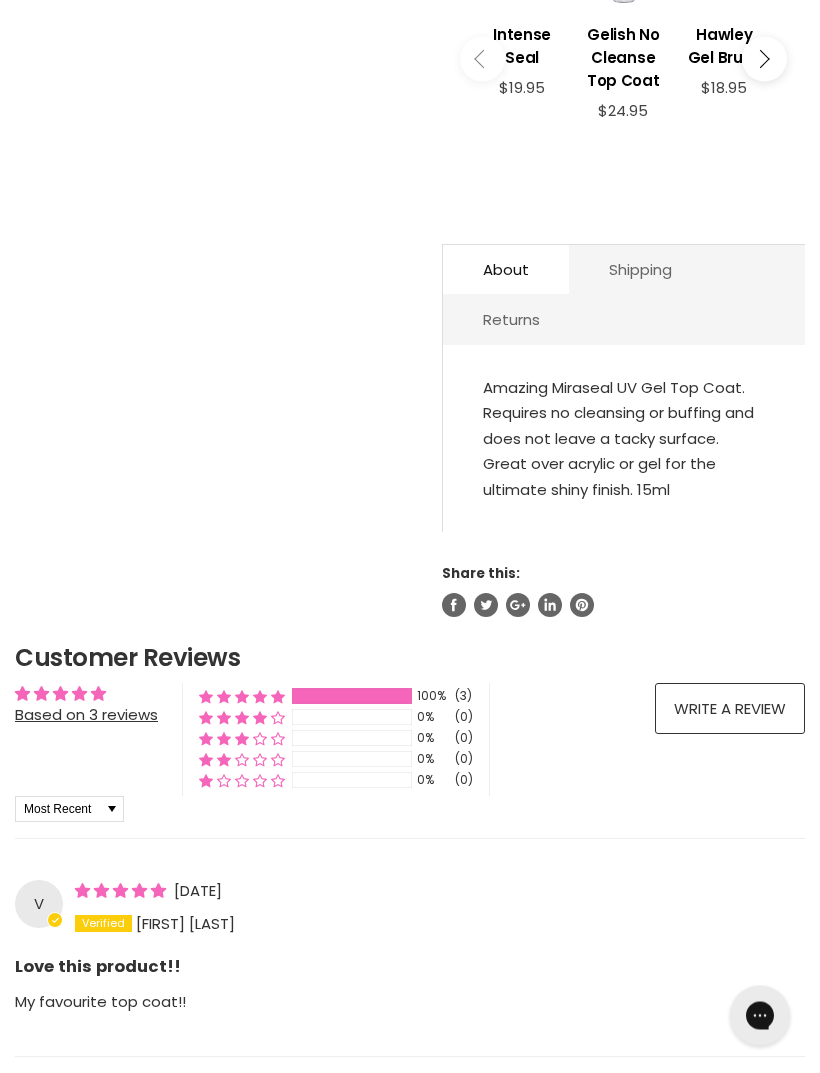 scroll, scrollTop: 805, scrollLeft: 0, axis: vertical 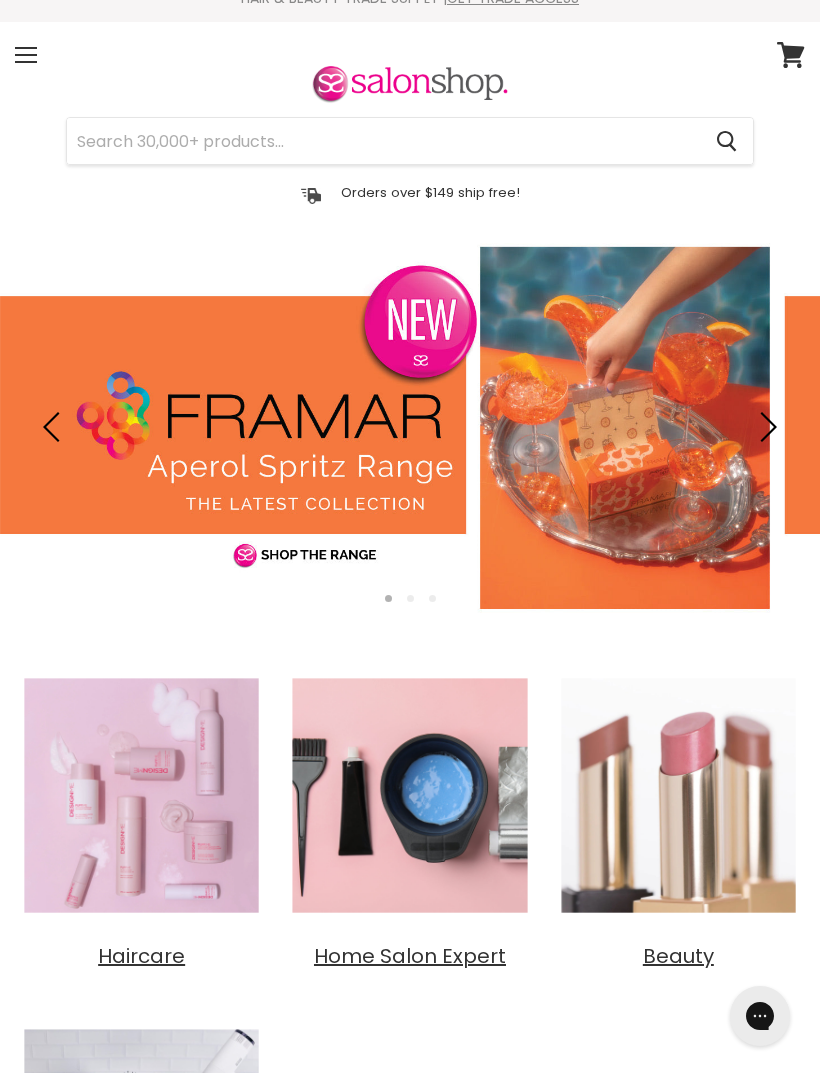 click at bounding box center [410, 427] 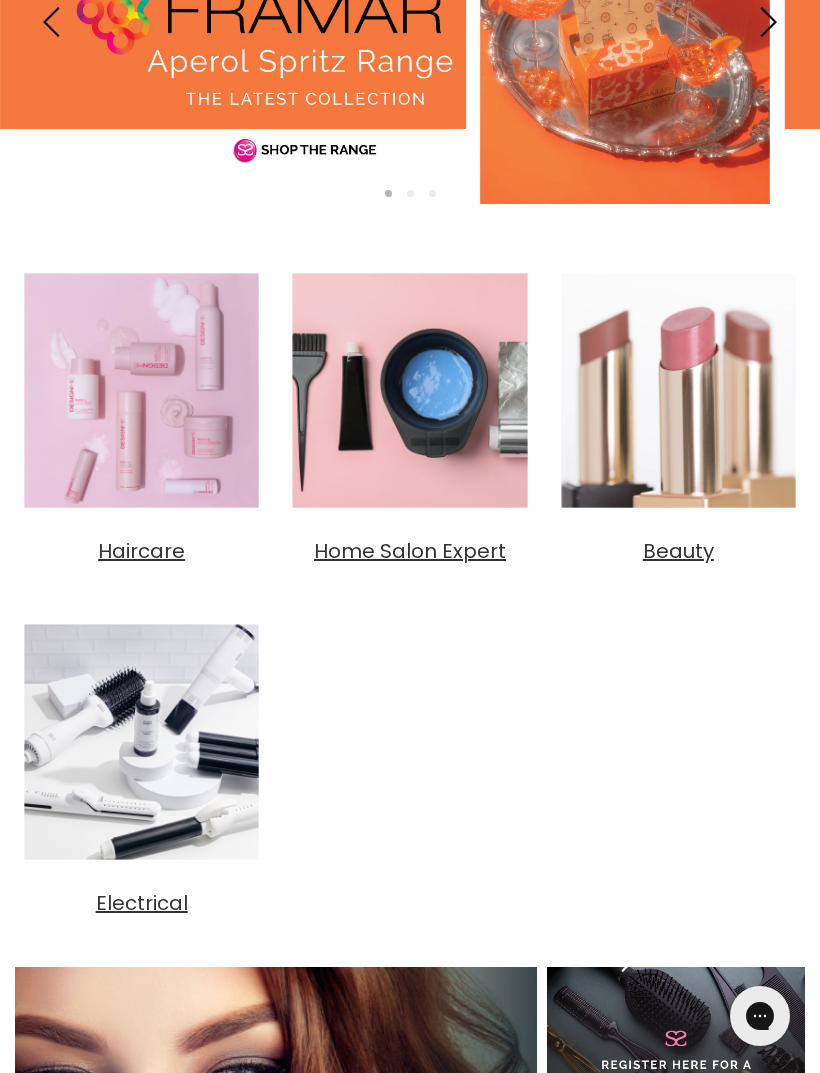 click at bounding box center [678, 390] 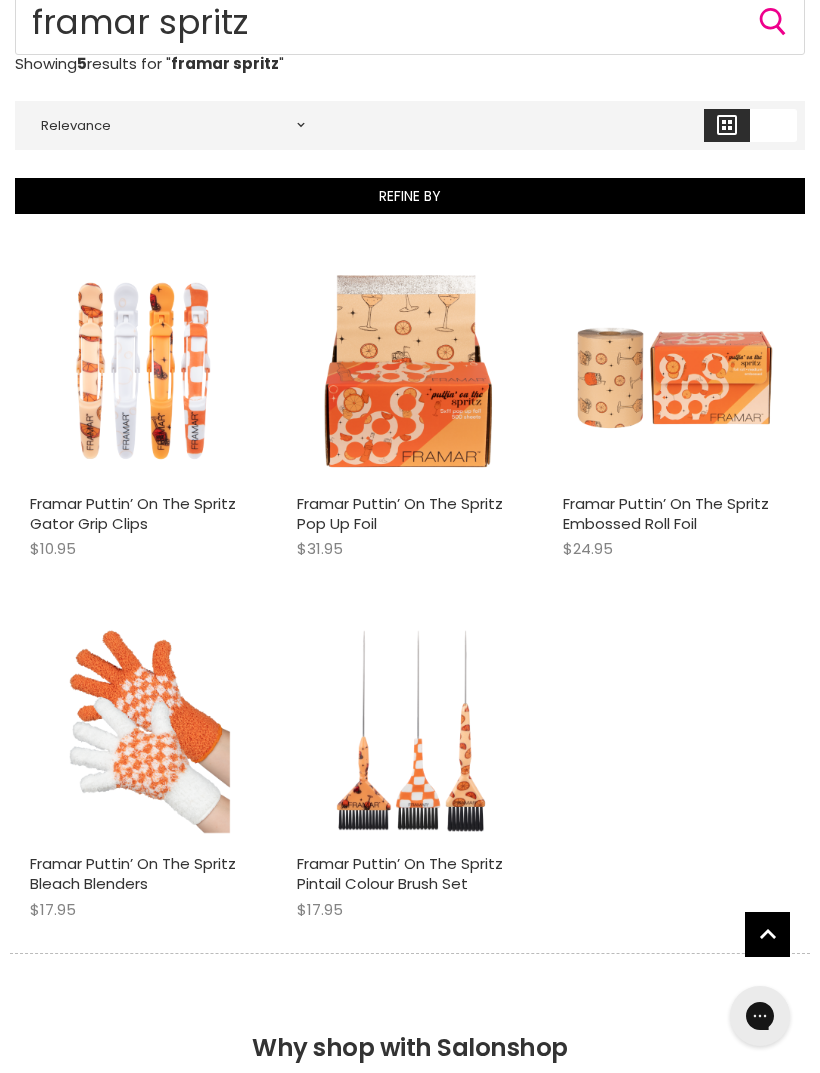 scroll, scrollTop: 0, scrollLeft: 0, axis: both 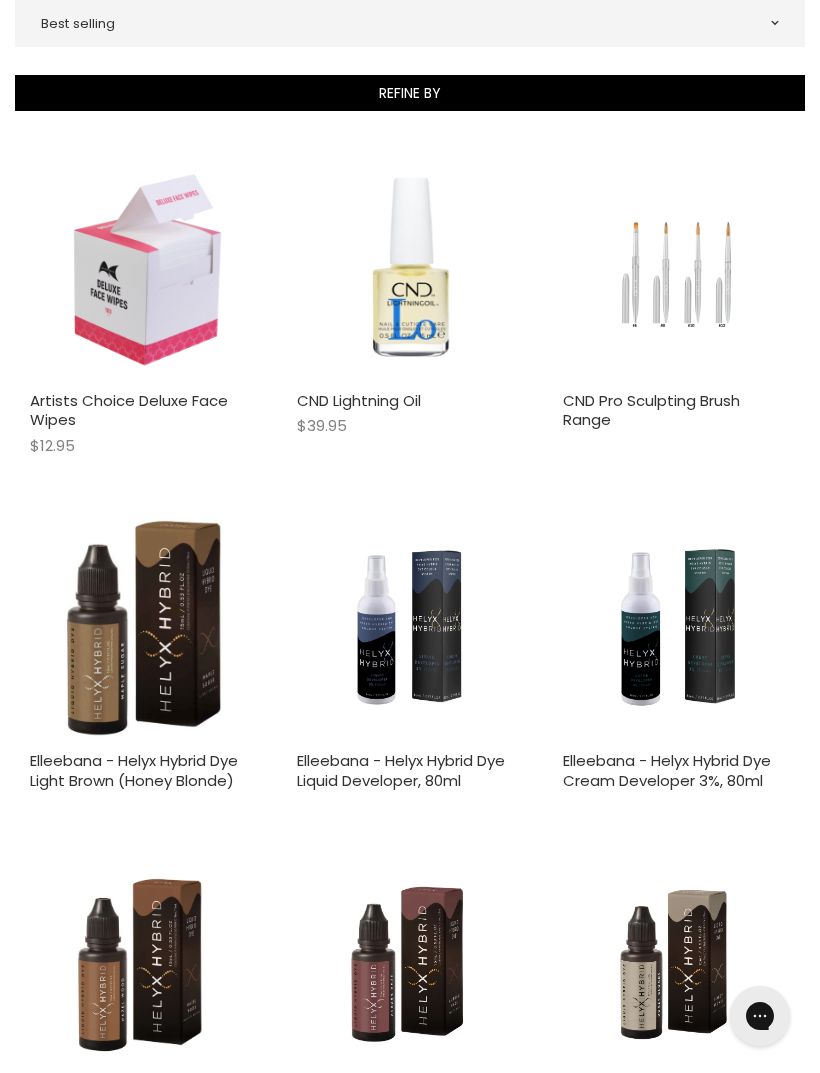 click at bounding box center (676, 266) 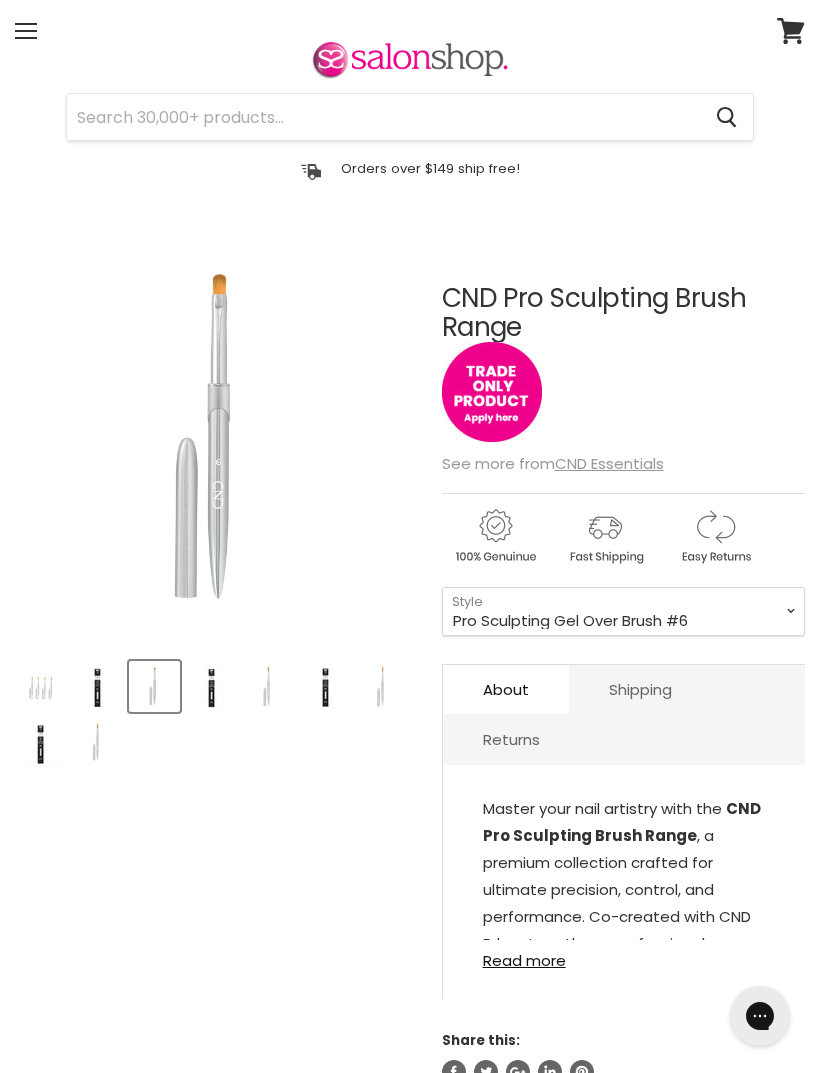scroll, scrollTop: 0, scrollLeft: 0, axis: both 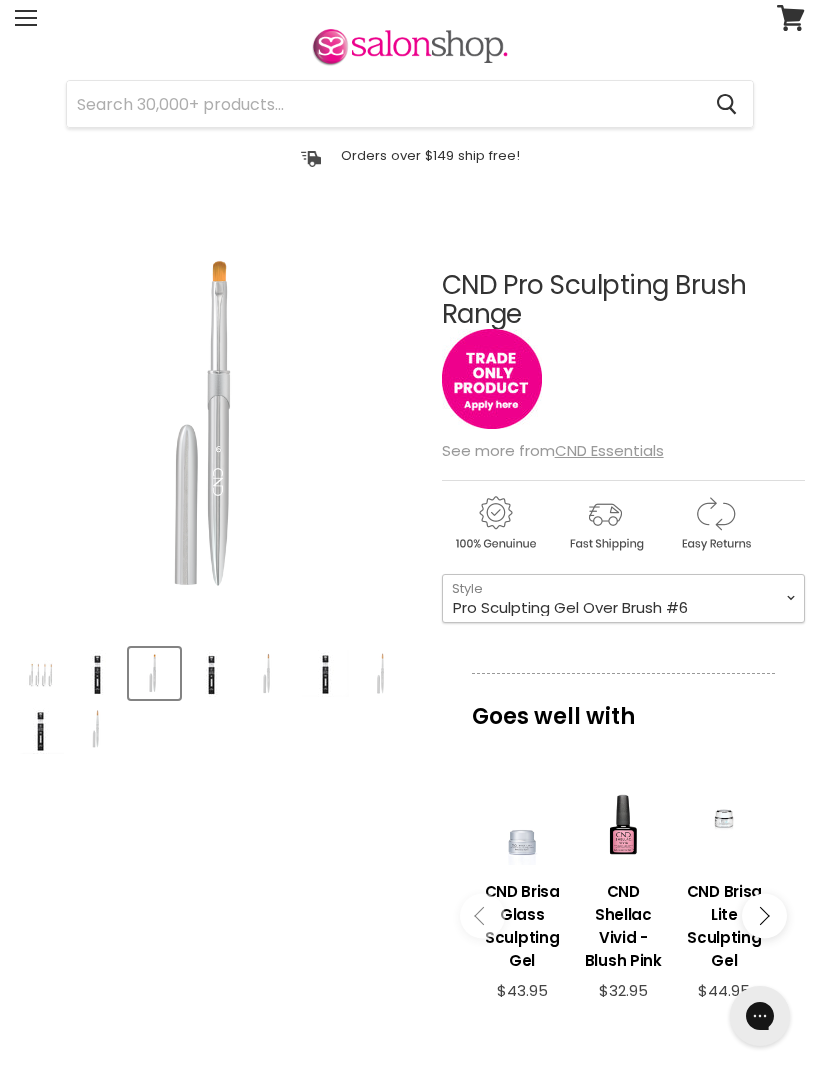click on "Pro Sculpting Gel Over Brush #6
Pro Sculpting Liquid & Powder Brush #8
Pro Sculpting Liquid & Powder Brush #10
Pro Sculpting Liquid & Powder Brush #12" at bounding box center (623, 598) 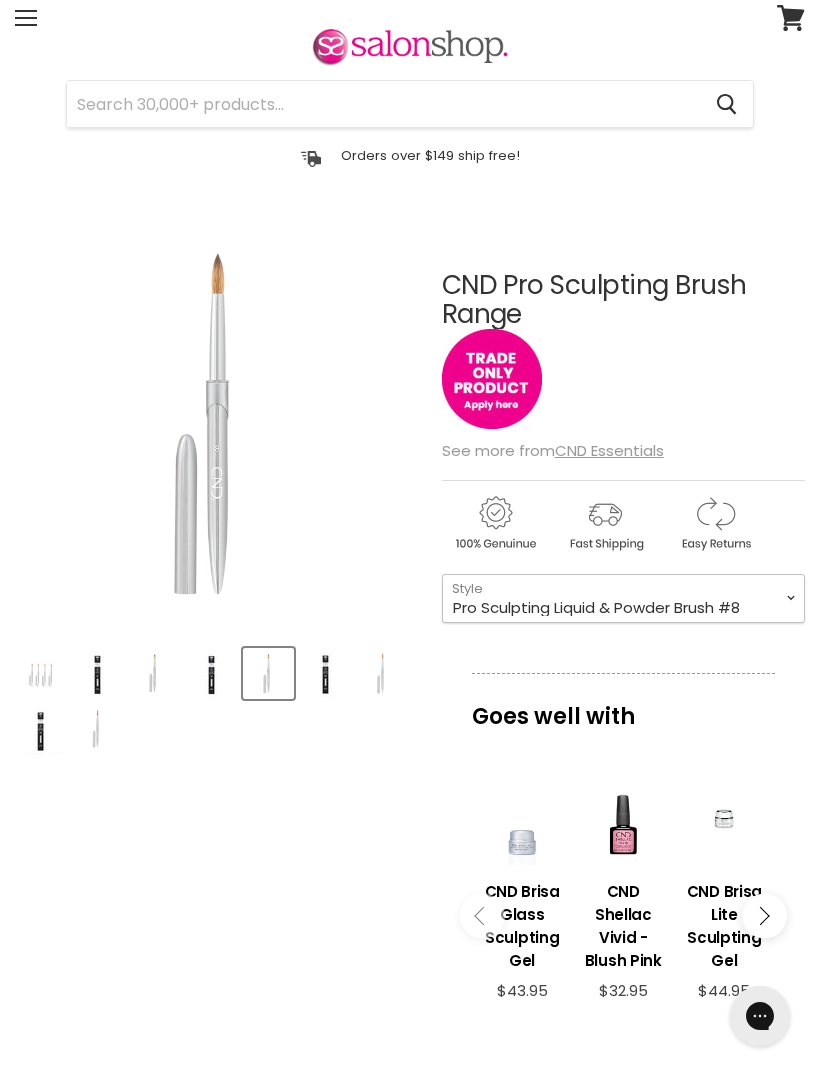 click on "Pro Sculpting Gel Over Brush #6
Pro Sculpting Liquid & Powder Brush #8
Pro Sculpting Liquid & Powder Brush #10
Pro Sculpting Liquid & Powder Brush #12" at bounding box center (623, 598) 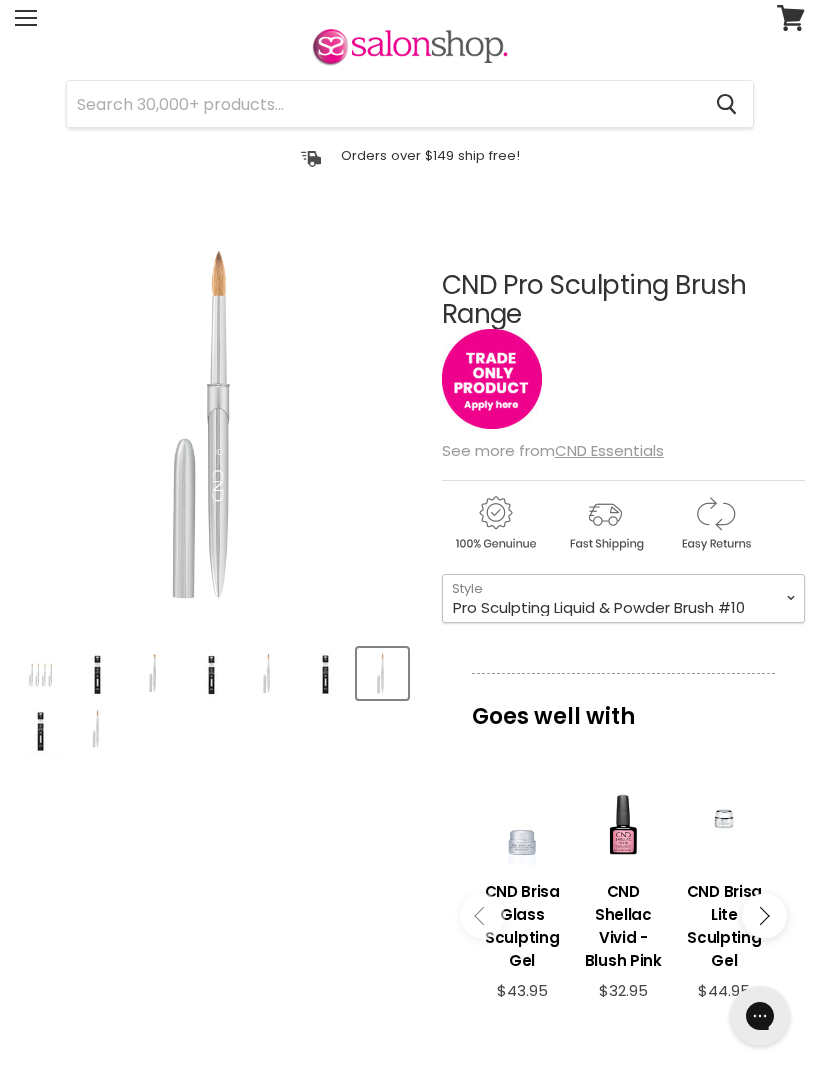 click on "Pro Sculpting Gel Over Brush #6
Pro Sculpting Liquid & Powder Brush #8
Pro Sculpting Liquid & Powder Brush #10
Pro Sculpting Liquid & Powder Brush #12" at bounding box center [623, 598] 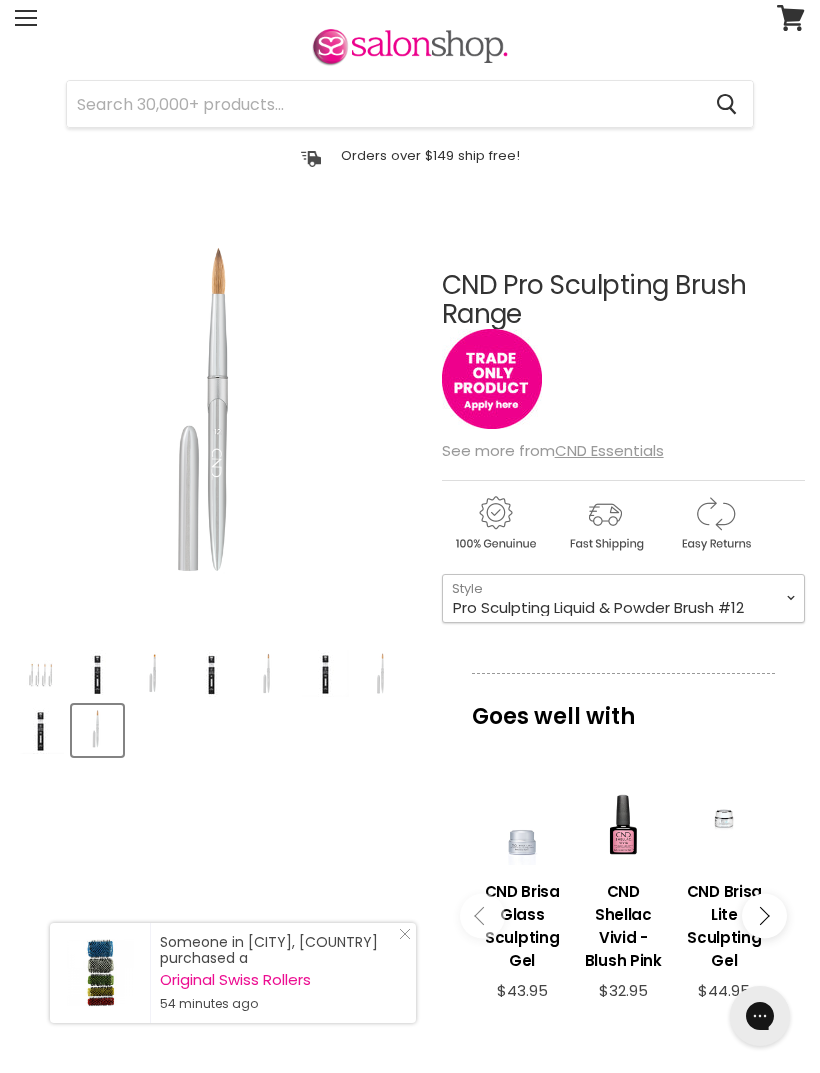 click on "Pro Sculpting Gel Over Brush #6
Pro Sculpting Liquid & Powder Brush #8
Pro Sculpting Liquid & Powder Brush #10
Pro Sculpting Liquid & Powder Brush #12" at bounding box center (623, 598) 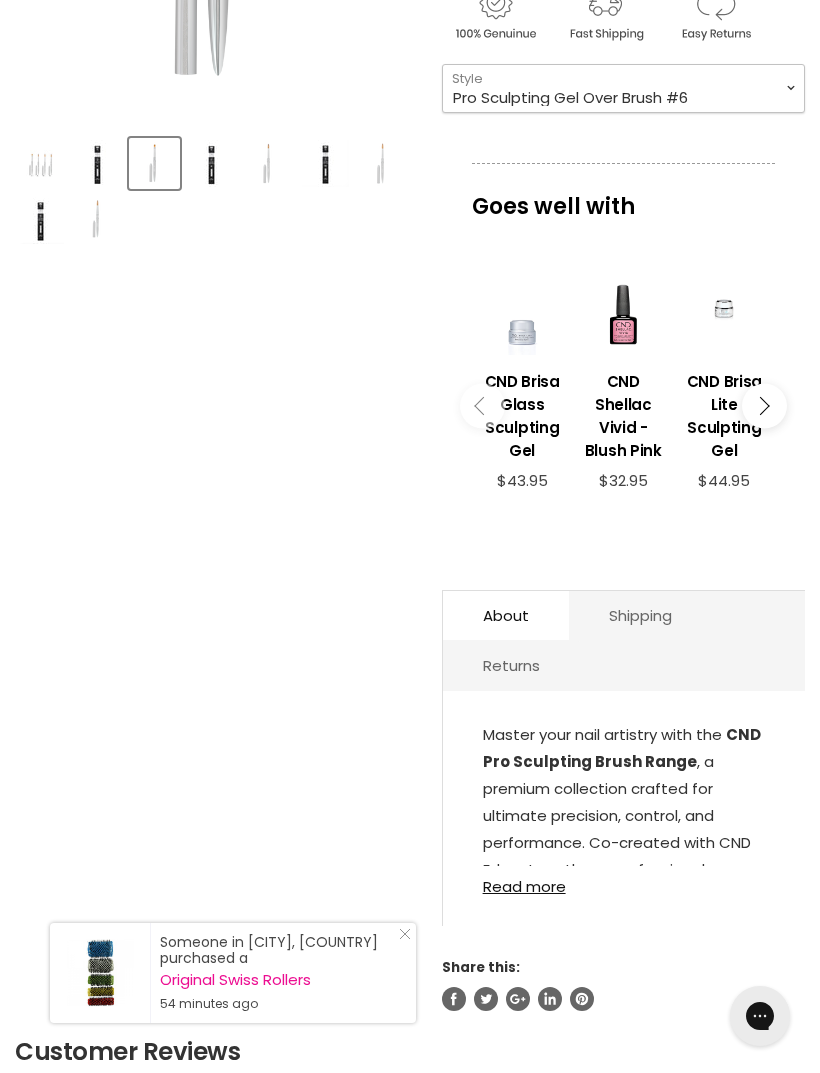 scroll, scrollTop: 445, scrollLeft: 0, axis: vertical 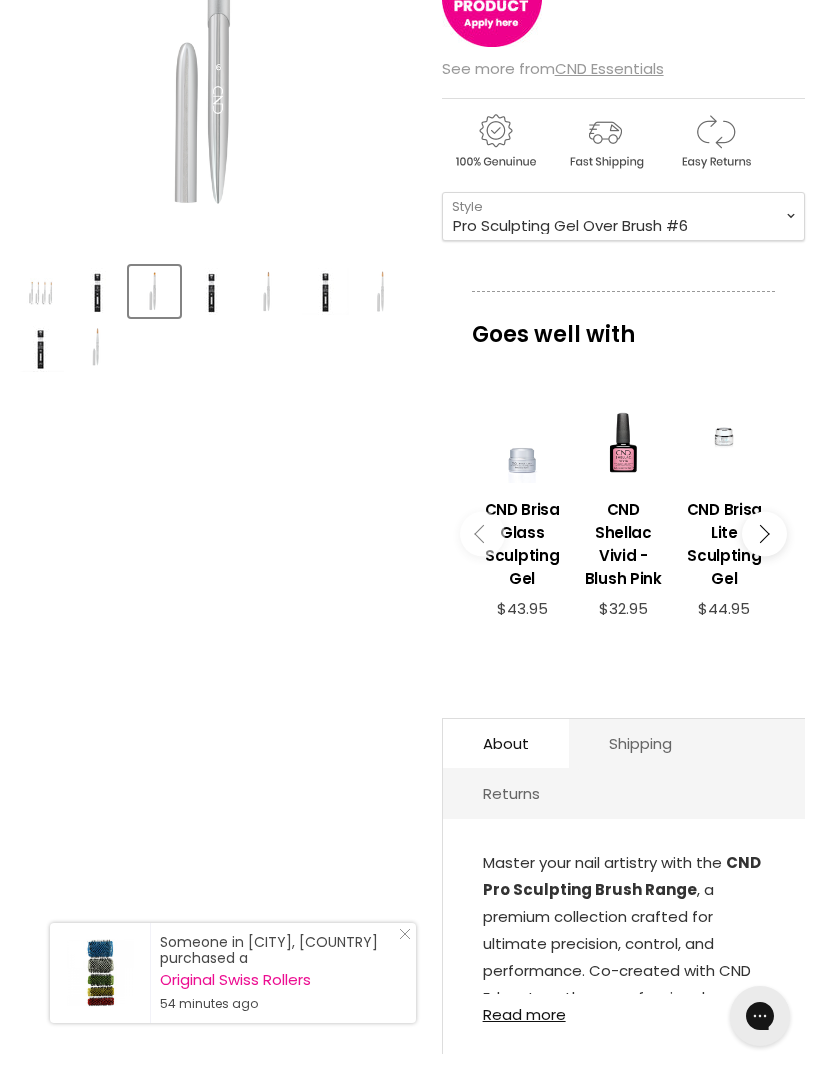 click at bounding box center (623, 442) 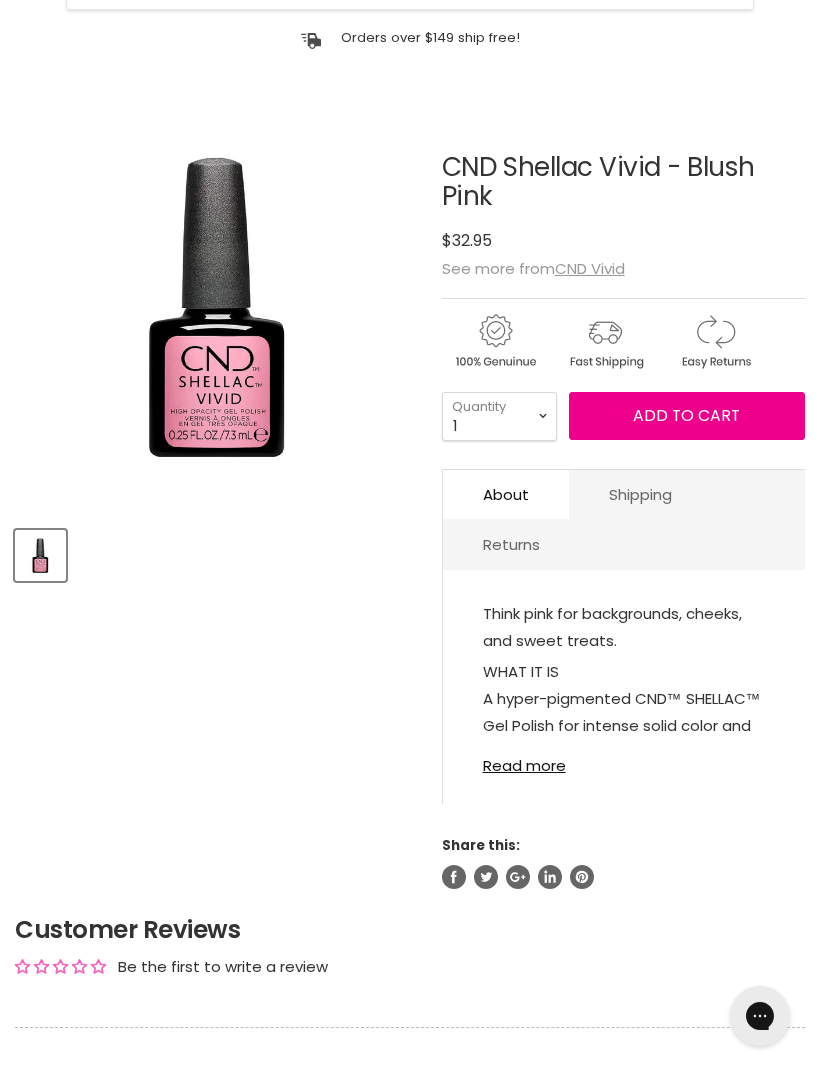 scroll, scrollTop: 0, scrollLeft: 0, axis: both 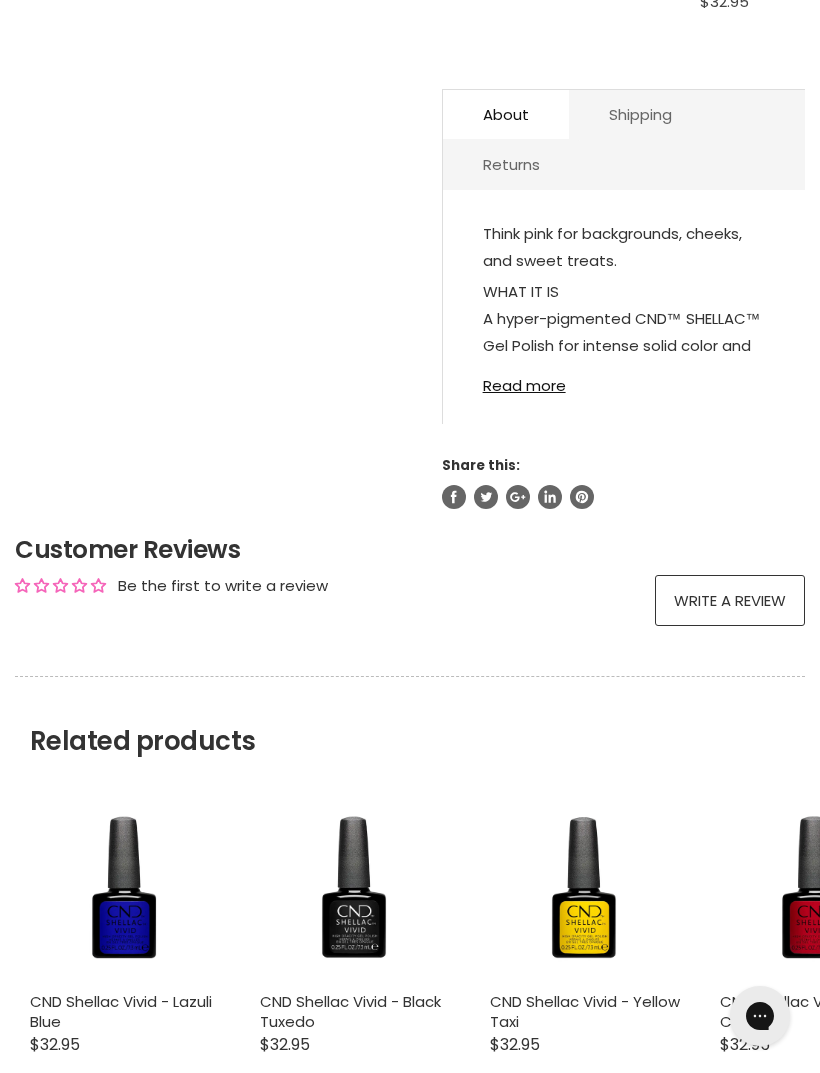 click on "Read more" at bounding box center (624, 379) 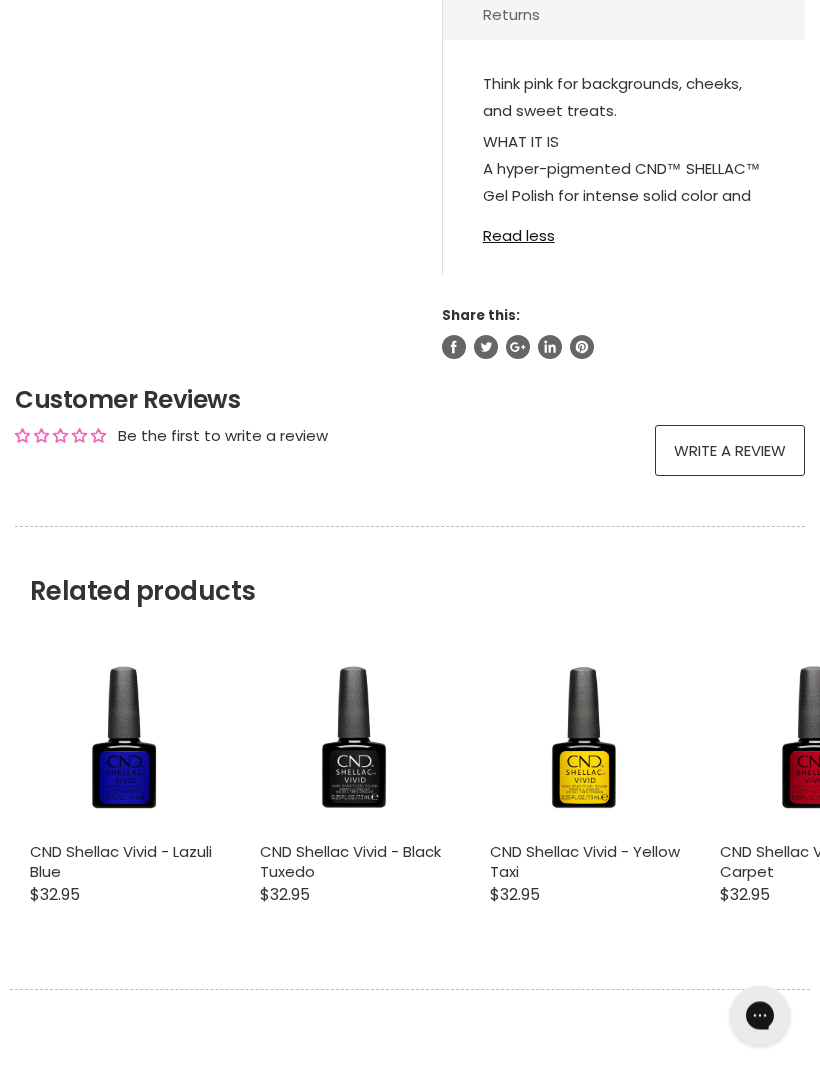 scroll, scrollTop: 1237, scrollLeft: 0, axis: vertical 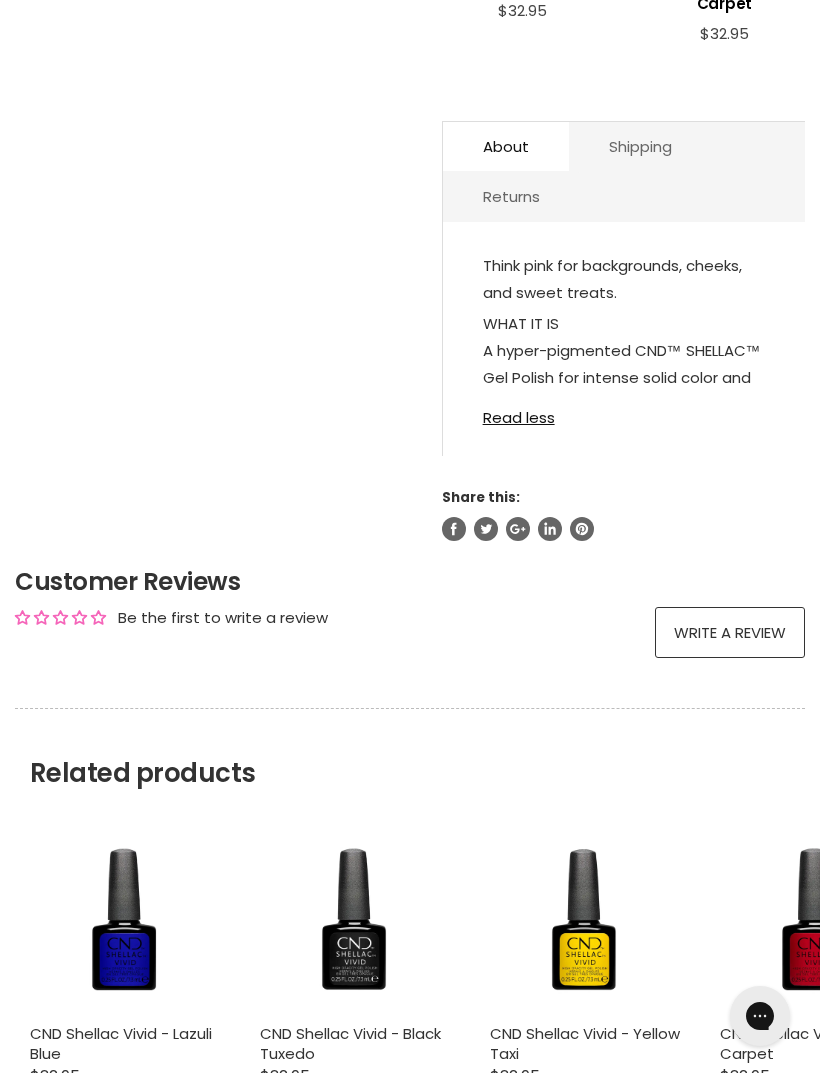 click on "Read less" at bounding box center [624, 411] 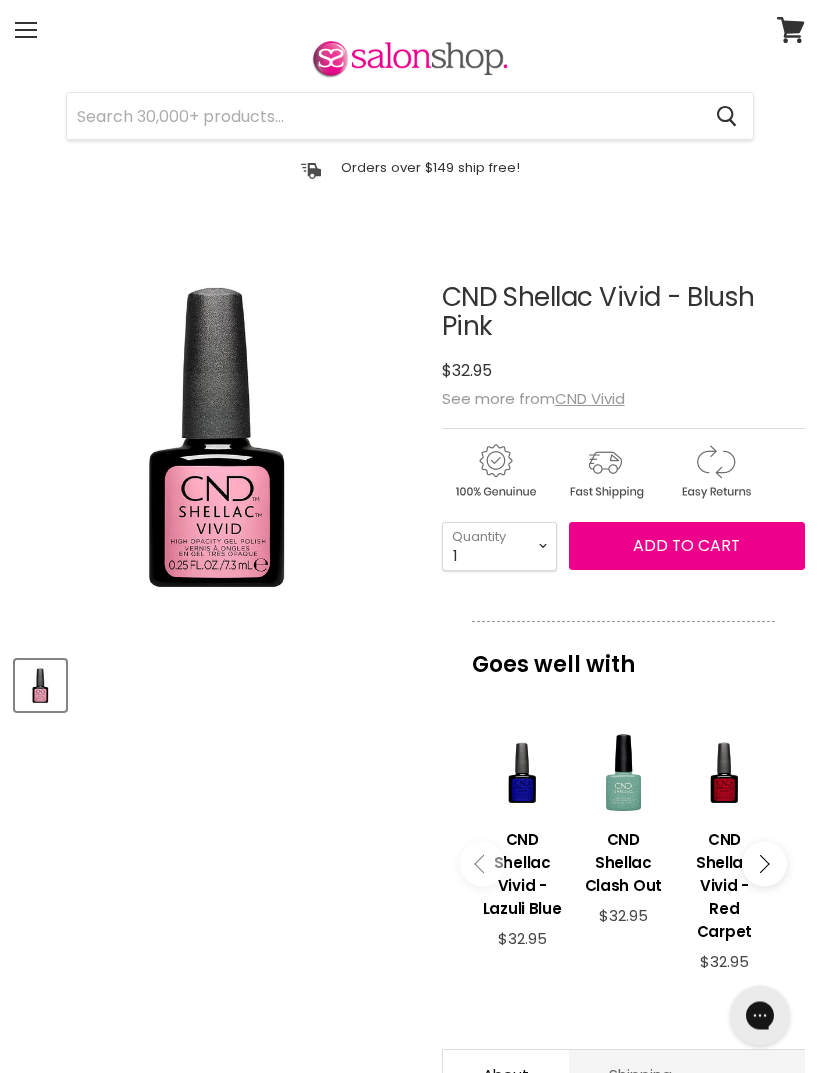 scroll, scrollTop: 0, scrollLeft: 0, axis: both 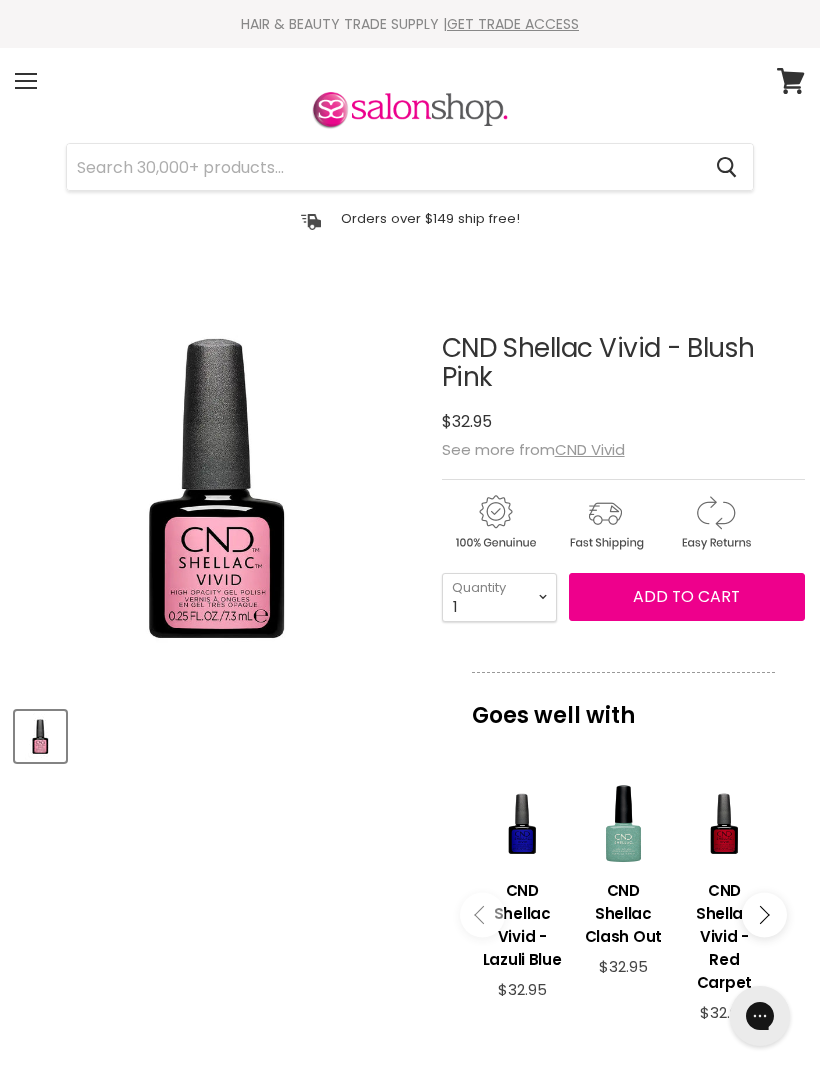 click on "CND Vivid" at bounding box center [590, 449] 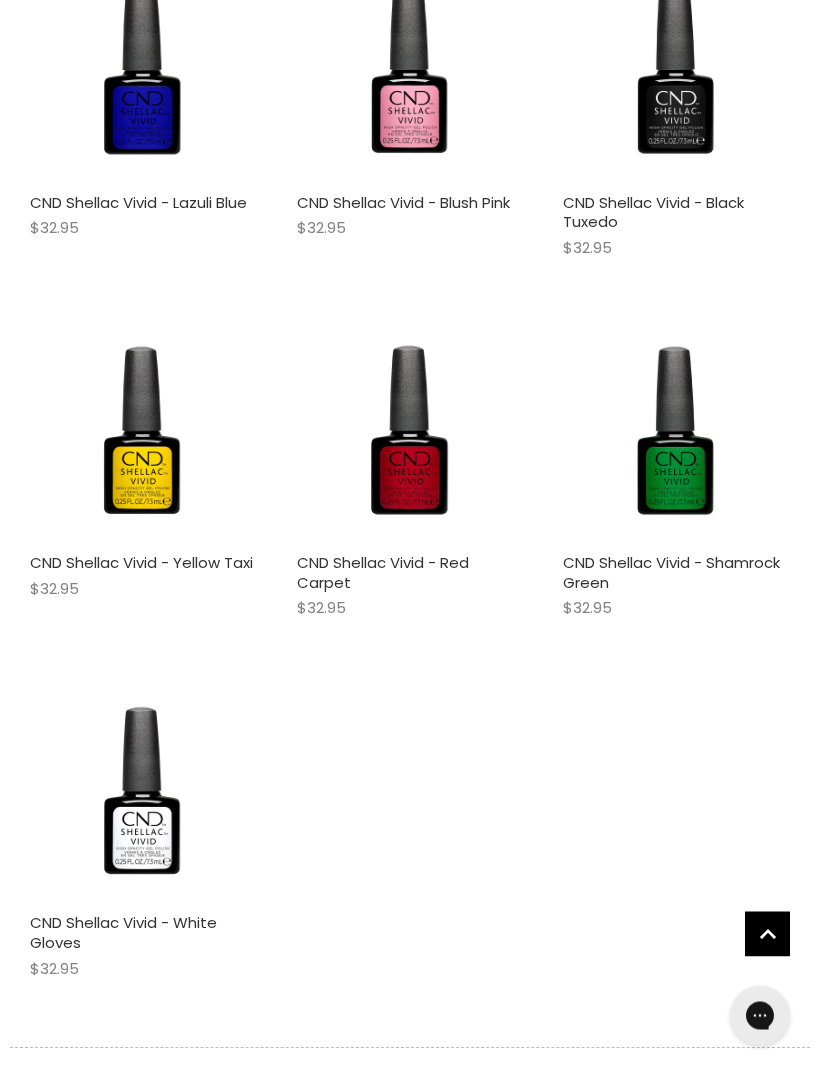 scroll, scrollTop: 759, scrollLeft: 0, axis: vertical 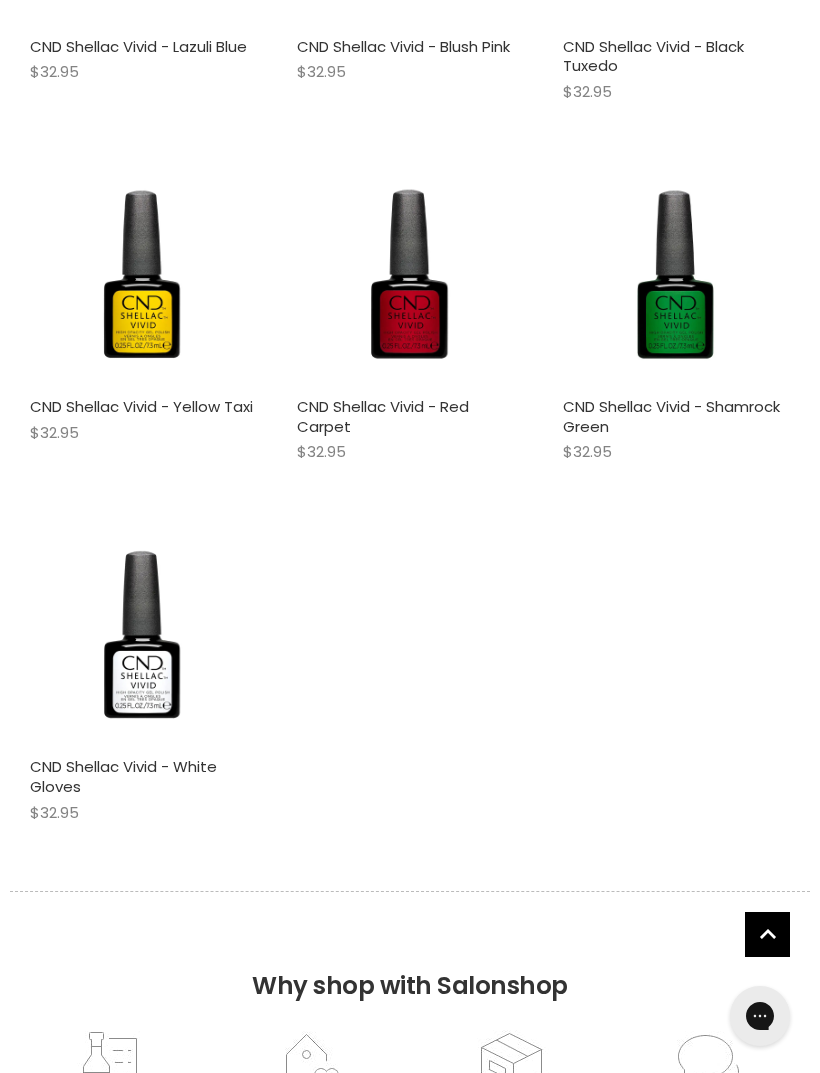 click at bounding box center (143, 633) 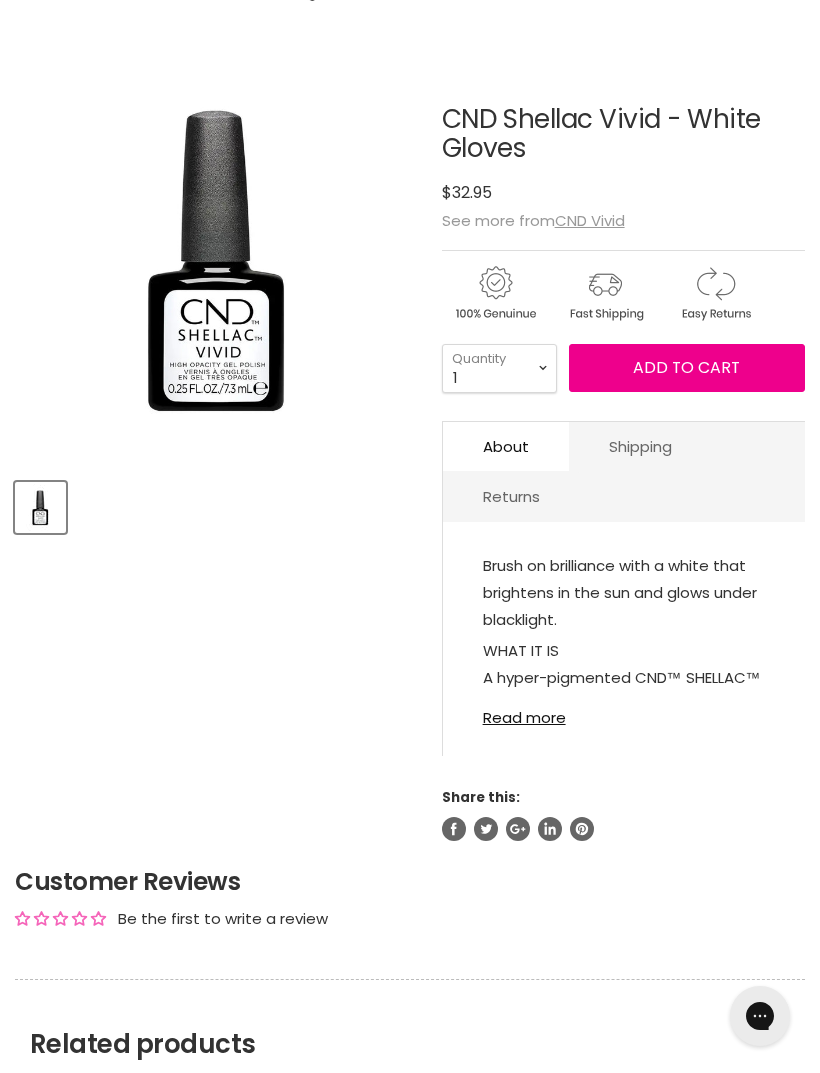 scroll, scrollTop: 0, scrollLeft: 0, axis: both 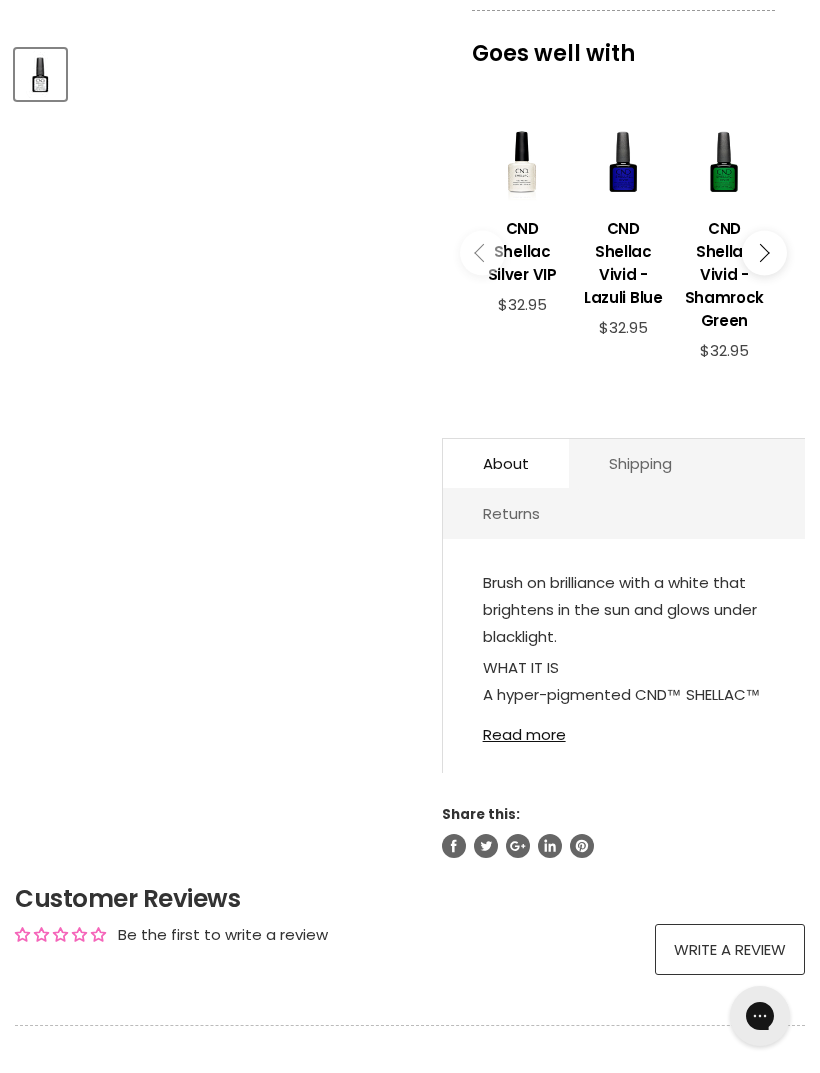 click on "Read more" at bounding box center [624, 728] 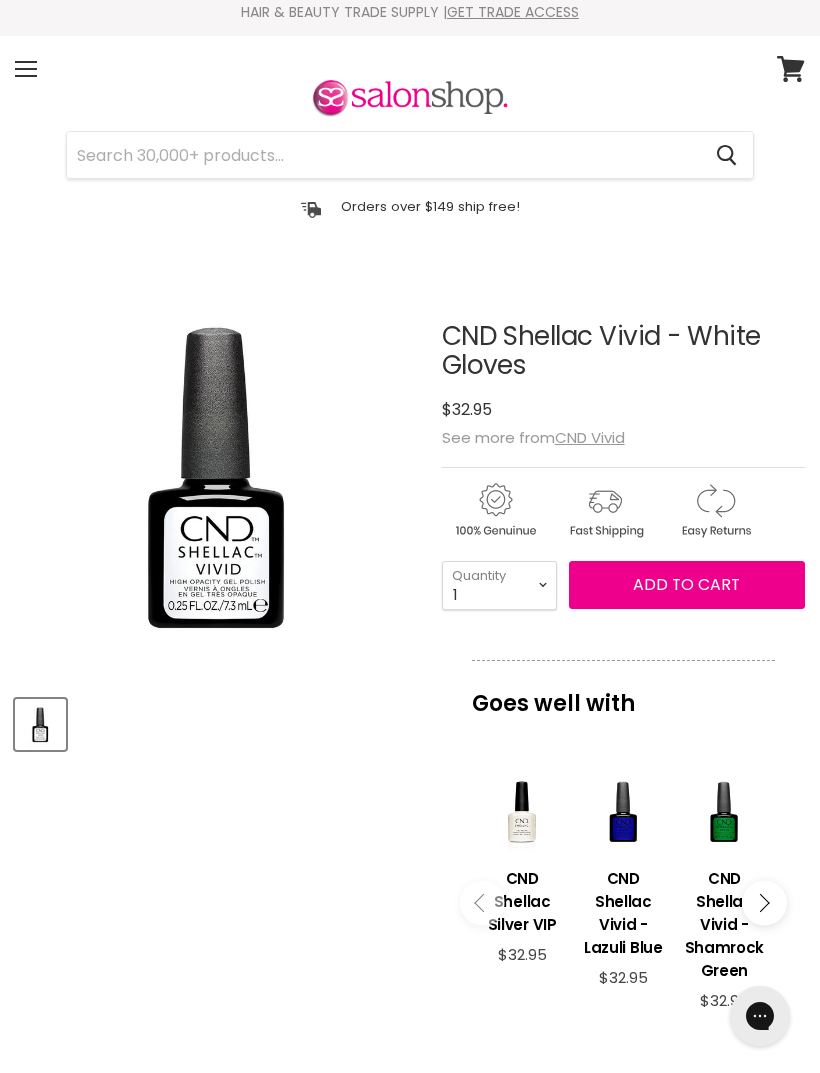 scroll, scrollTop: 0, scrollLeft: 0, axis: both 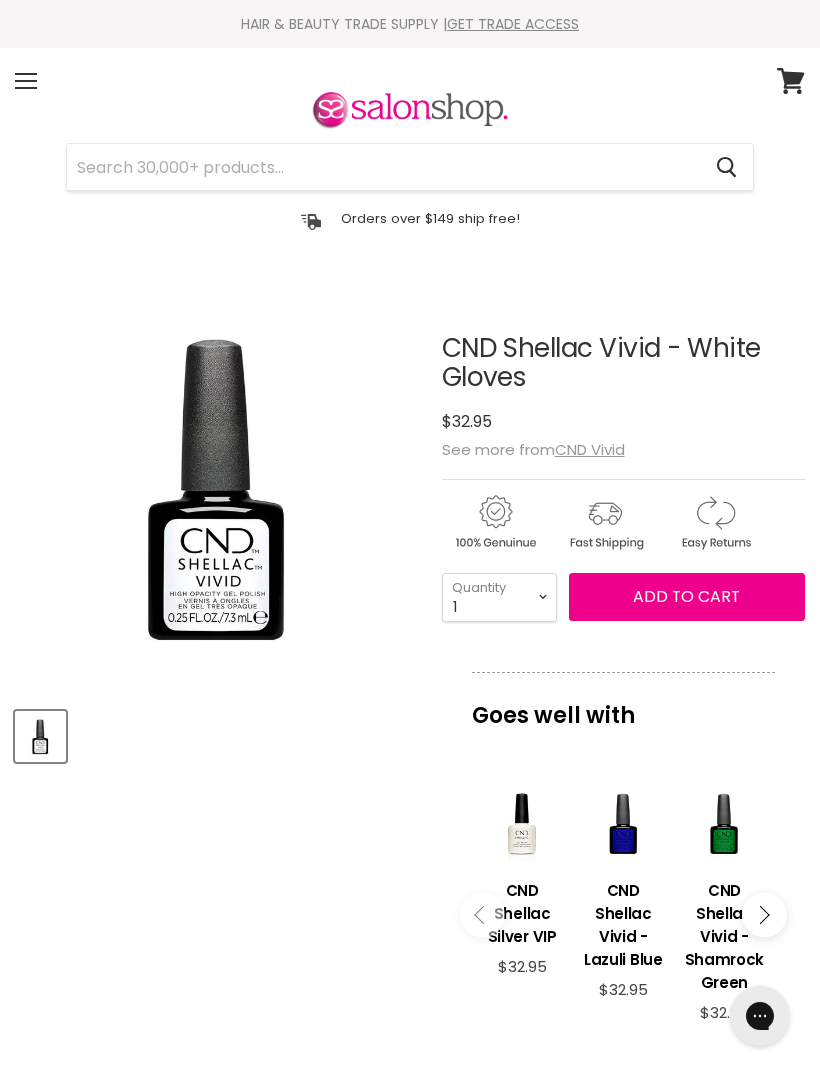 click on "Menu" at bounding box center (26, 81) 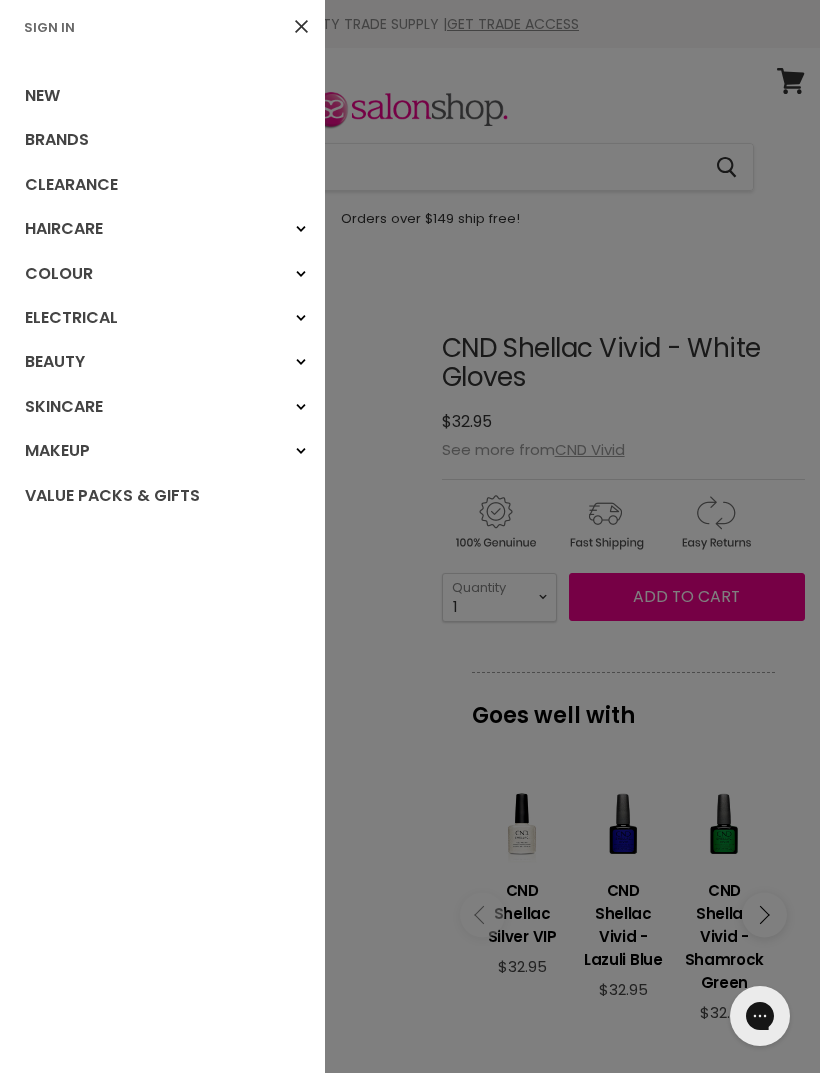 click on "Brands" at bounding box center (162, 140) 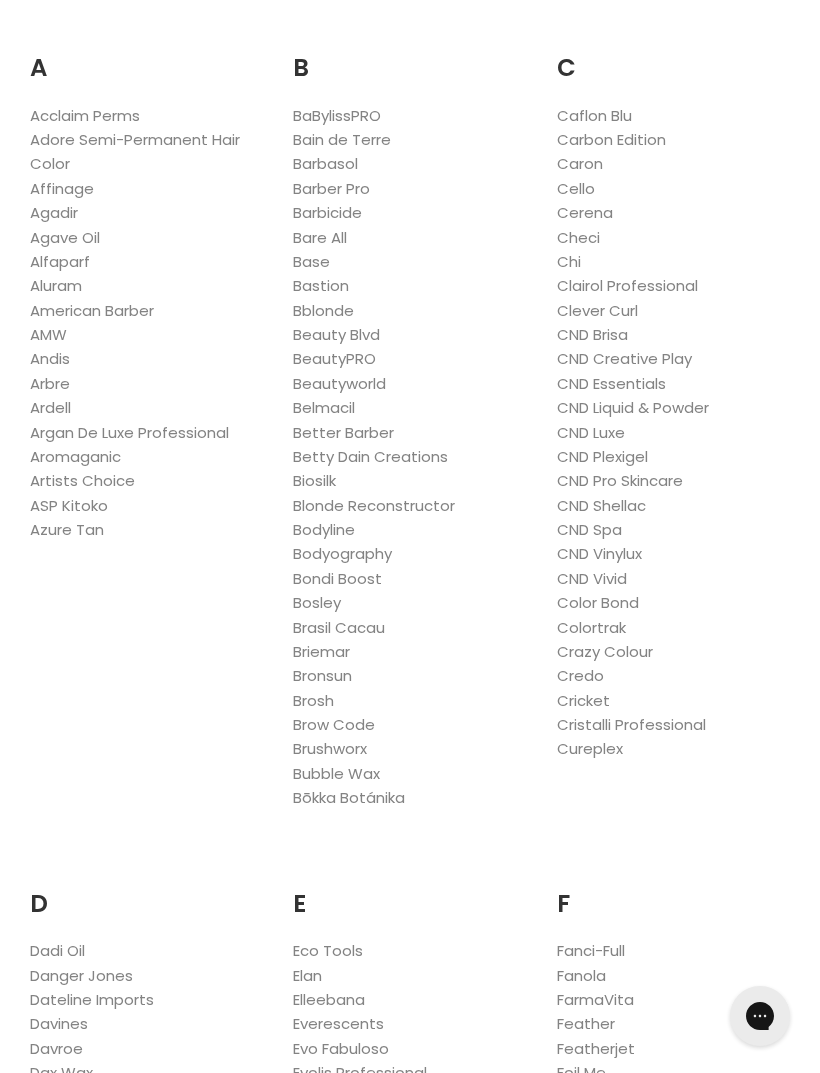 scroll, scrollTop: 0, scrollLeft: 0, axis: both 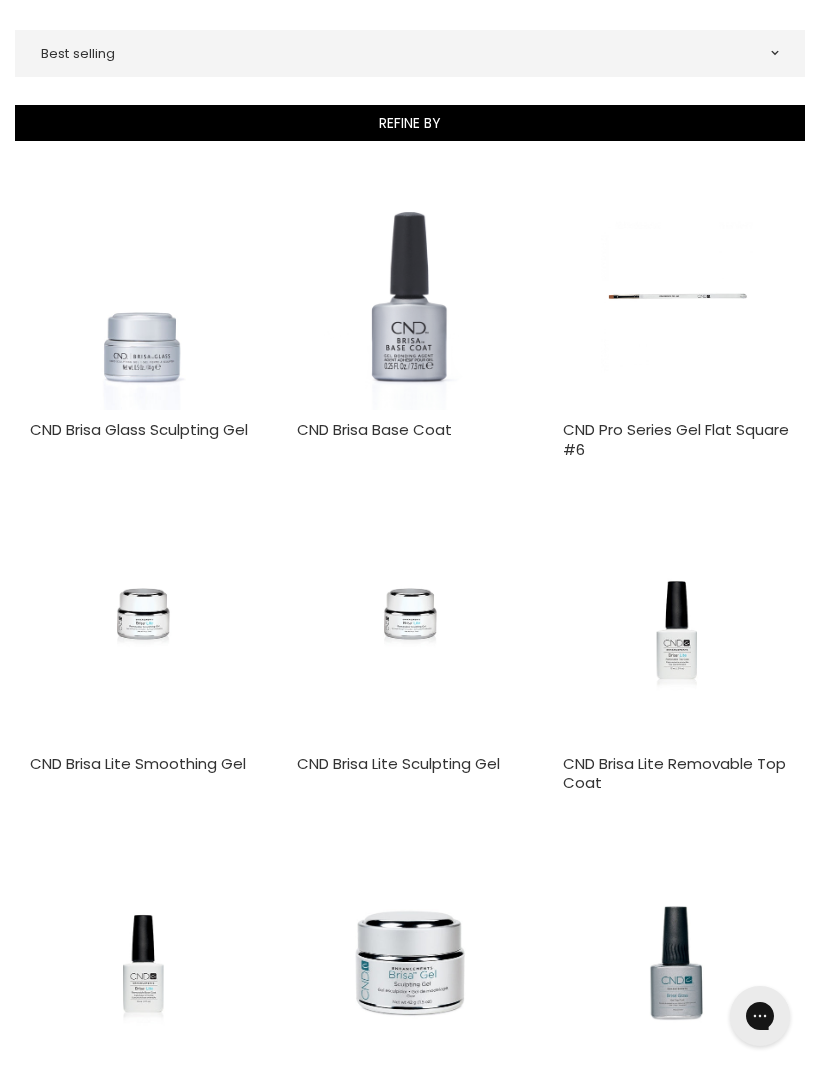 click at bounding box center [676, 297] 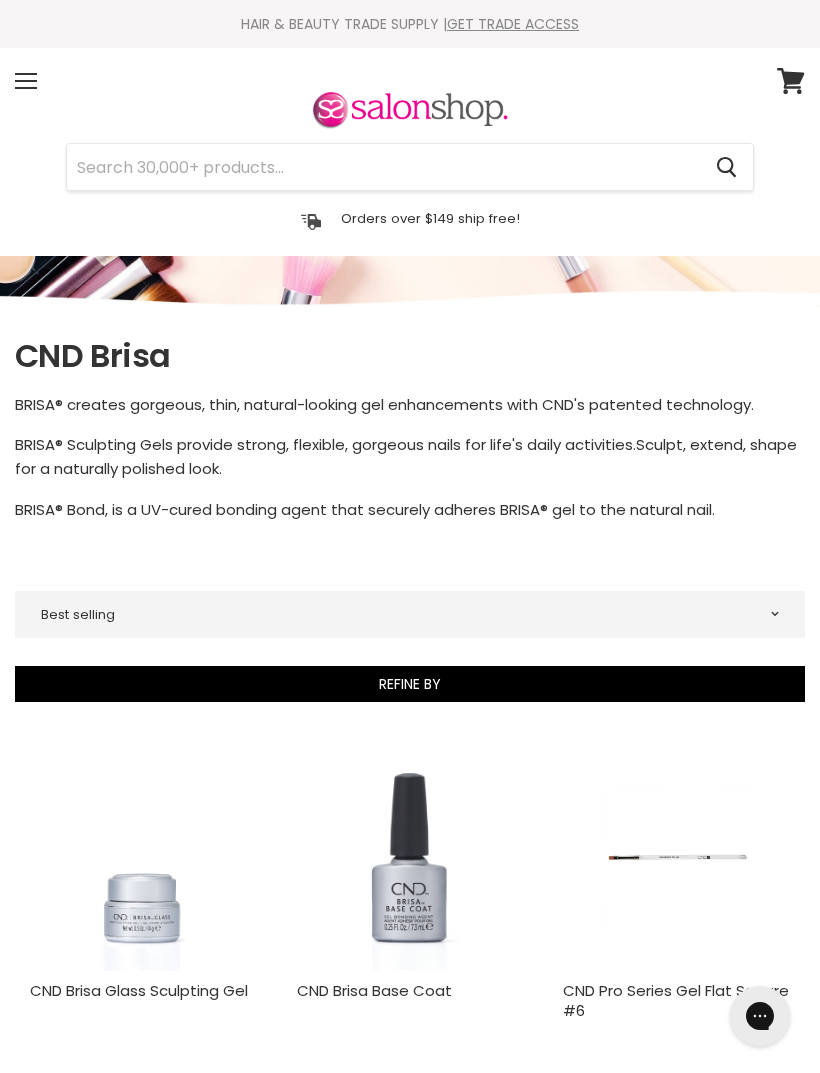 click on "Menu" at bounding box center [26, 81] 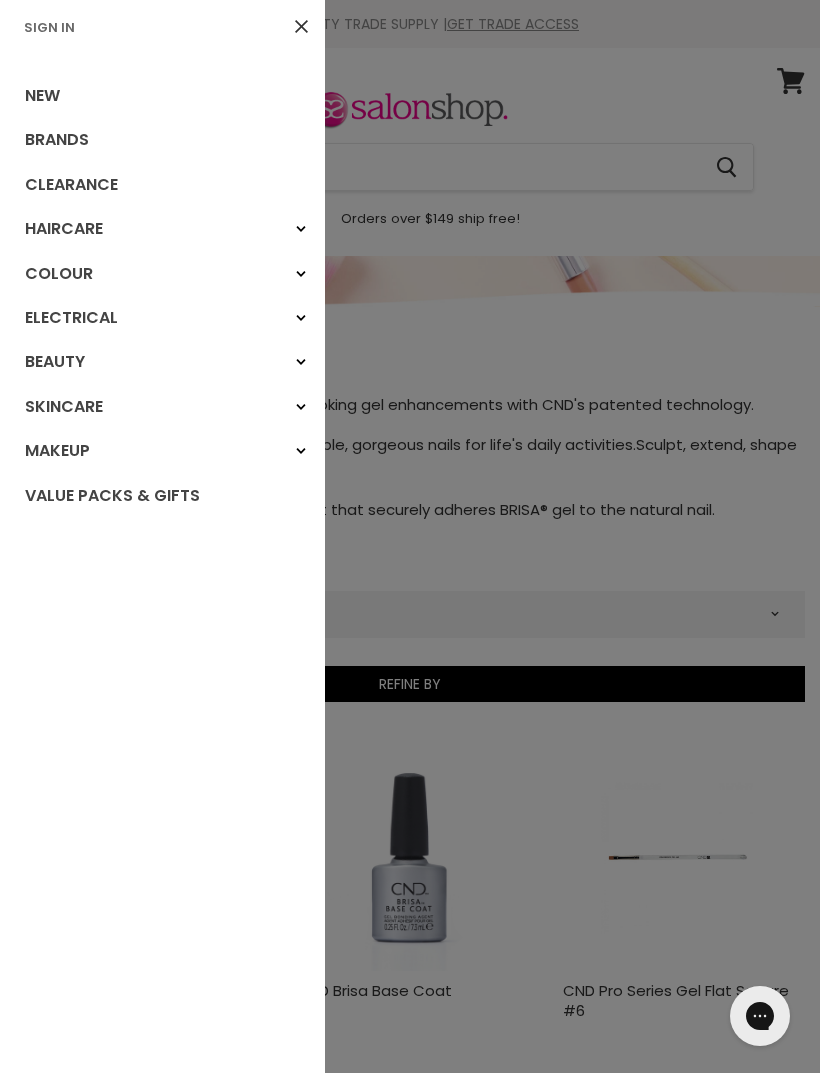 click on "Brands" at bounding box center (162, 140) 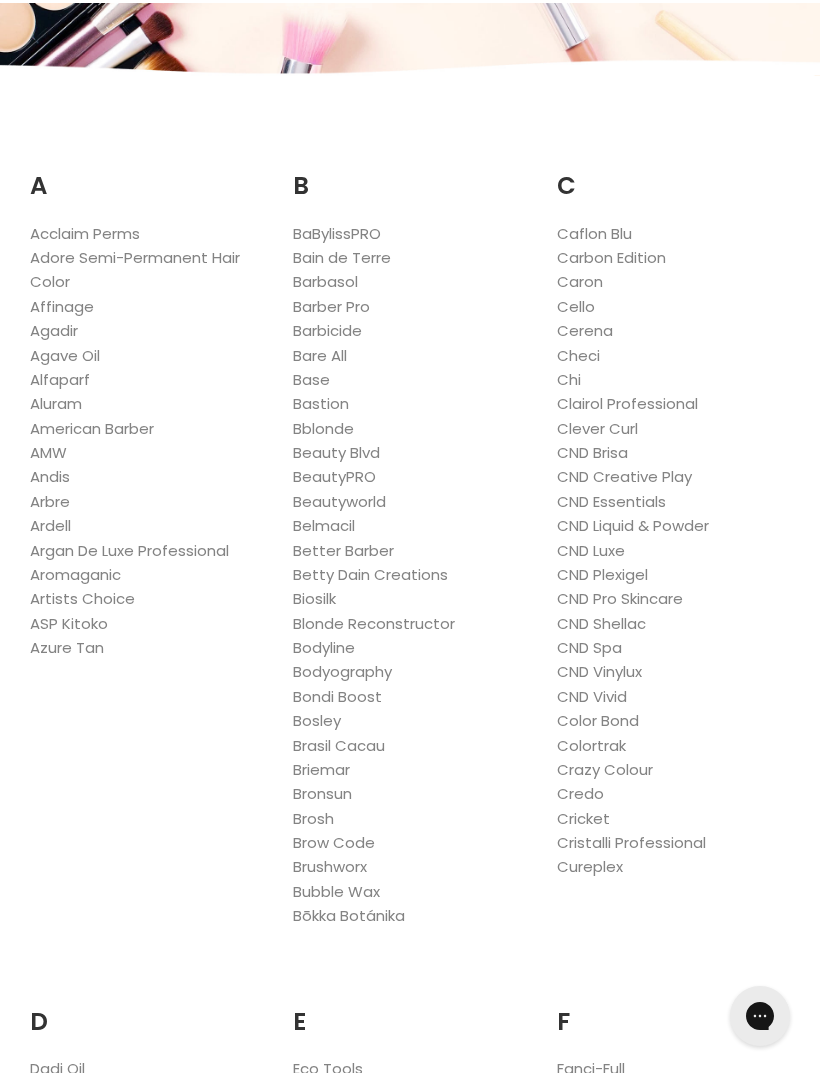 scroll, scrollTop: 0, scrollLeft: 0, axis: both 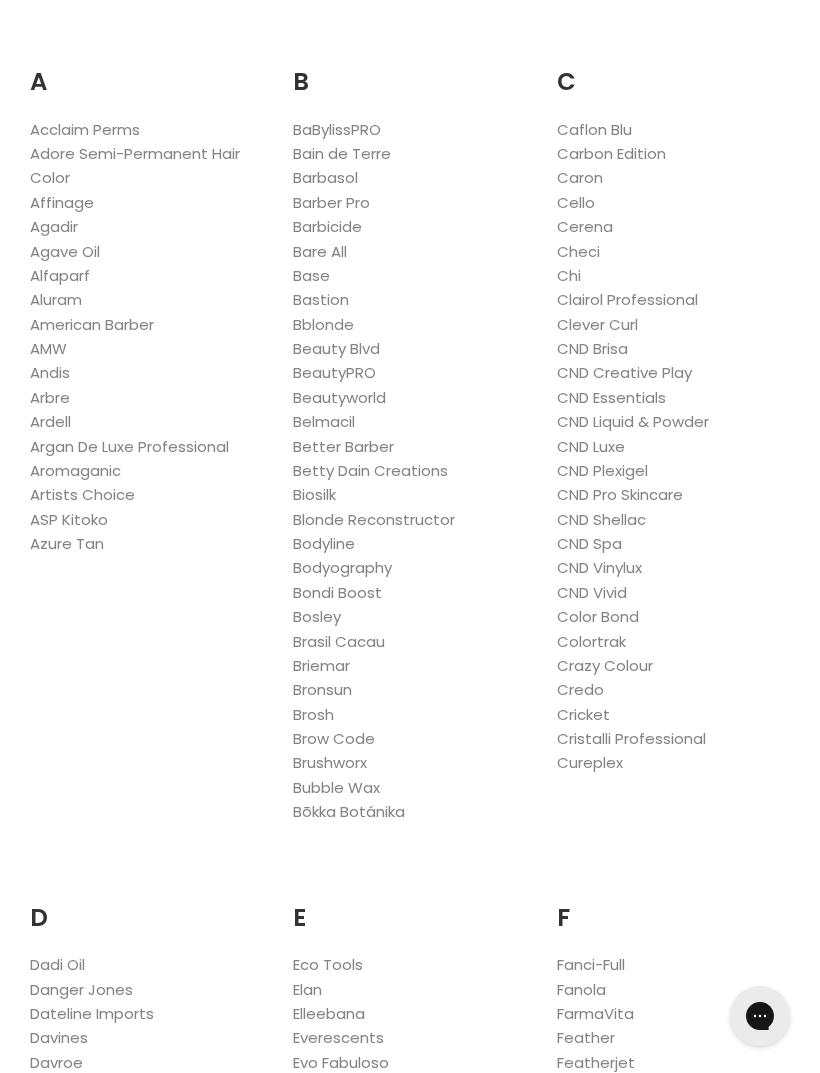click on "CND Plexigel" at bounding box center (602, 470) 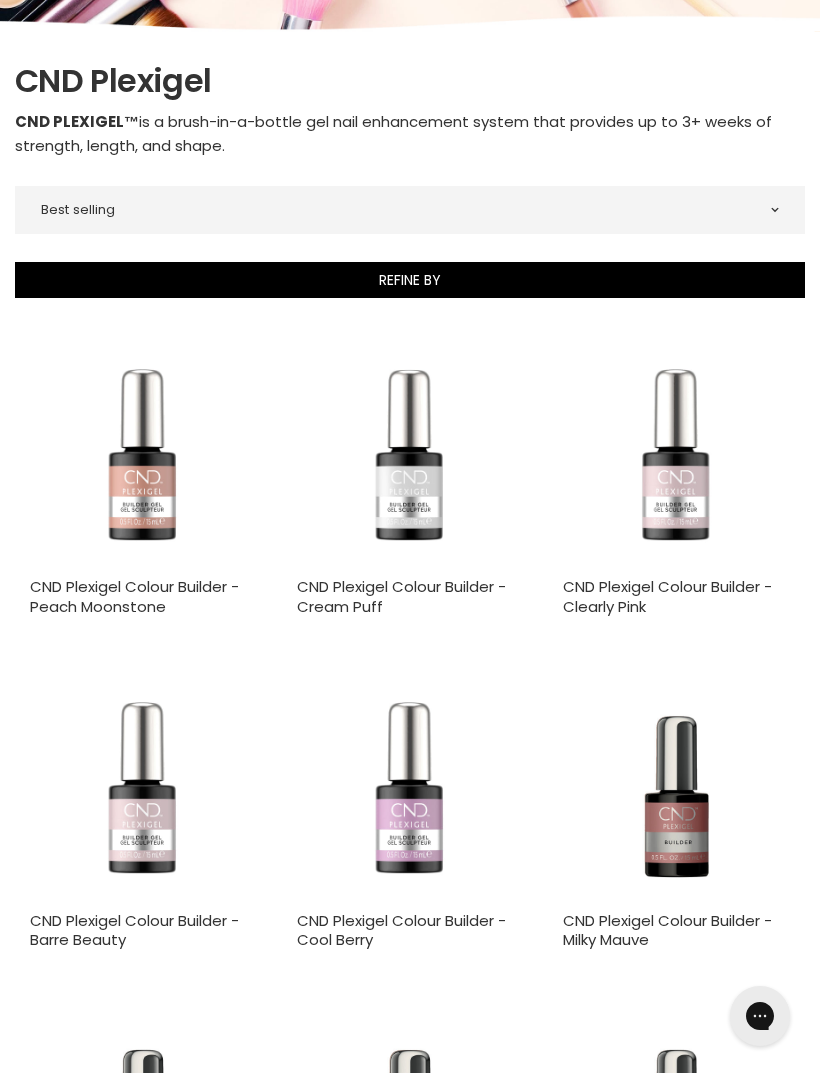 scroll, scrollTop: 0, scrollLeft: 0, axis: both 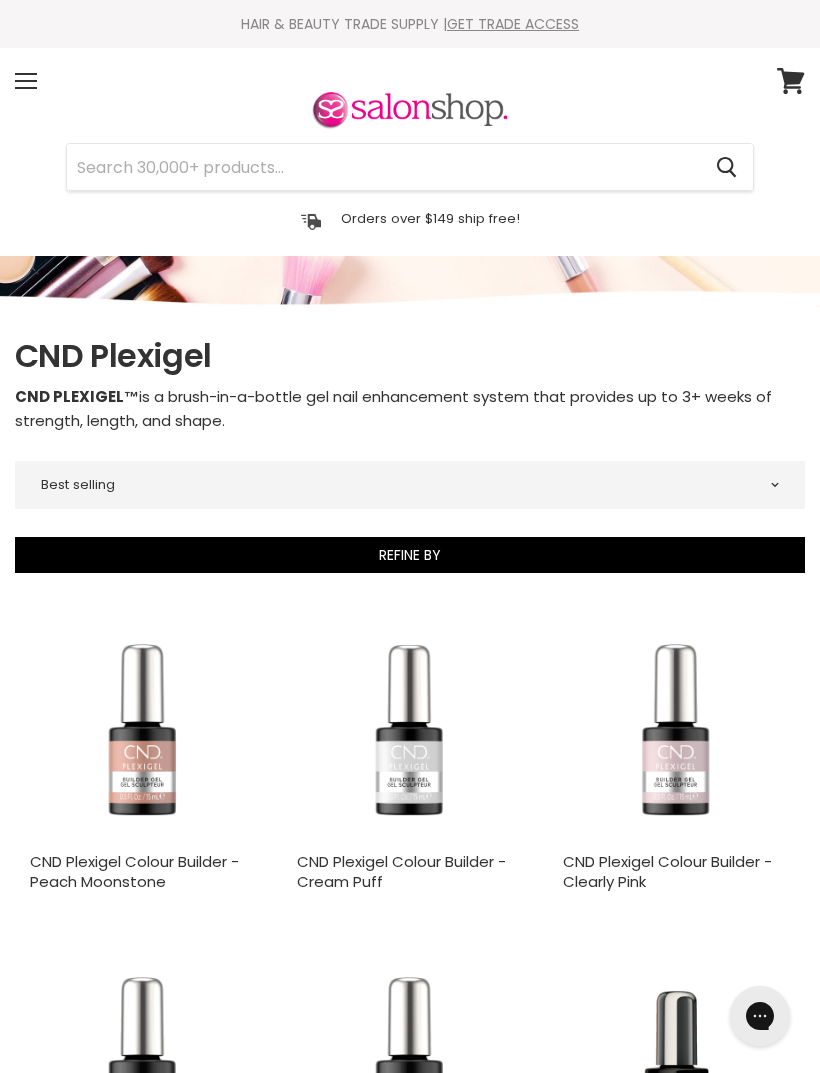 click on "Menu" at bounding box center (26, 81) 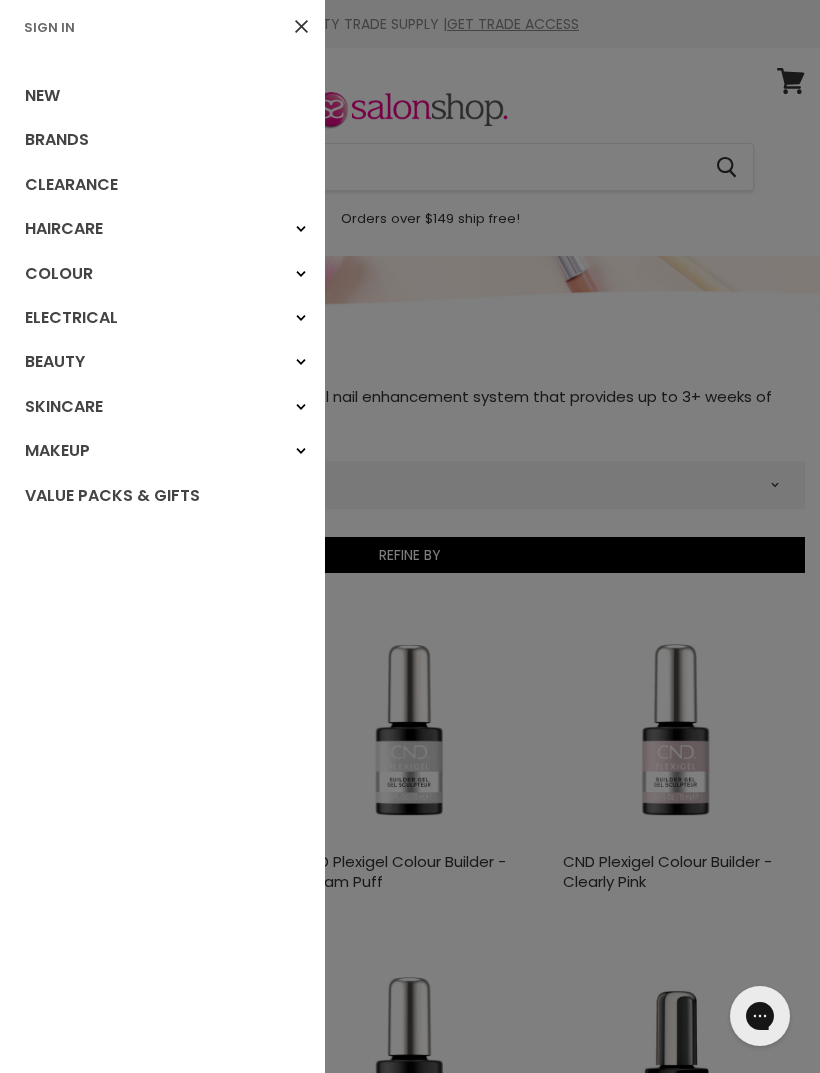 click on "Brands" at bounding box center [162, 140] 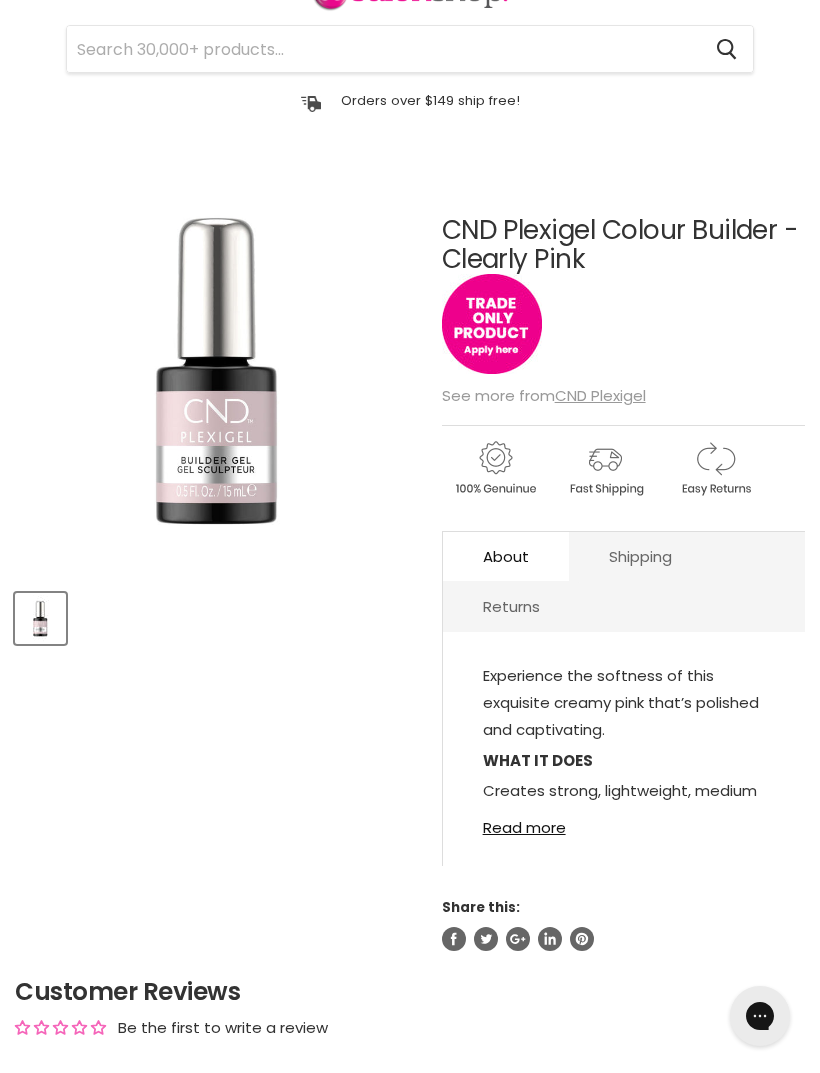 scroll, scrollTop: 0, scrollLeft: 0, axis: both 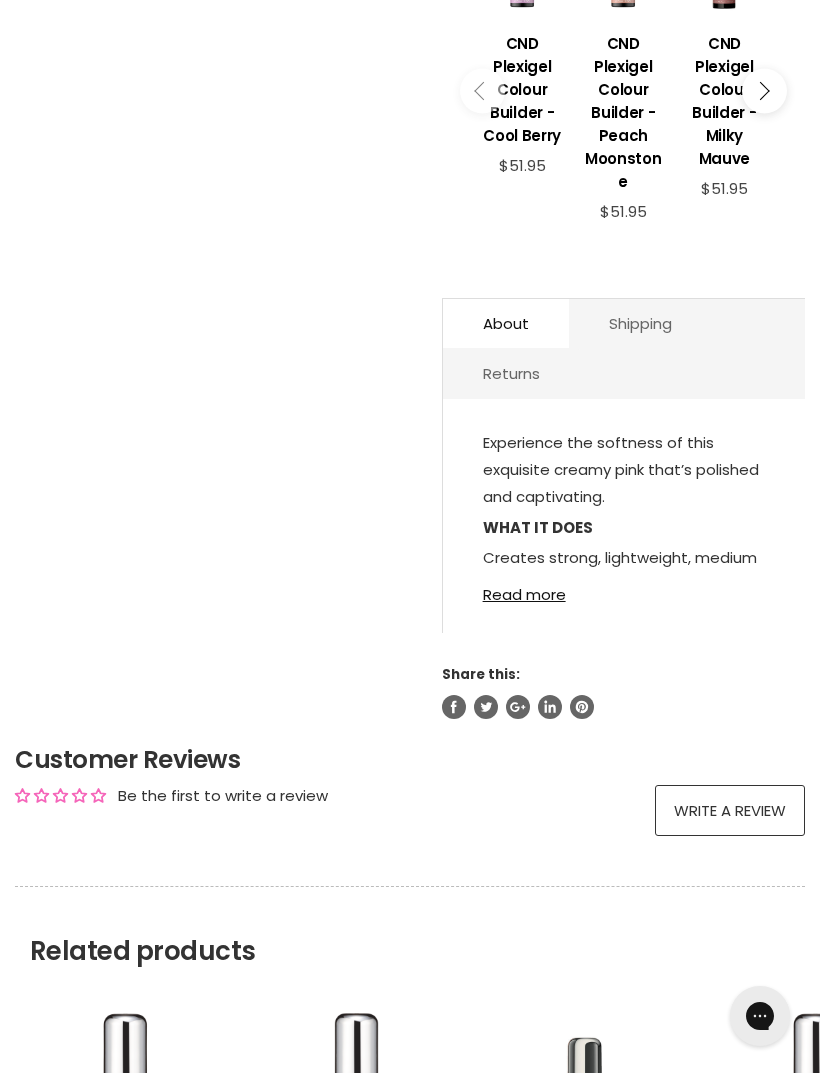 click on "Read more" at bounding box center (624, 588) 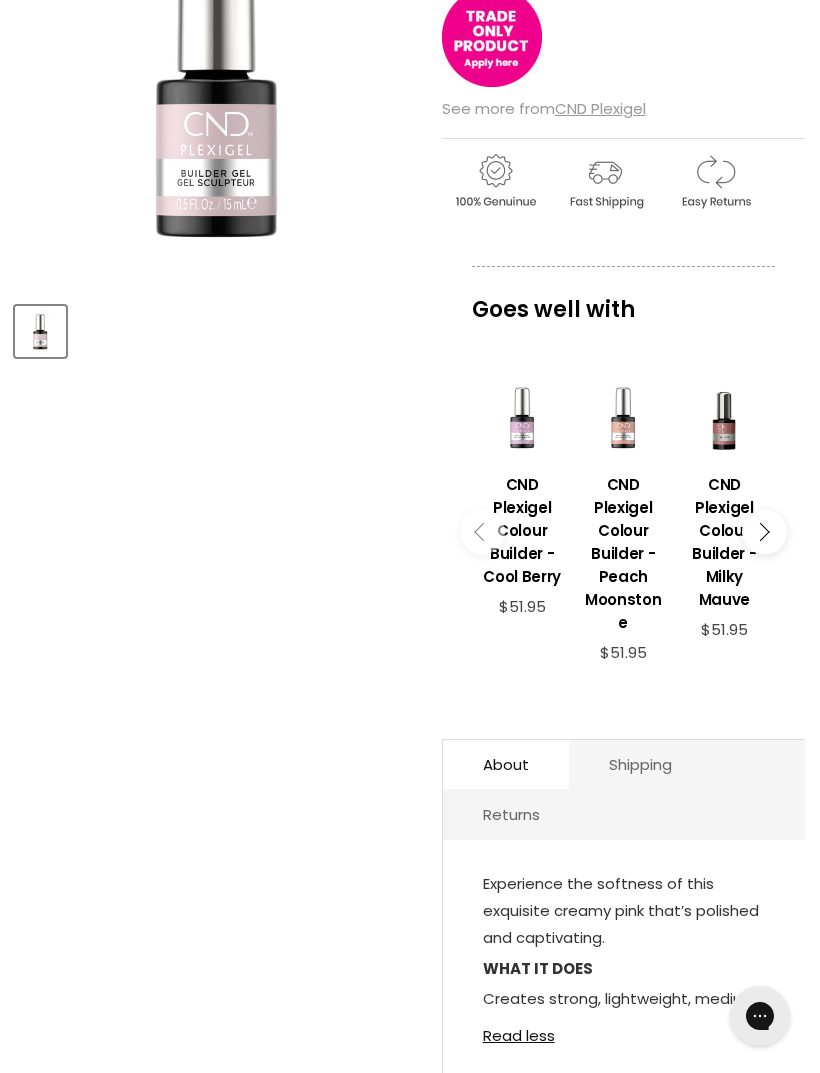 scroll, scrollTop: 155, scrollLeft: 0, axis: vertical 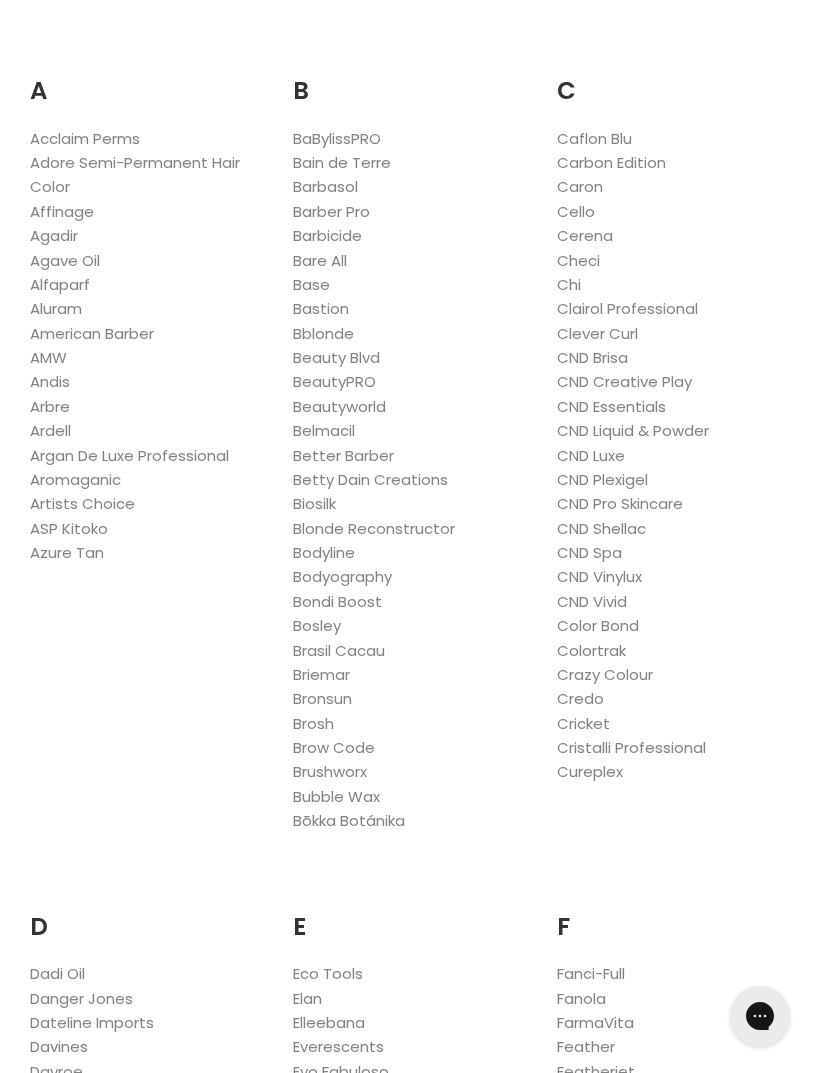 click on "CND Shellac" at bounding box center [601, 528] 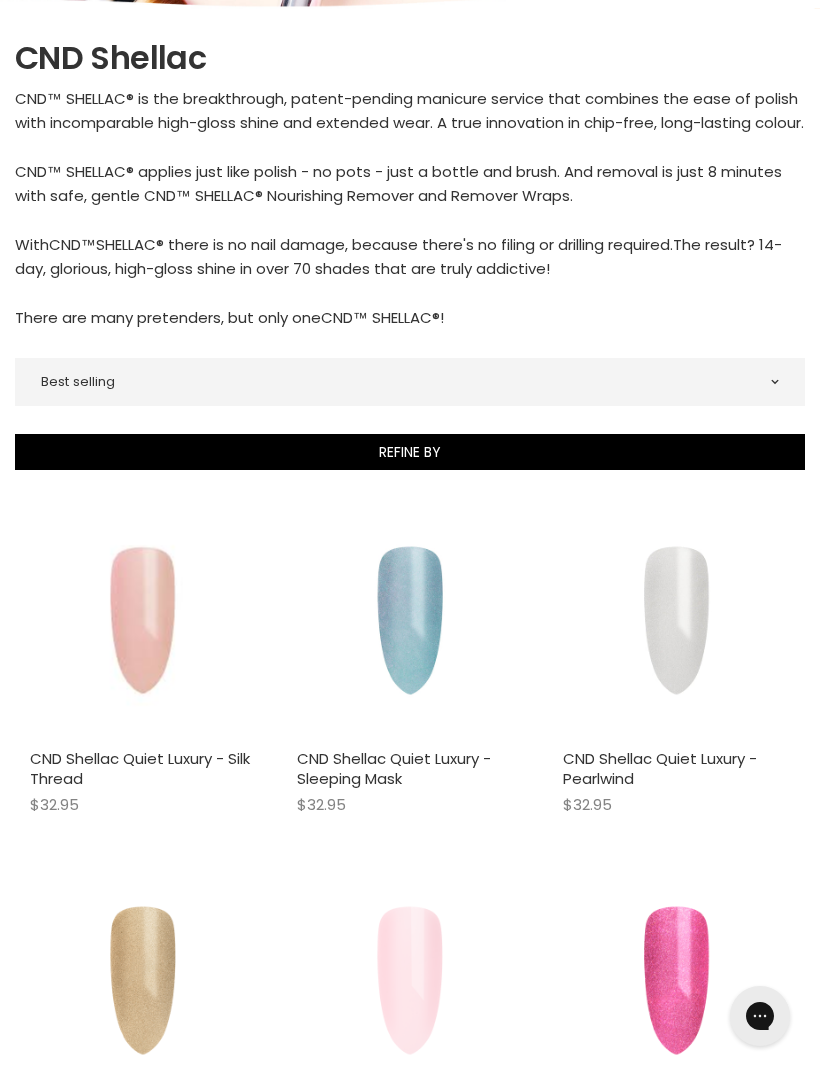 scroll, scrollTop: 0, scrollLeft: 0, axis: both 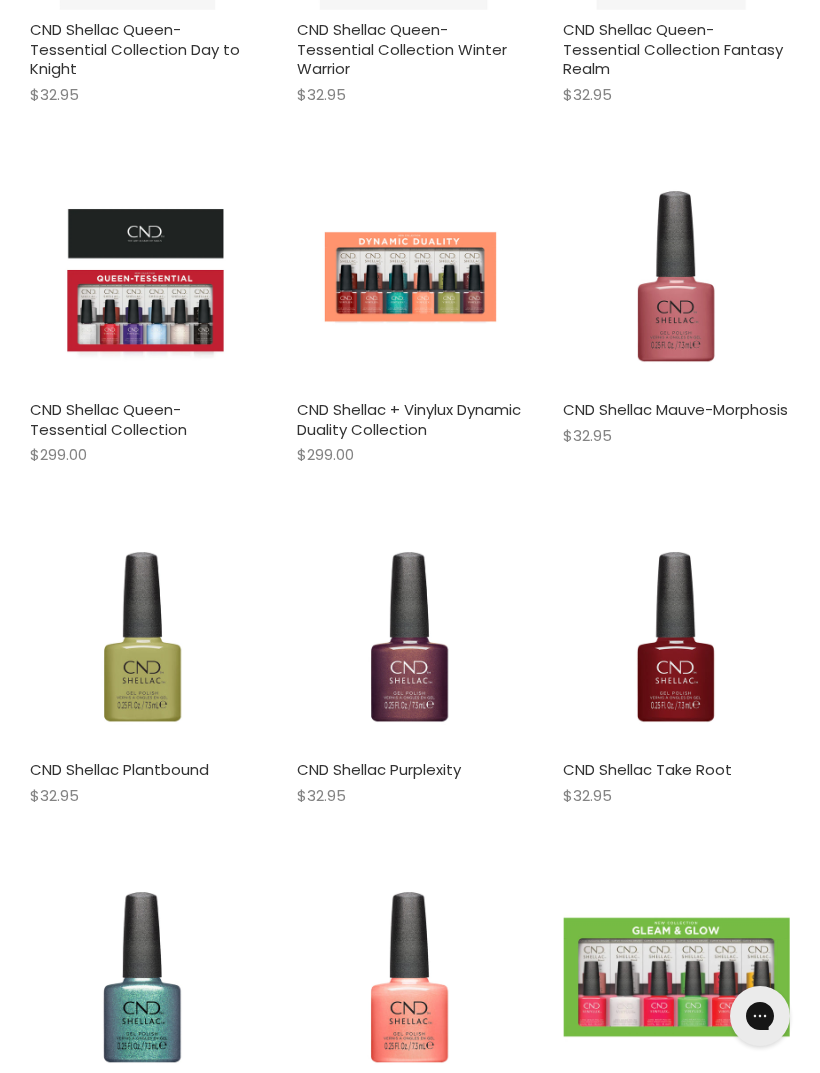 click at bounding box center [676, 276] 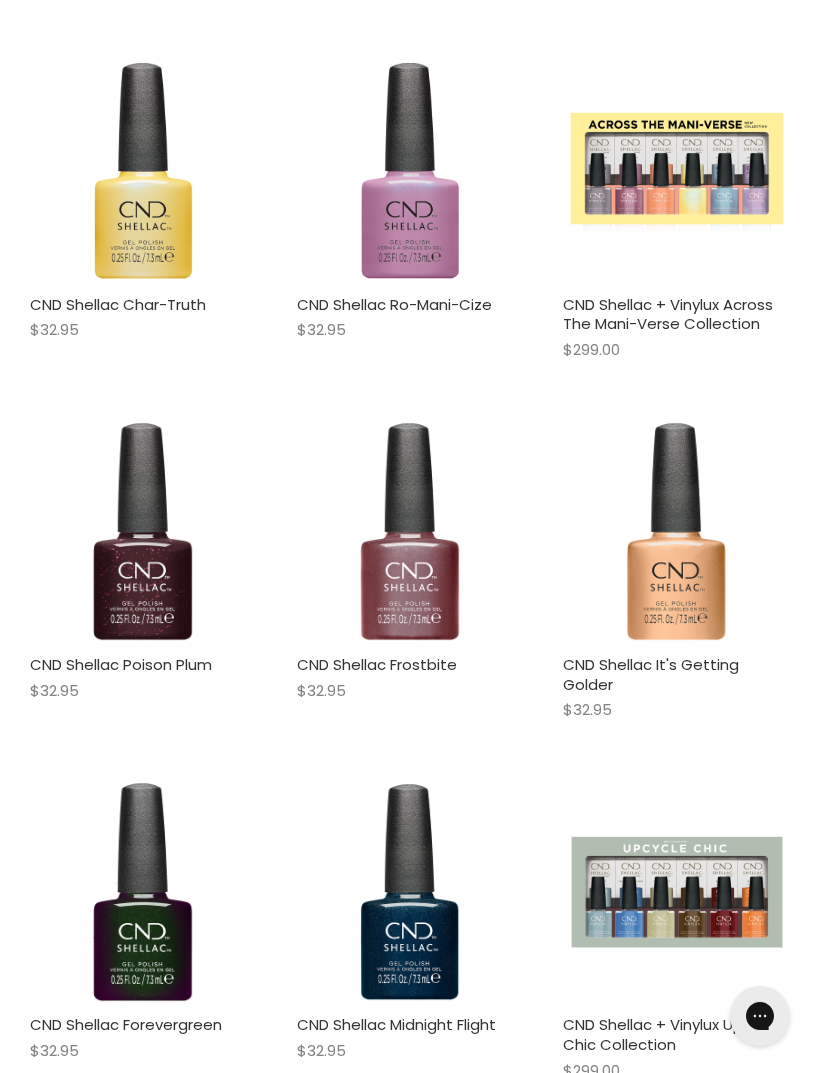 scroll, scrollTop: 4479, scrollLeft: 0, axis: vertical 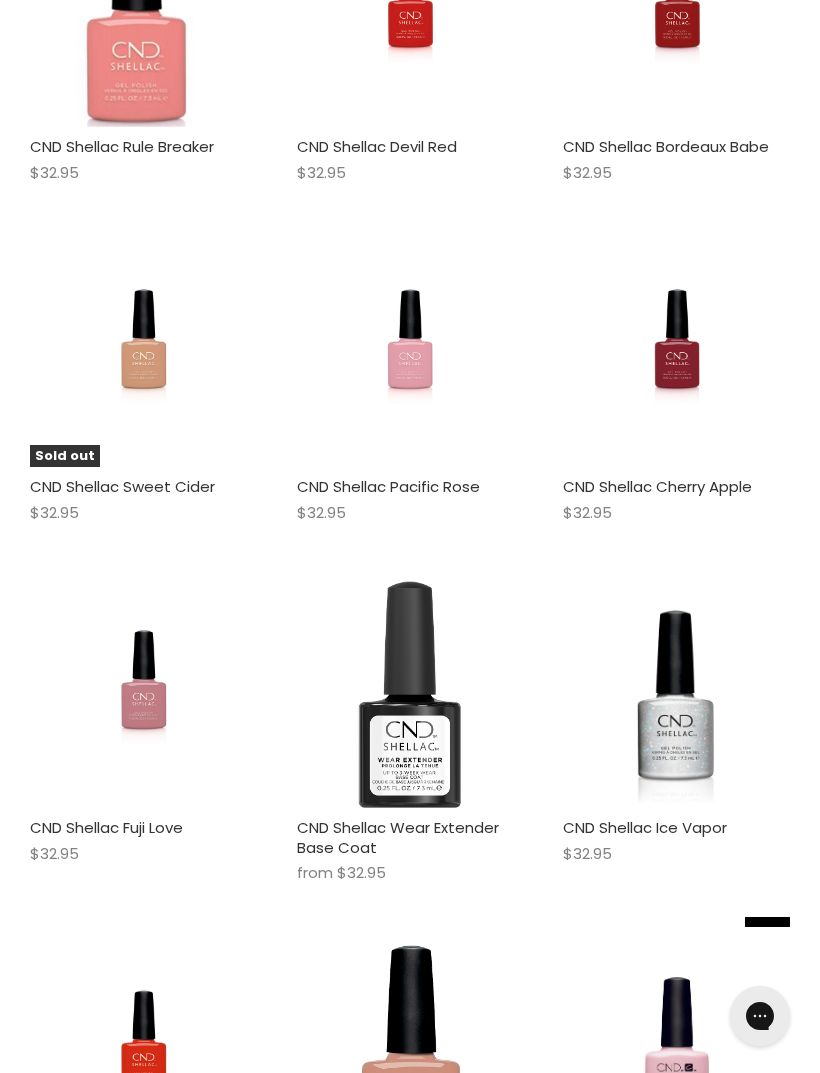 click at bounding box center [409, 354] 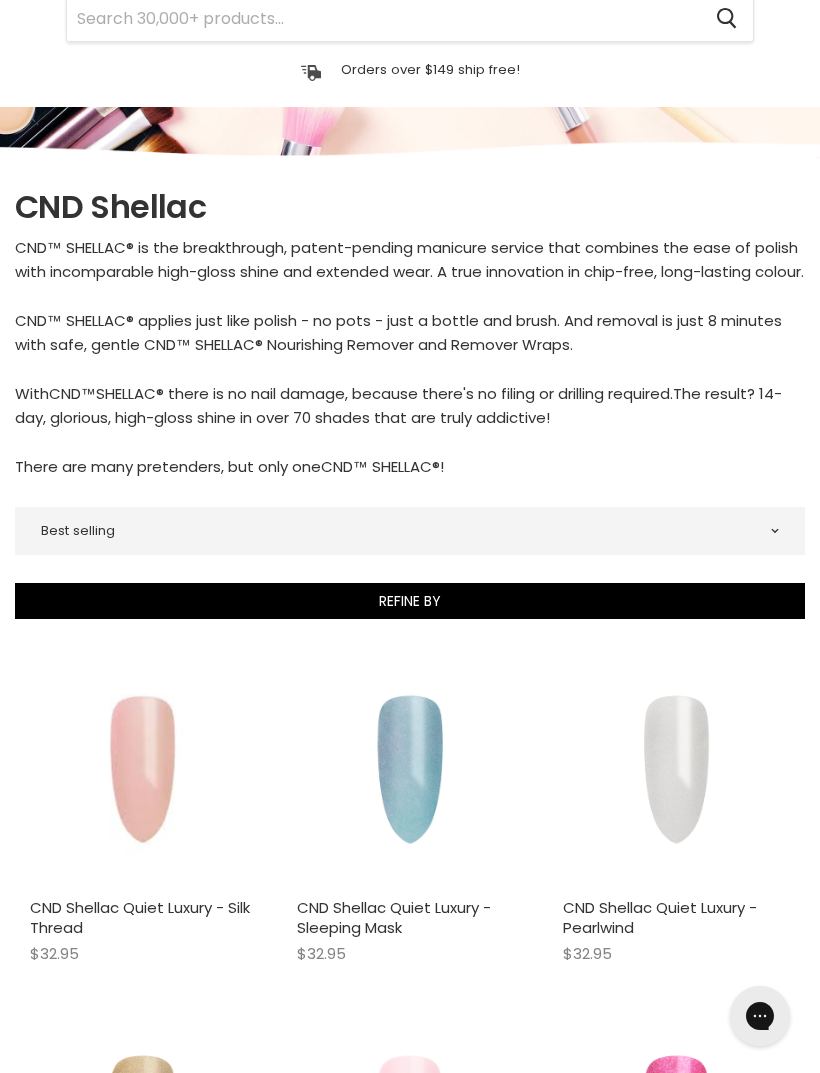 scroll, scrollTop: 267, scrollLeft: 0, axis: vertical 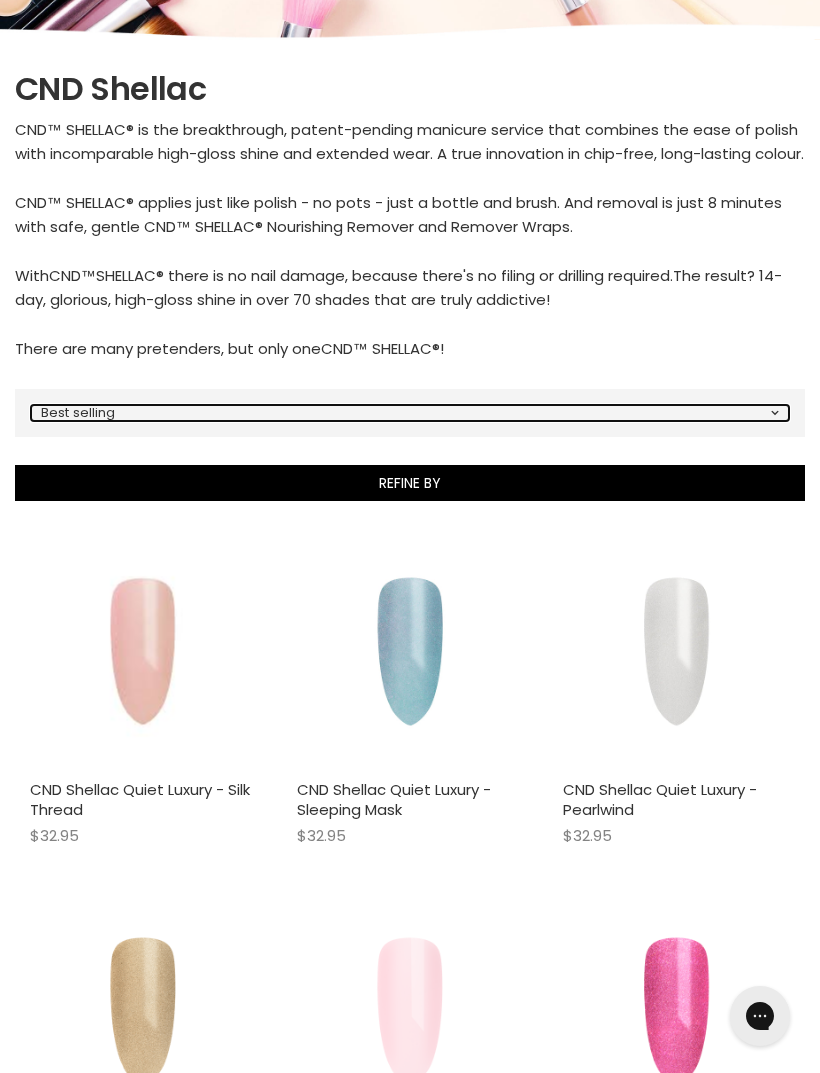 click on "Best selling Featured Price, low to high Price, high to low Alphabetically, A-Z Alphabetically, Z-A Date, new to old Date, old to new" at bounding box center [410, 412] 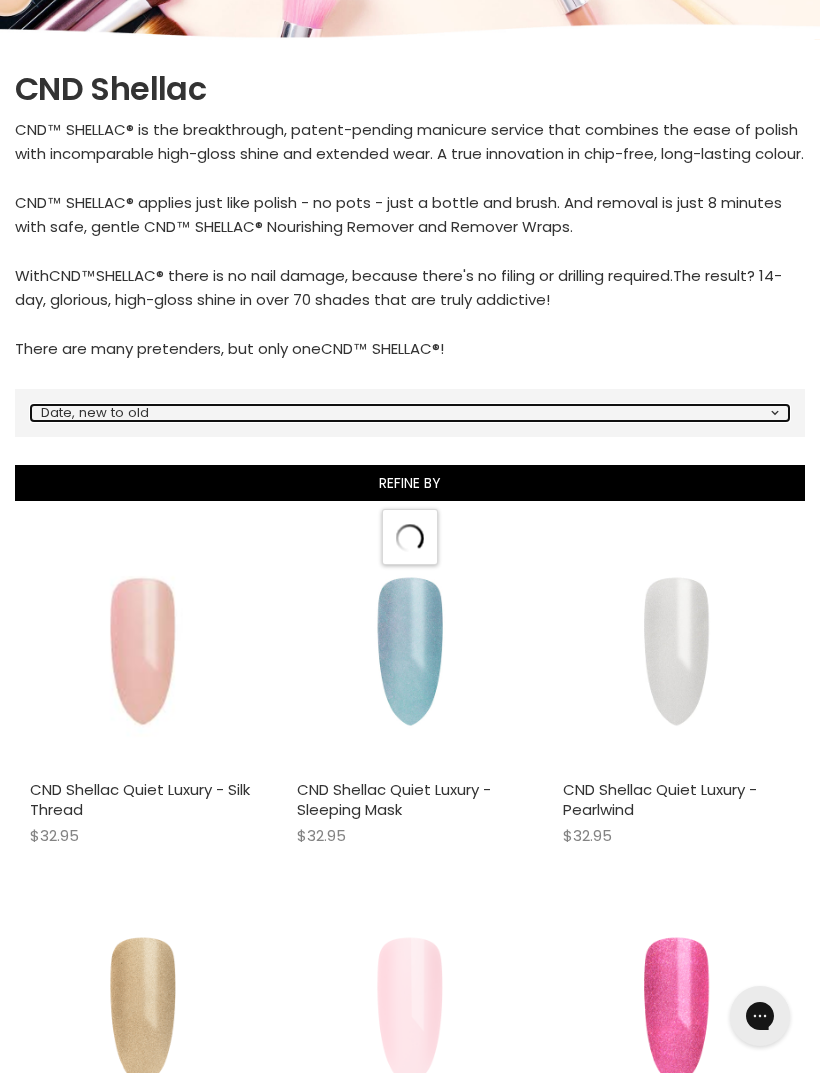 select on "created-descending" 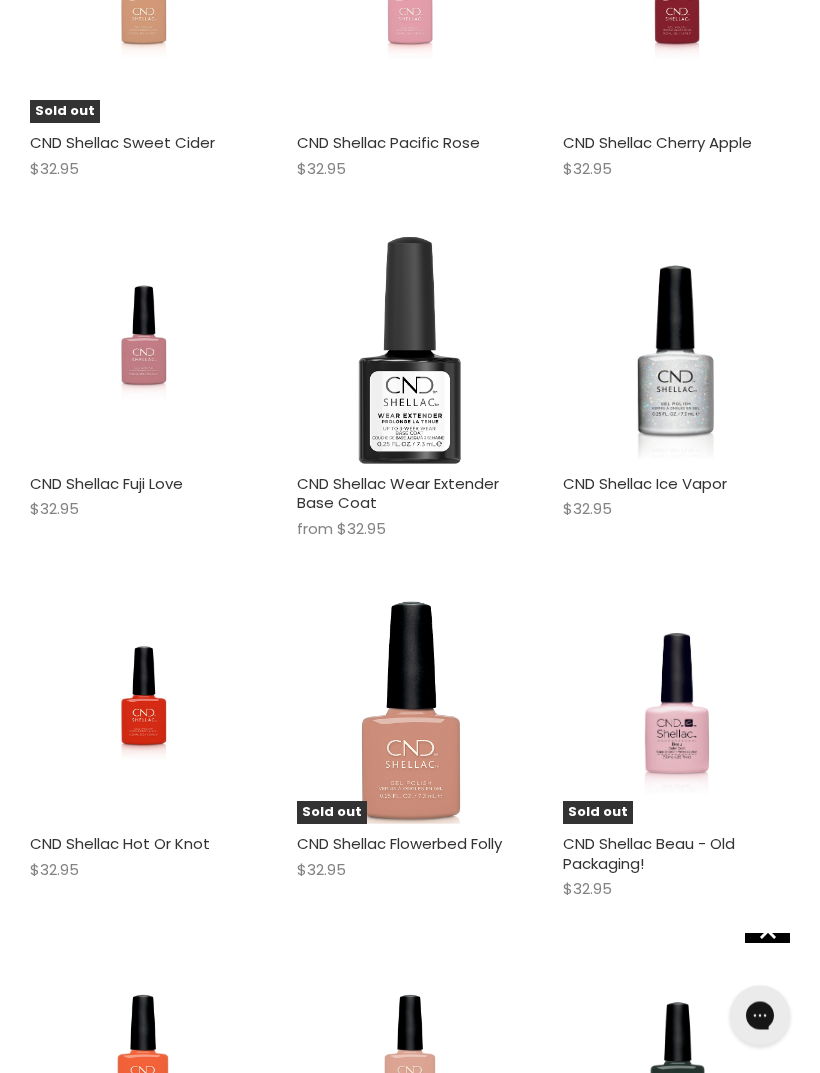 scroll, scrollTop: 4494, scrollLeft: 0, axis: vertical 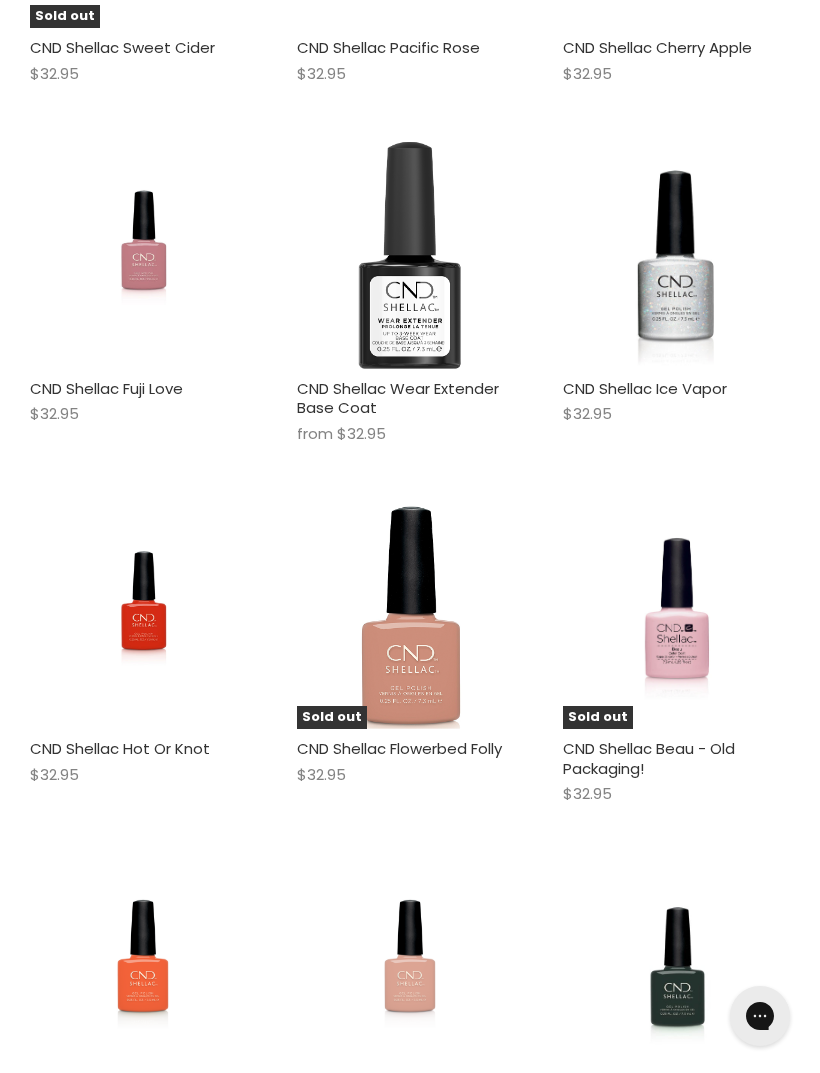 click at bounding box center [143, 255] 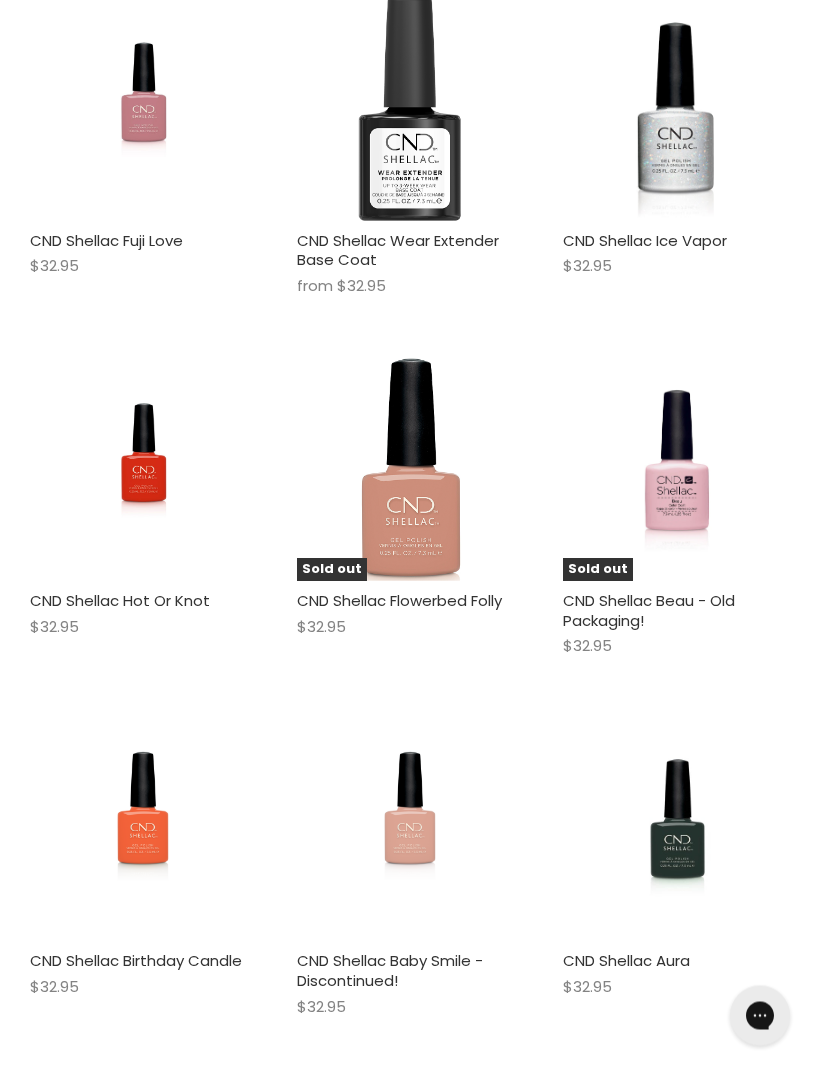 scroll, scrollTop: 4697, scrollLeft: 0, axis: vertical 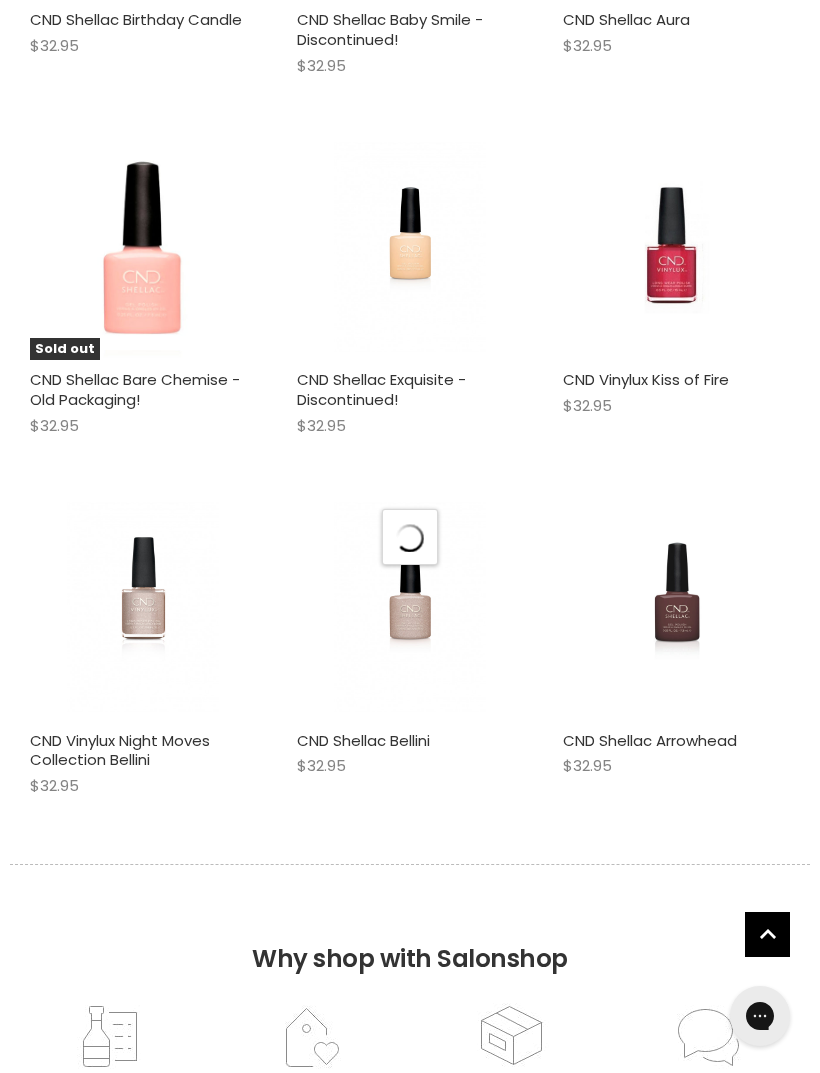 select on "created-descending" 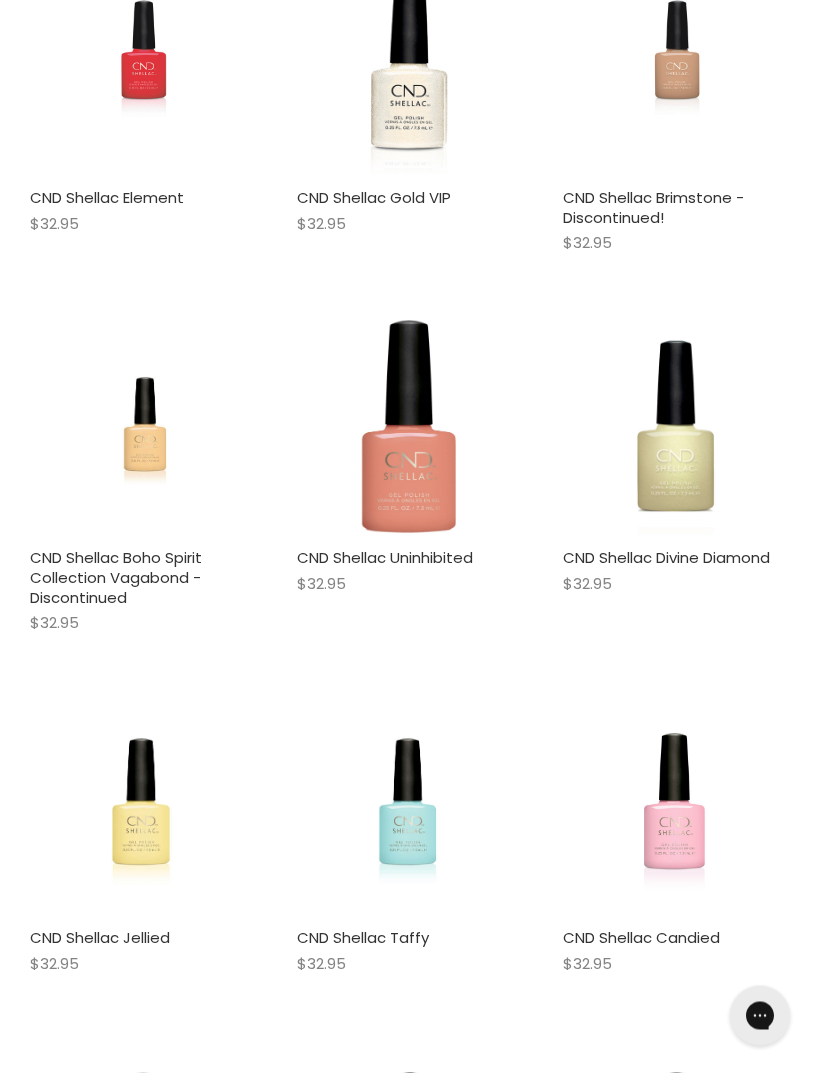 scroll, scrollTop: 6486, scrollLeft: 0, axis: vertical 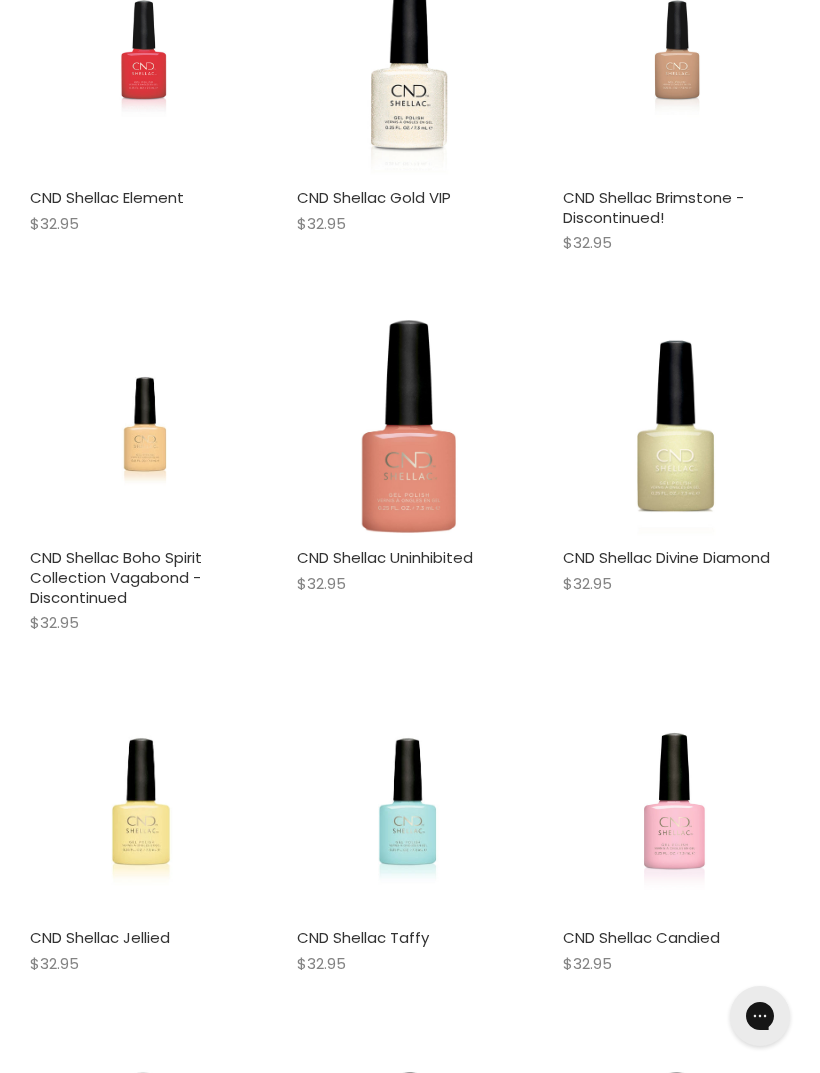 click at bounding box center [676, 425] 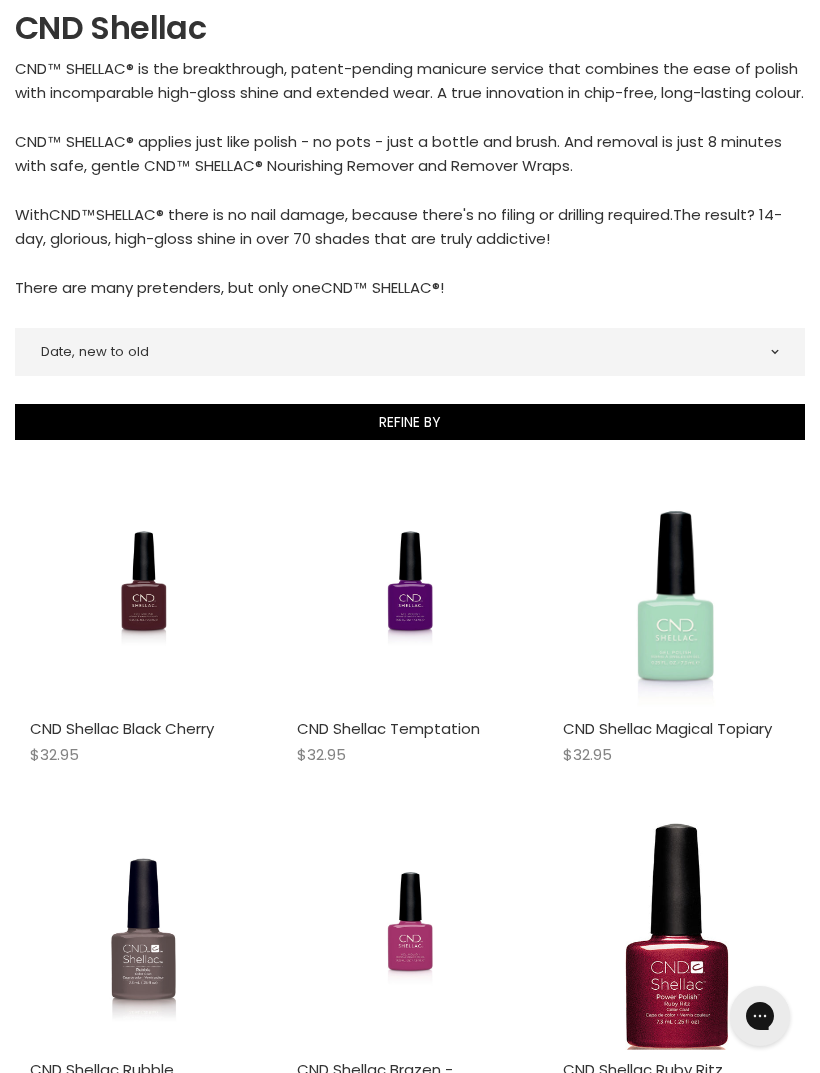 scroll, scrollTop: 0, scrollLeft: 0, axis: both 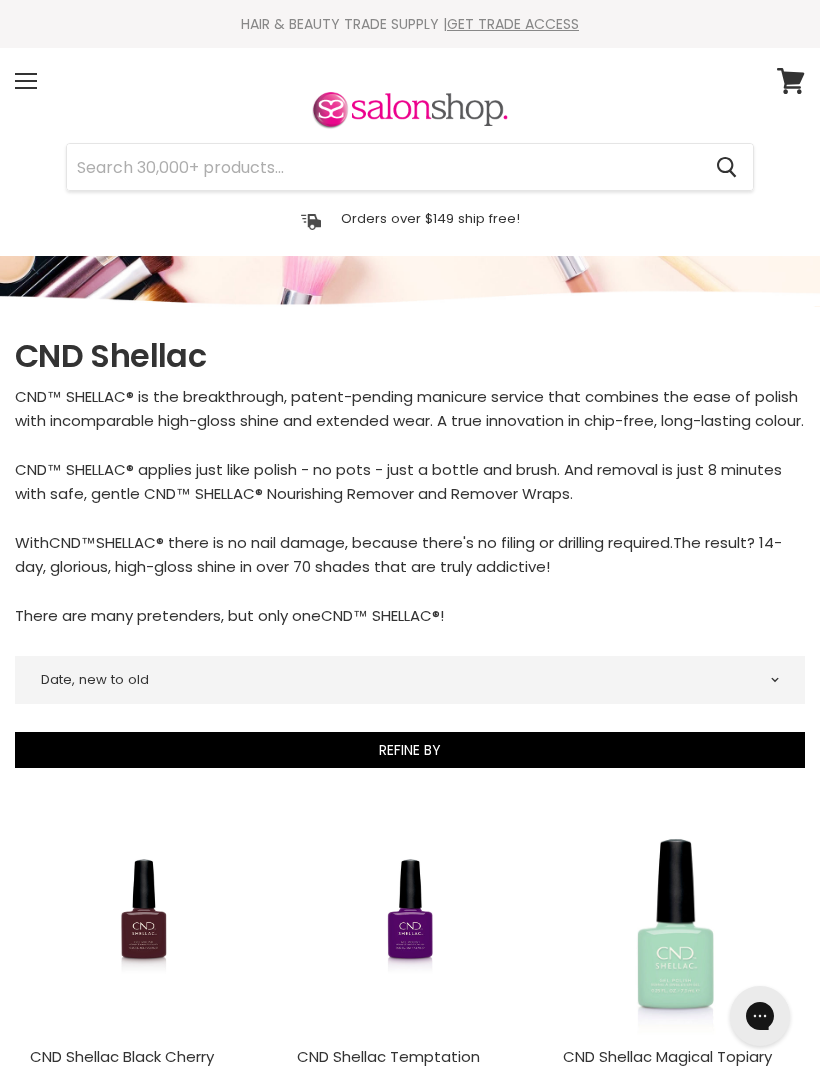 click at bounding box center (410, 111) 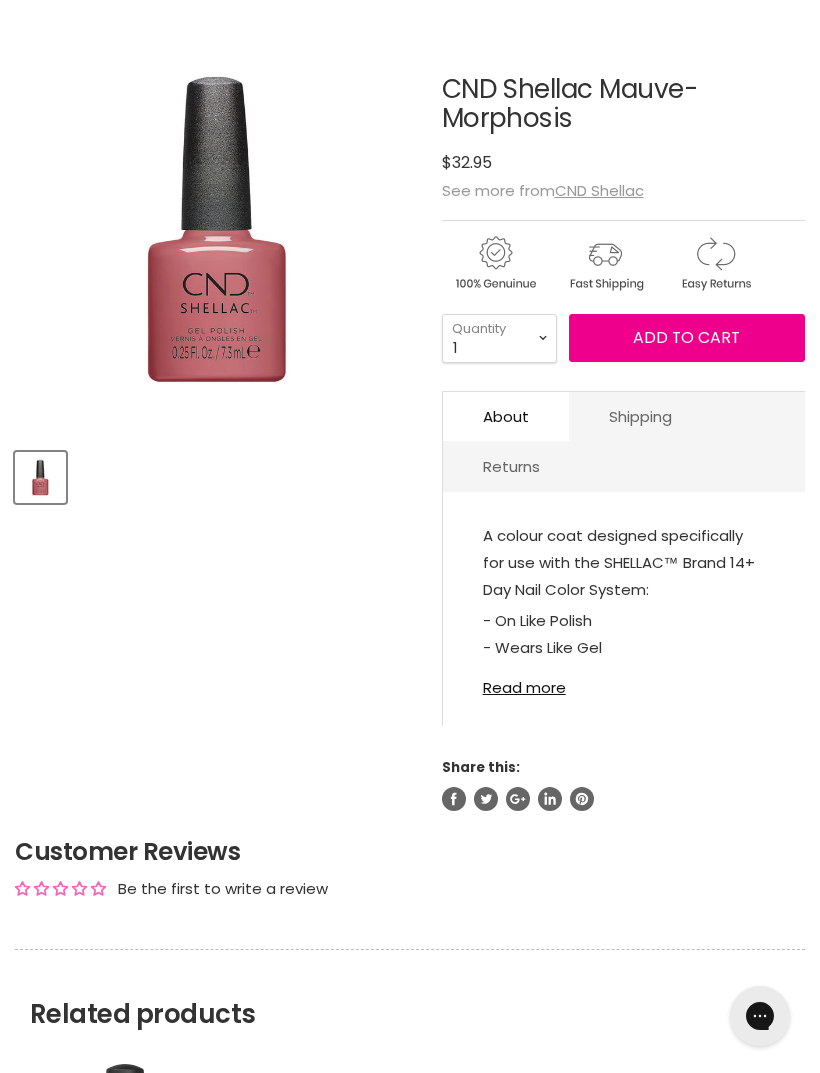 scroll, scrollTop: 0, scrollLeft: 0, axis: both 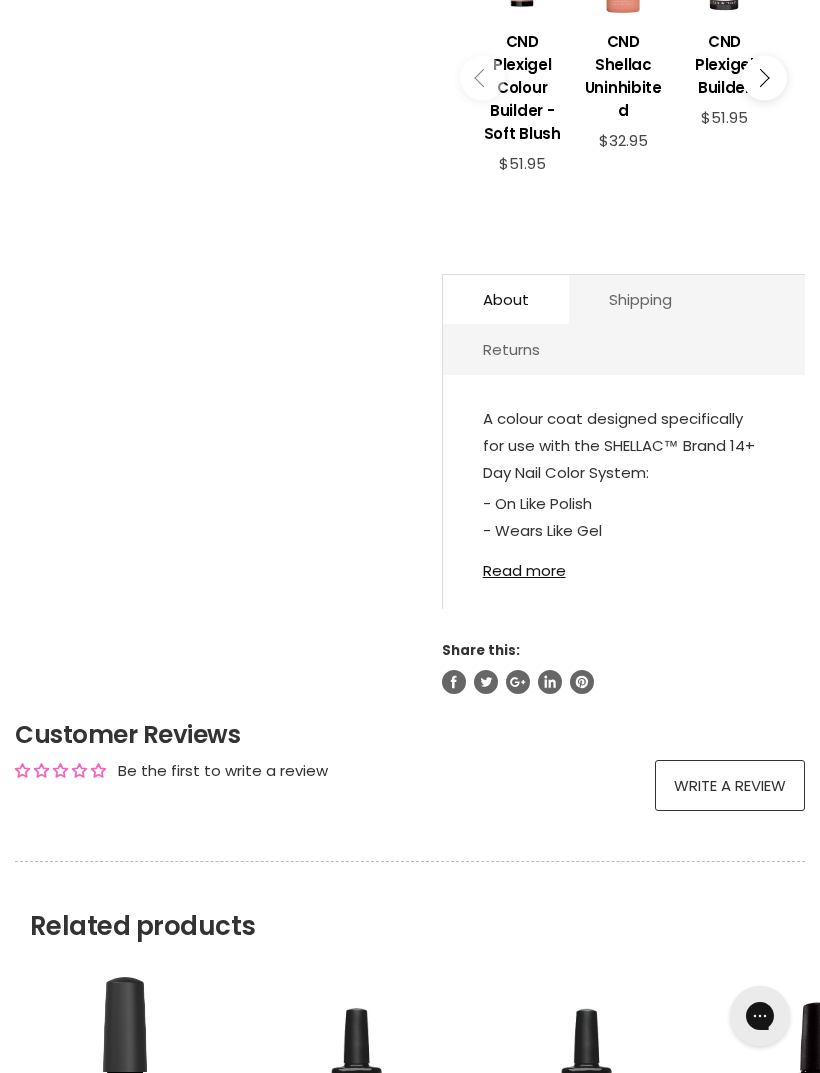 click on "Read more" at bounding box center [624, 564] 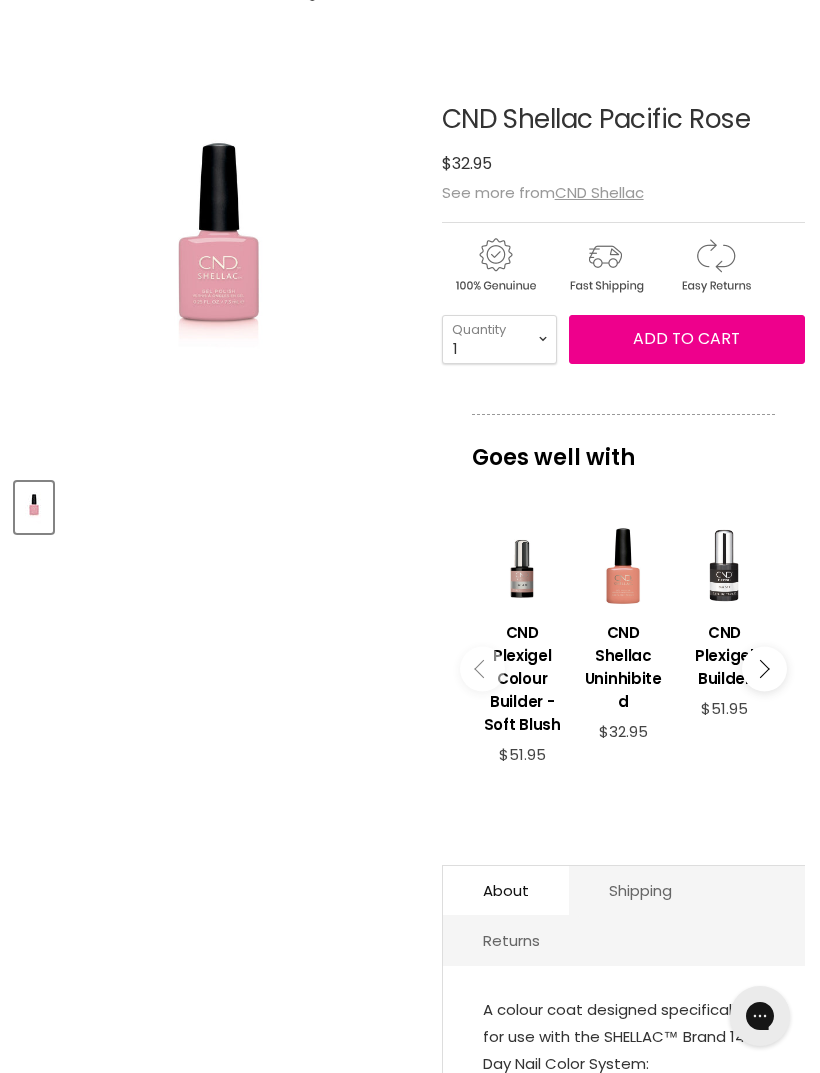 scroll, scrollTop: 228, scrollLeft: 0, axis: vertical 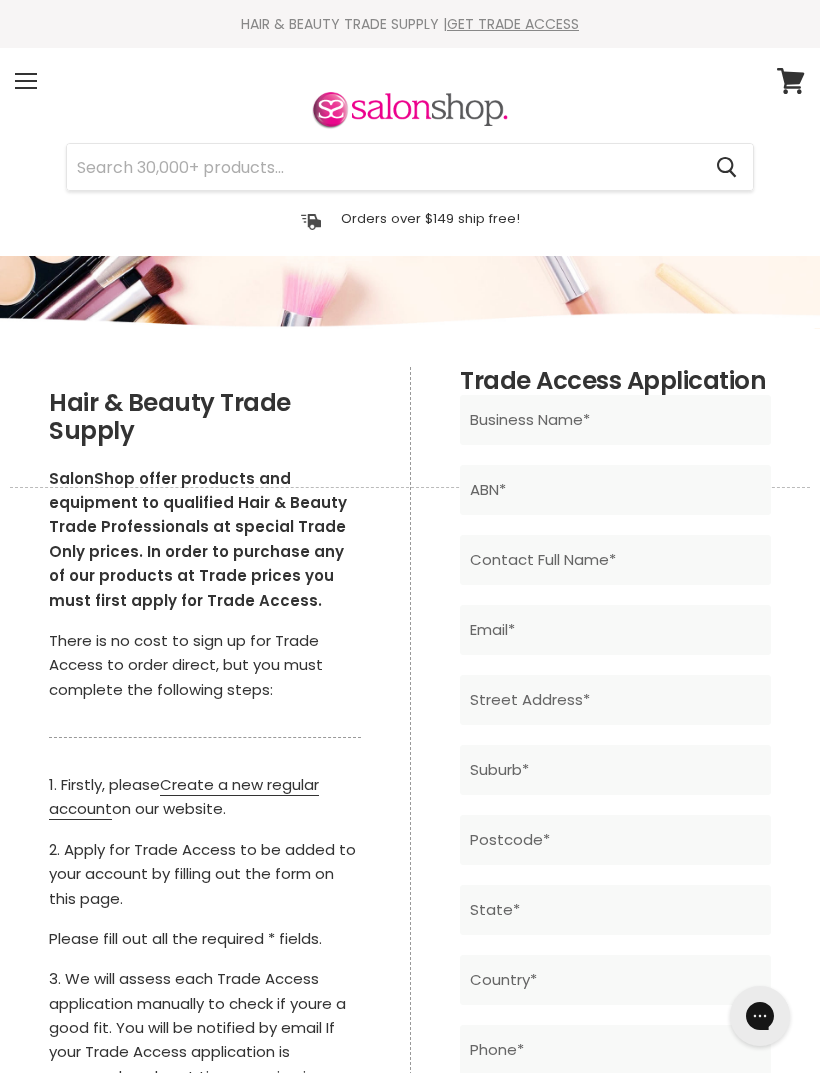 click at bounding box center (410, 111) 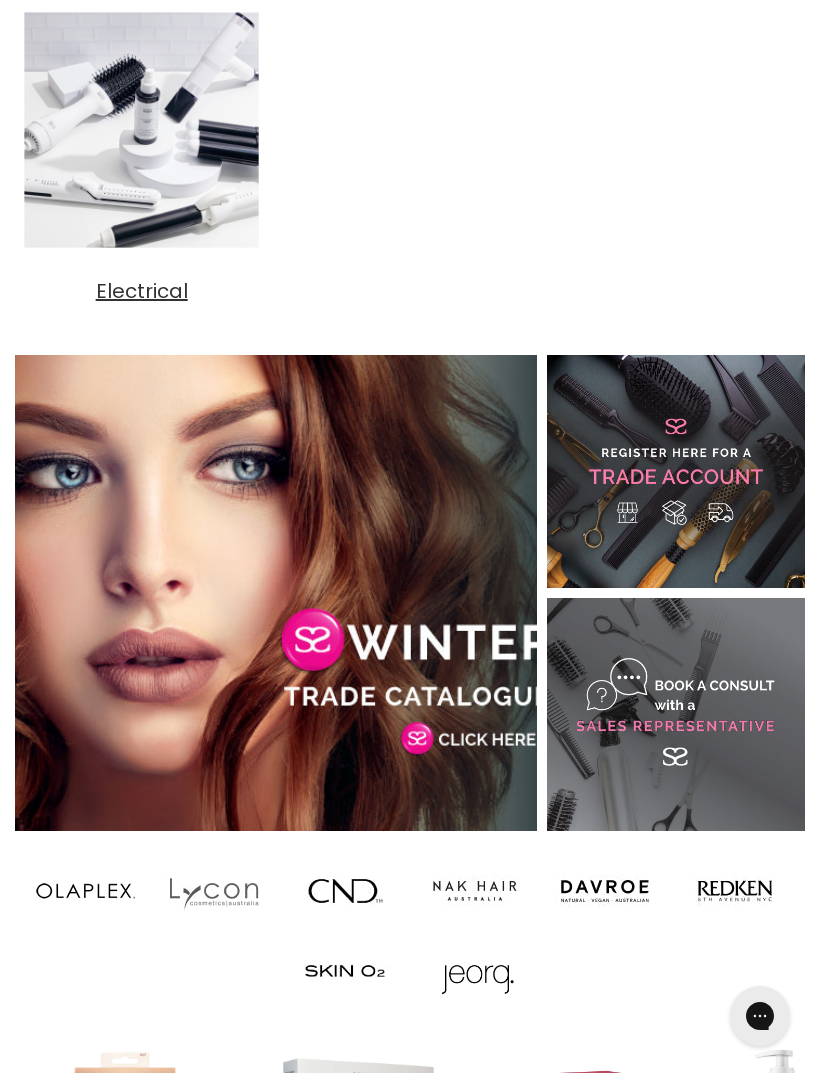 scroll, scrollTop: 1221, scrollLeft: 0, axis: vertical 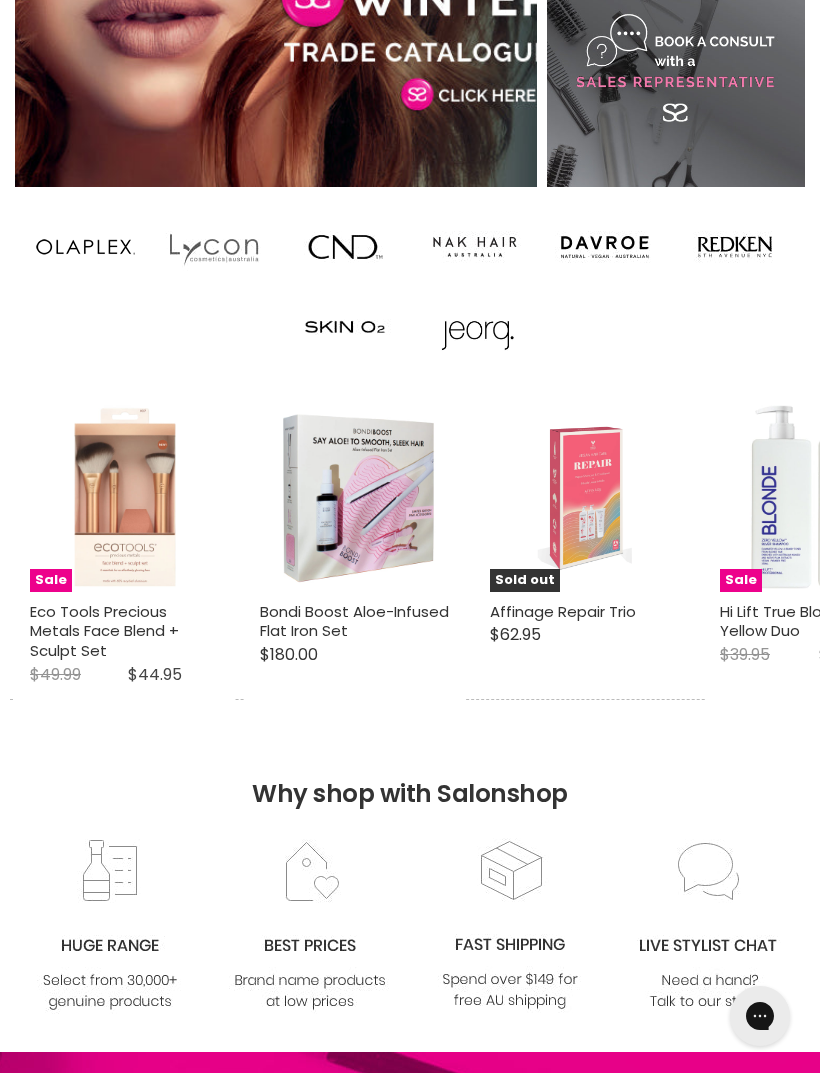 click at bounding box center (125, 497) 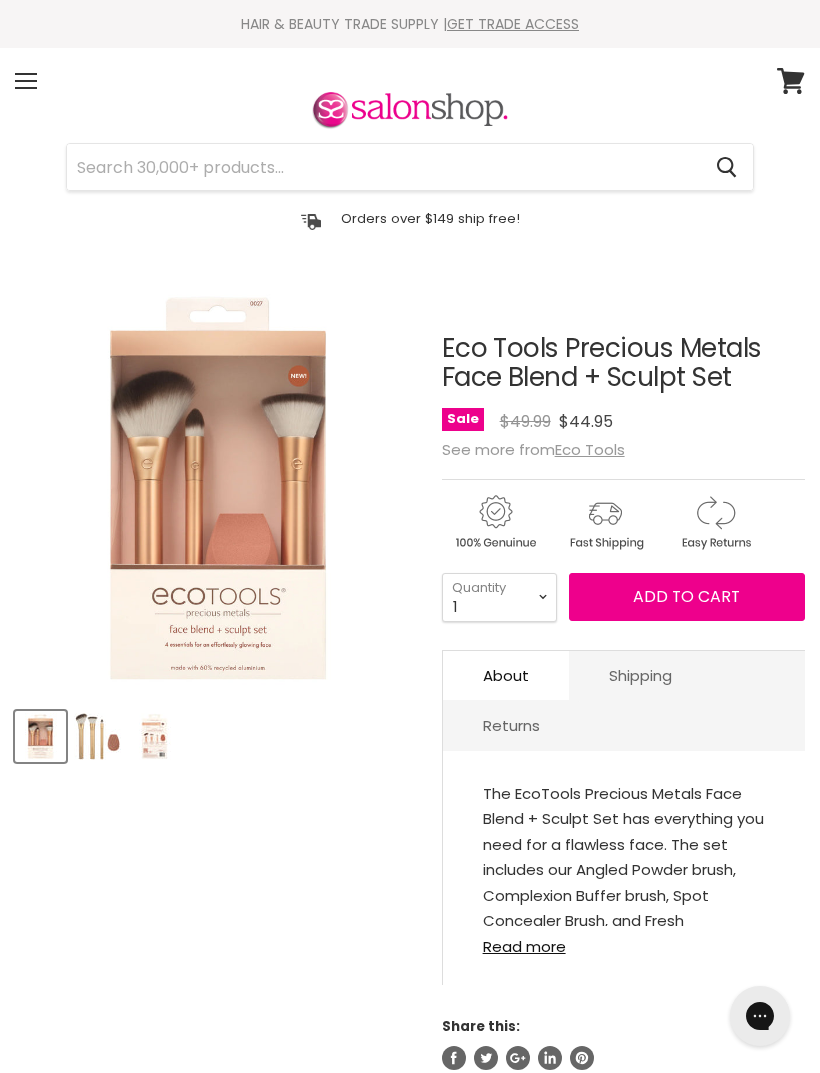 scroll, scrollTop: 0, scrollLeft: 0, axis: both 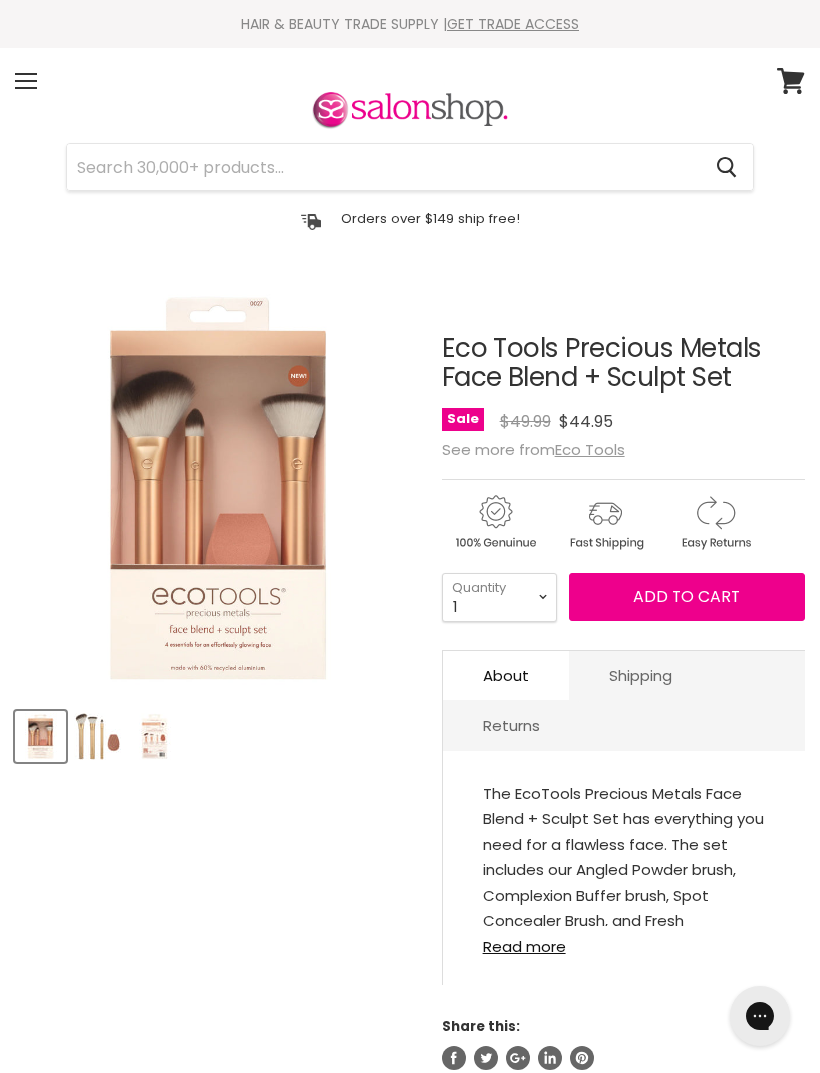 click at bounding box center [97, 736] 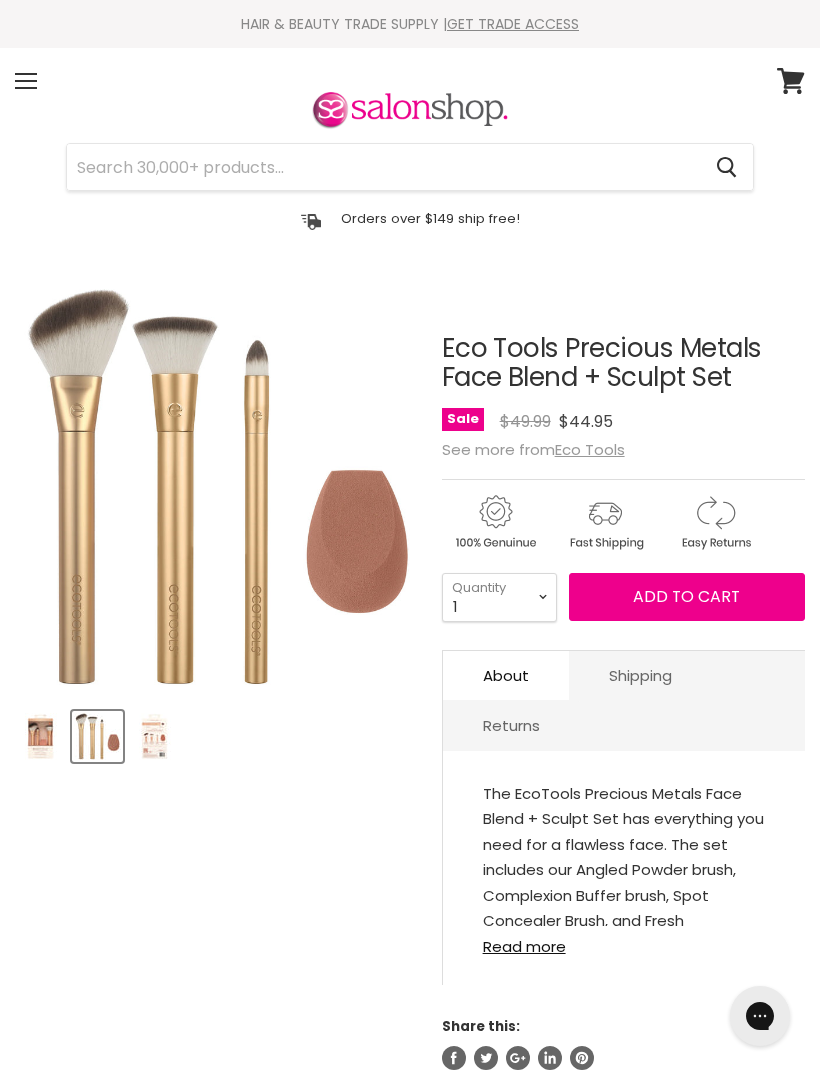scroll, scrollTop: 0, scrollLeft: 0, axis: both 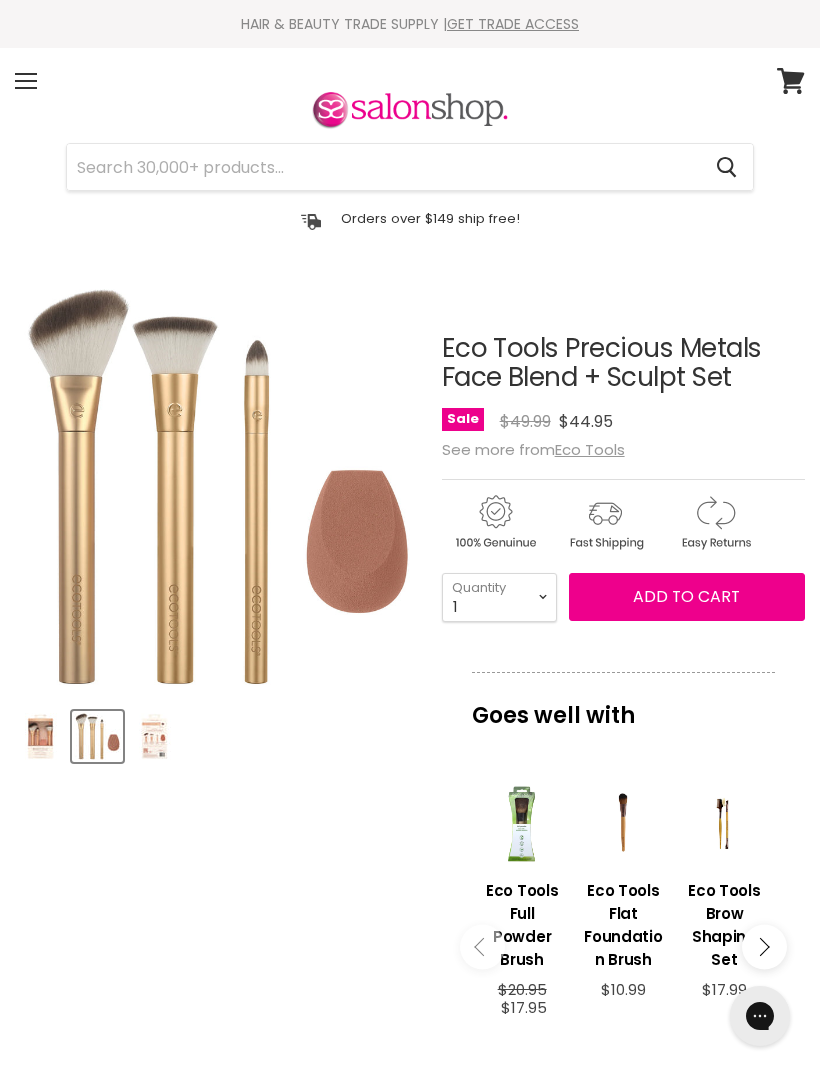 click at bounding box center [154, 736] 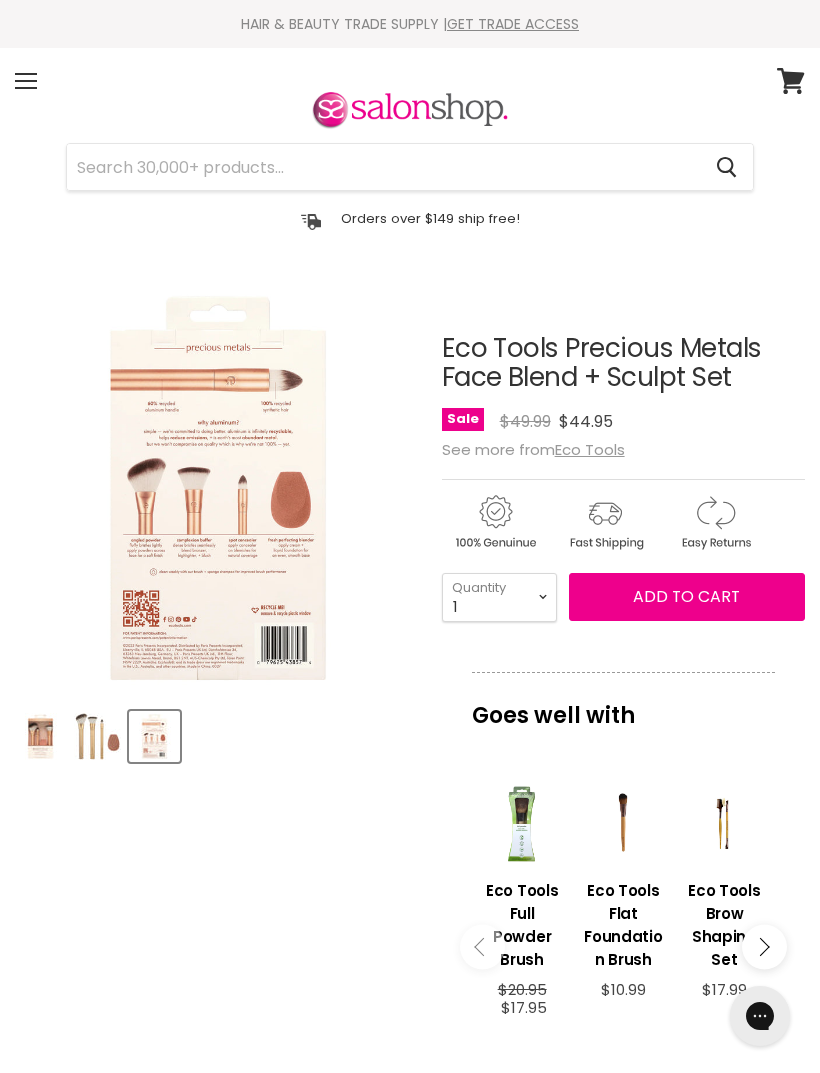 click at bounding box center [58, 759] 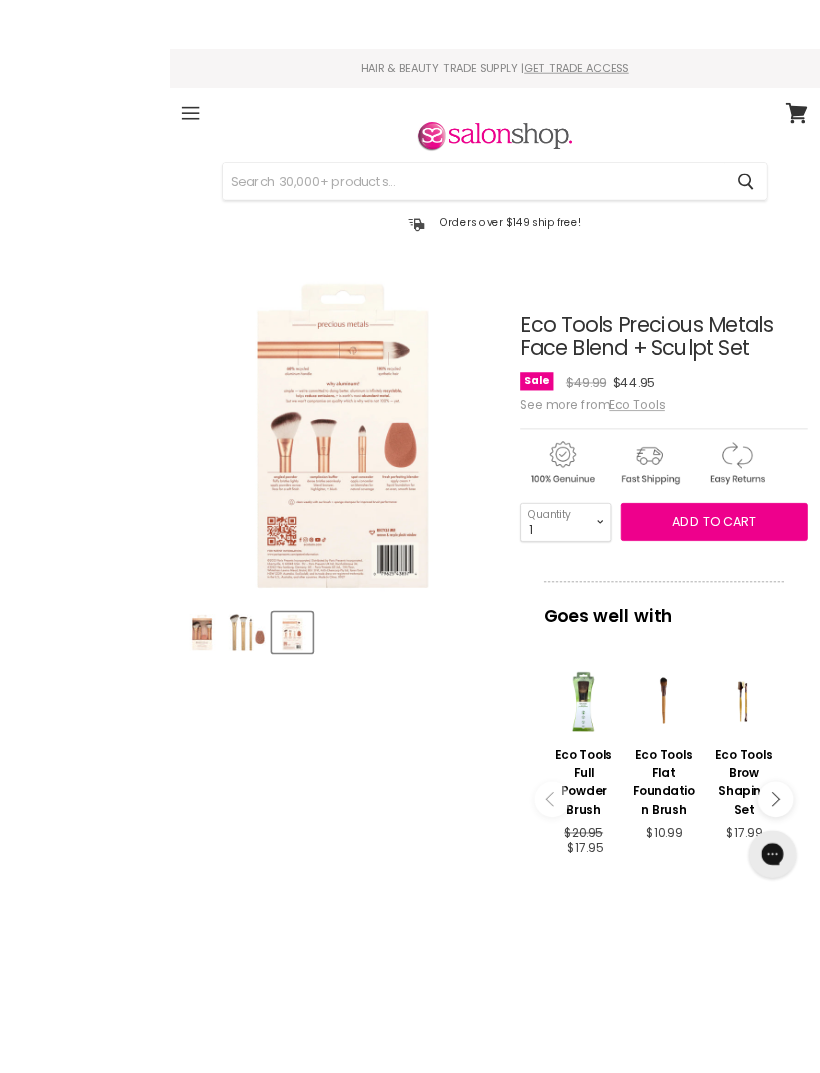 scroll, scrollTop: 0, scrollLeft: 0, axis: both 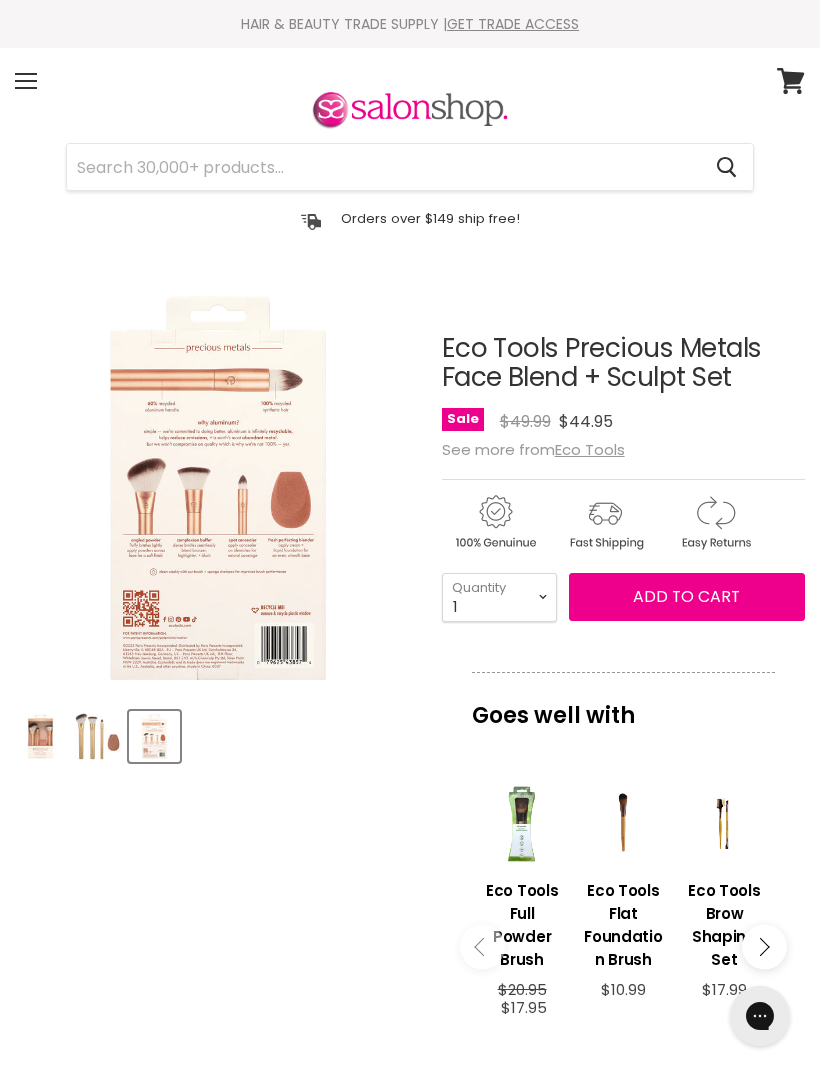 click on "Menu" at bounding box center (26, 81) 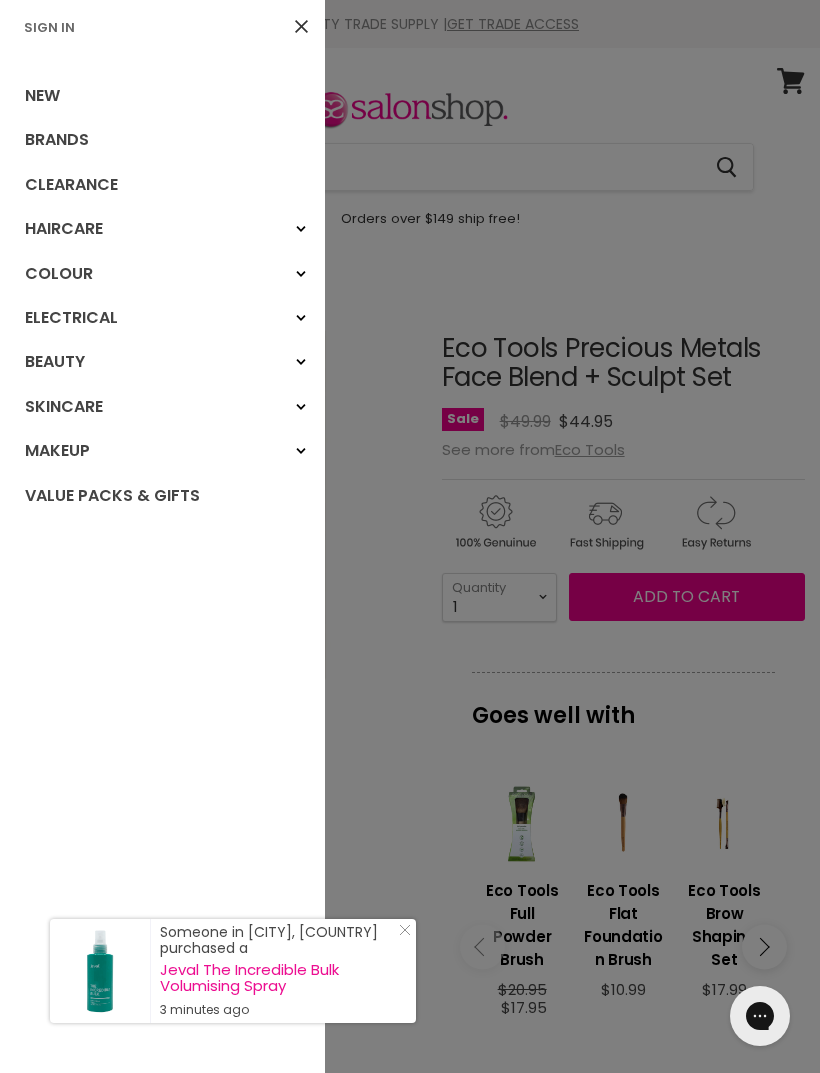click on "Electrical" at bounding box center (301, 318) 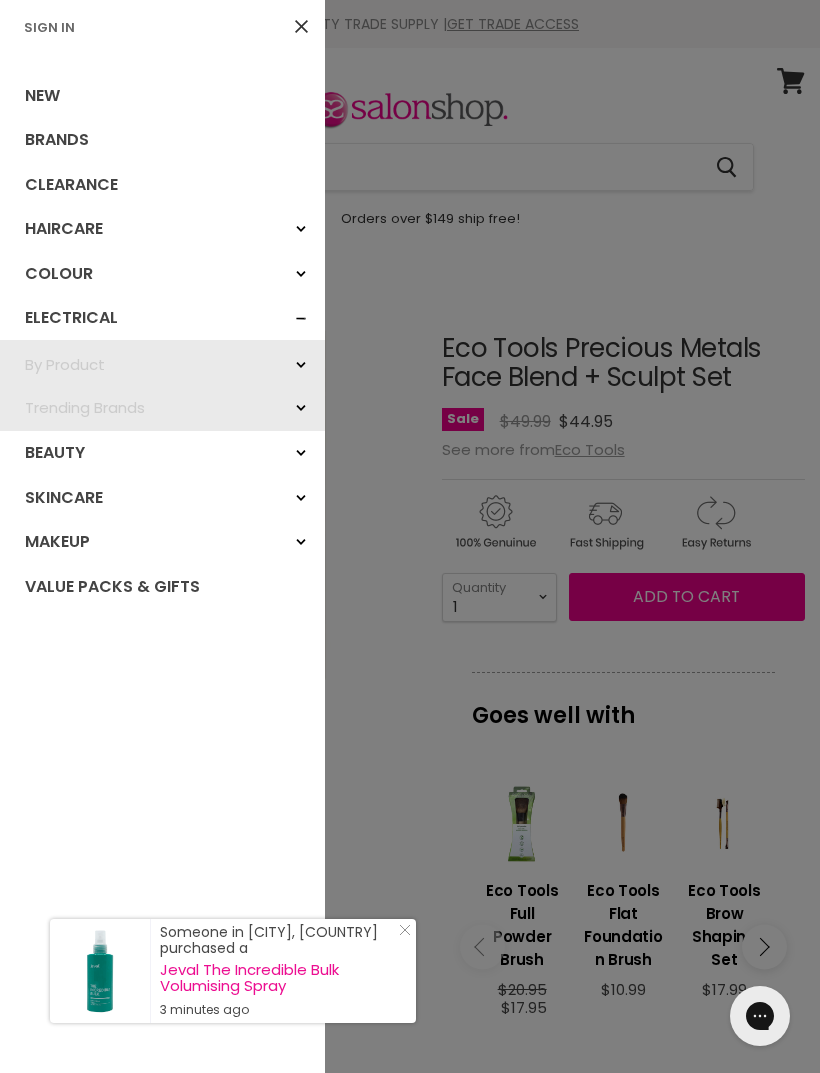click on "By Product" at bounding box center (301, 365) 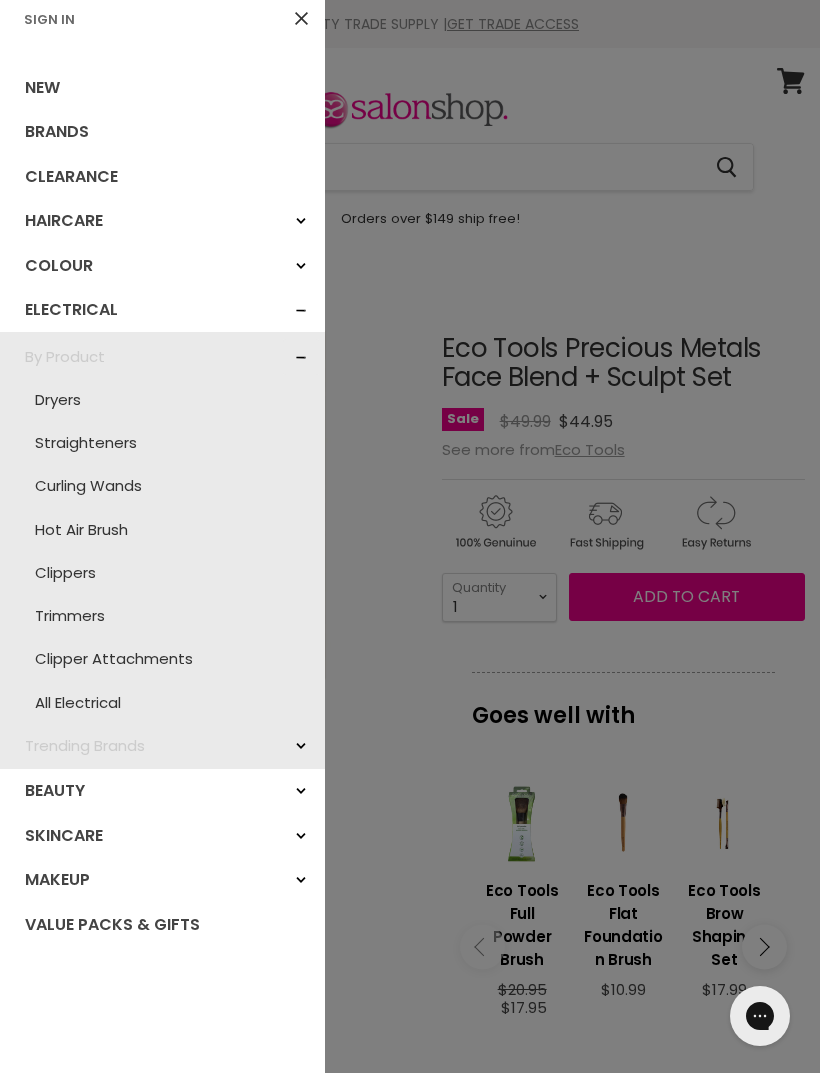 scroll, scrollTop: 8, scrollLeft: 0, axis: vertical 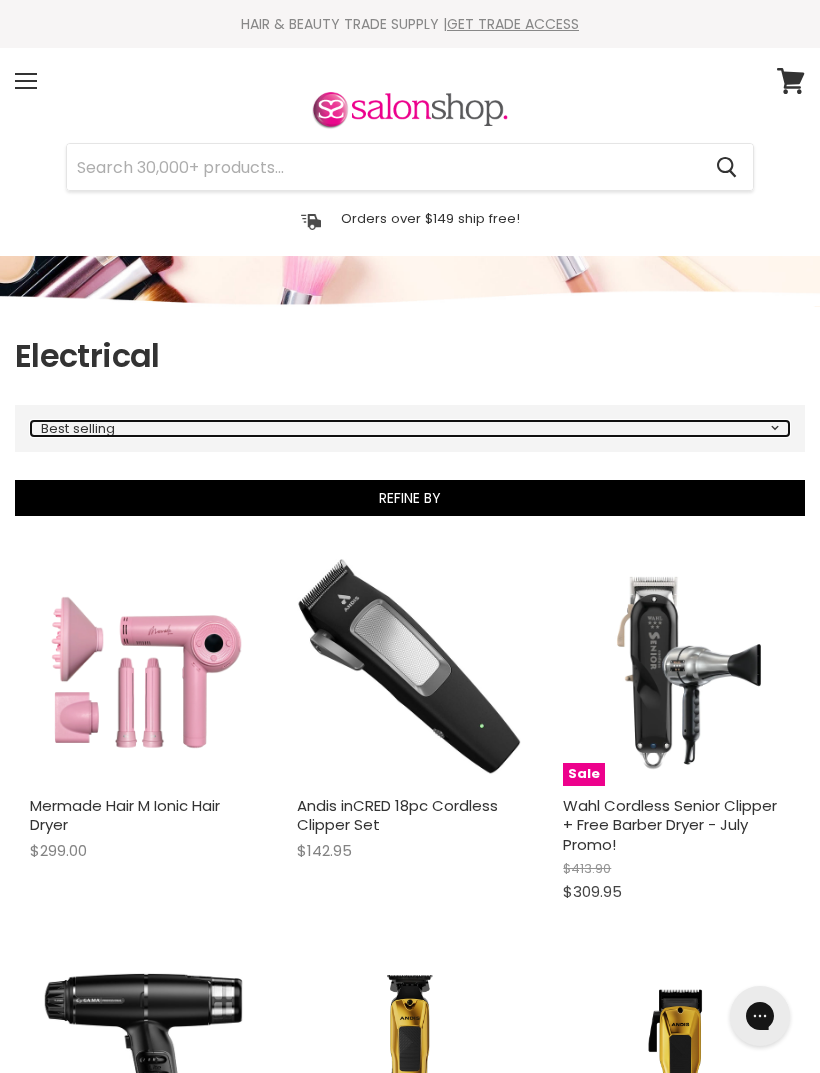click on "Best selling Featured Price, low to high Price, high to low Alphabetically, A-Z Alphabetically, Z-A Date, new to old Date, old to new" at bounding box center (410, 428) 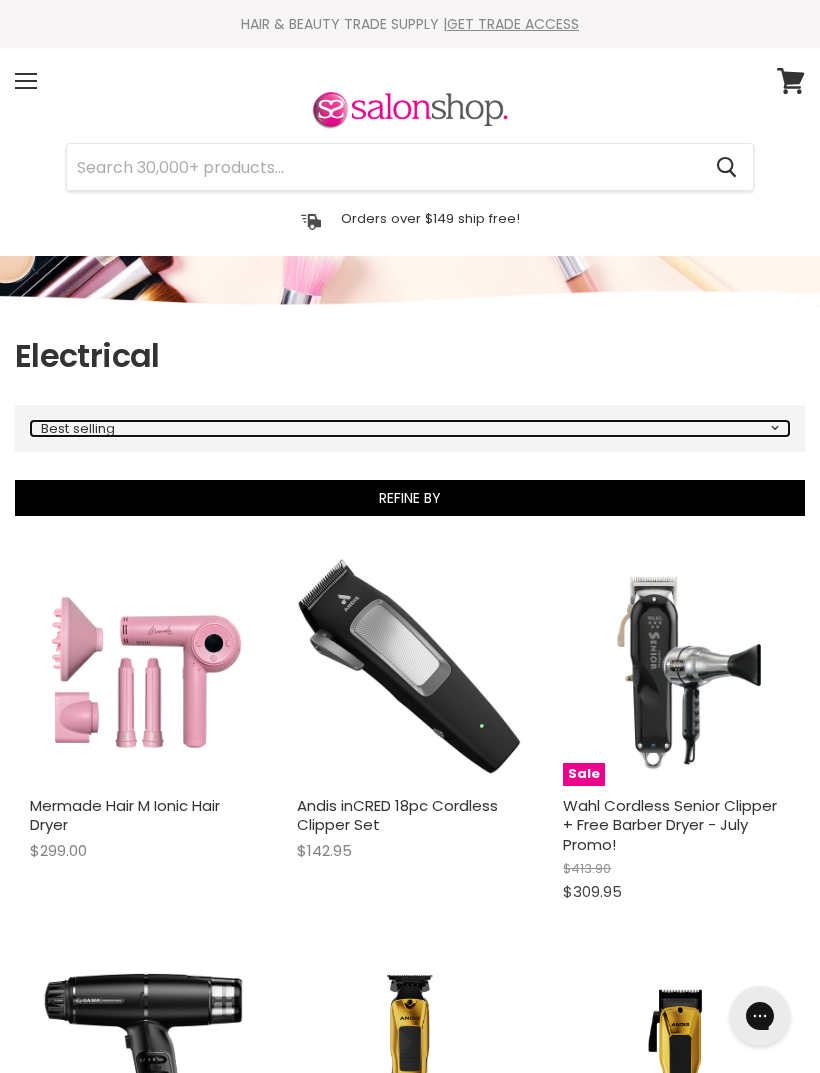 select on "created-descending" 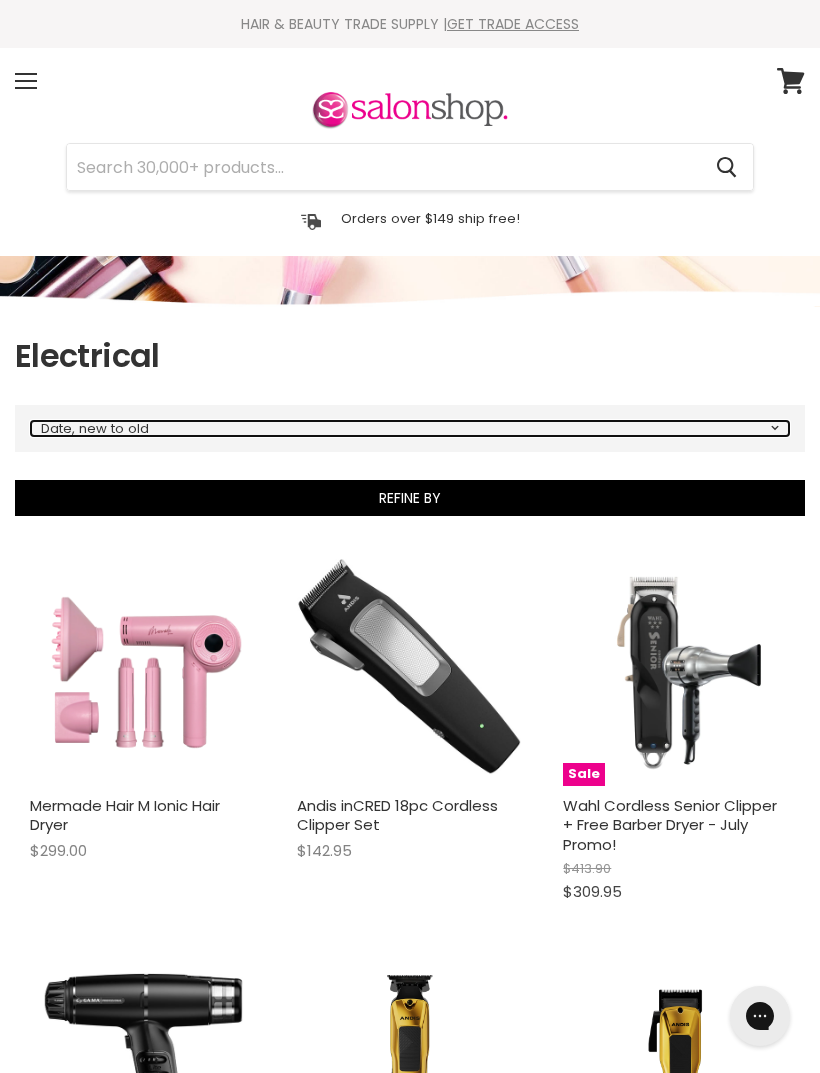 click on "Best selling Featured Price, low to high Price, high to low Alphabetically, A-Z Alphabetically, Z-A Date, new to old Date, old to new" at bounding box center [410, 428] 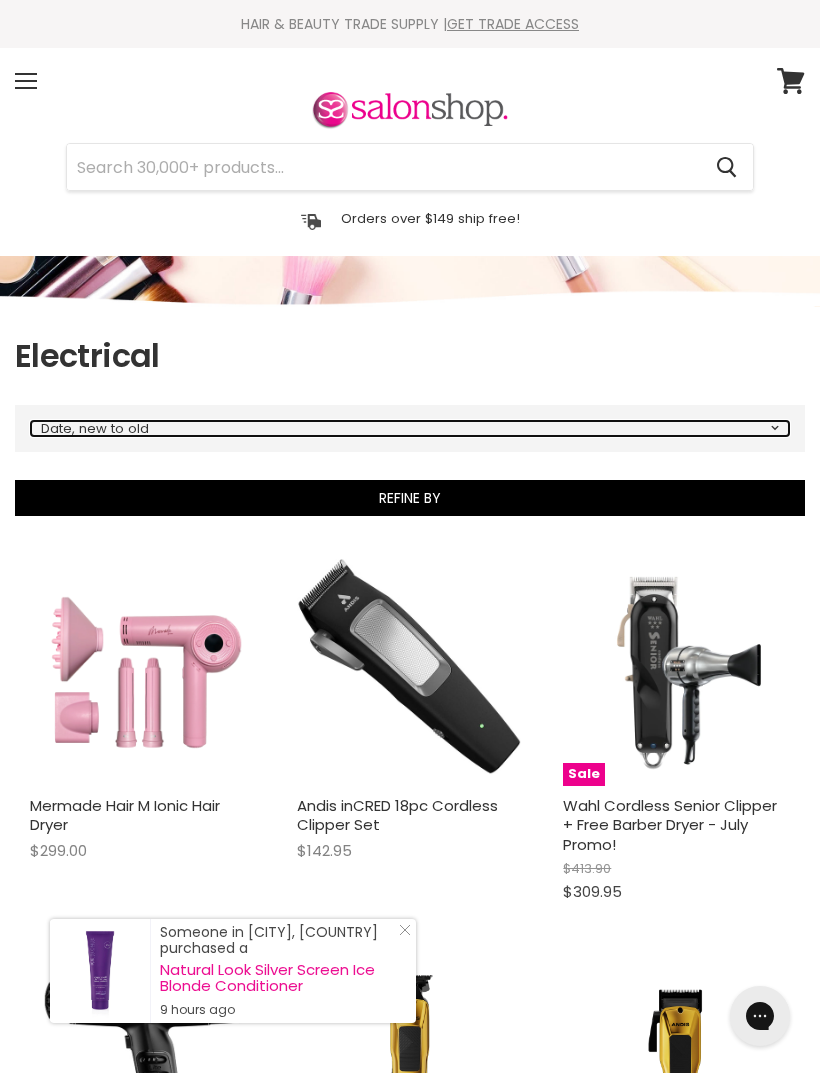 select on "manual" 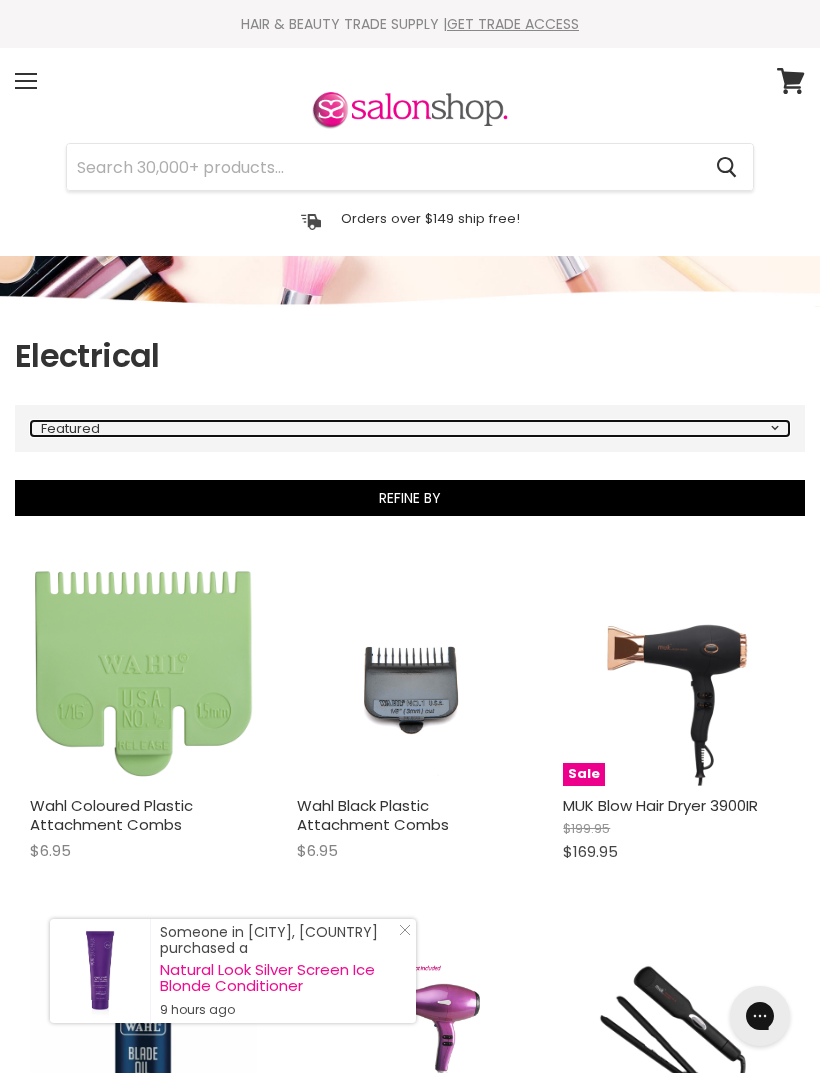 click on "Best selling Featured Price, low to high Price, high to low Alphabetically, A-Z Alphabetically, Z-A Date, new to old Date, old to new" at bounding box center (410, 428) 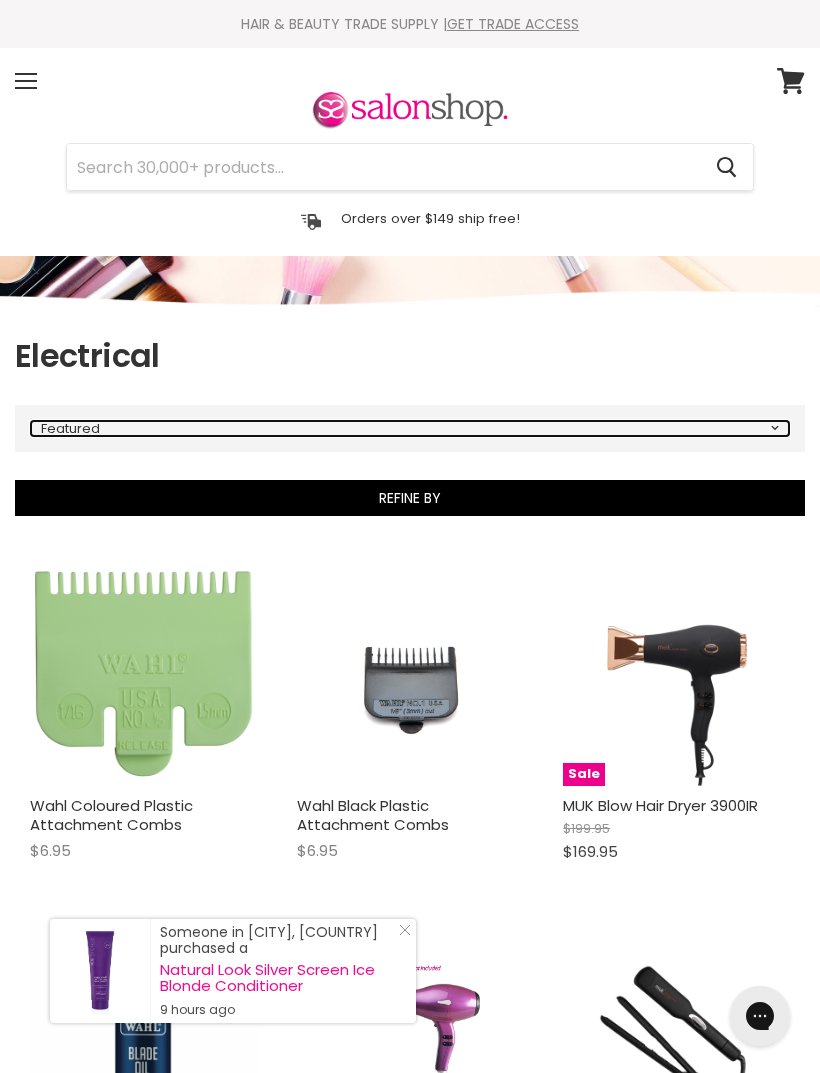 select on "created-descending" 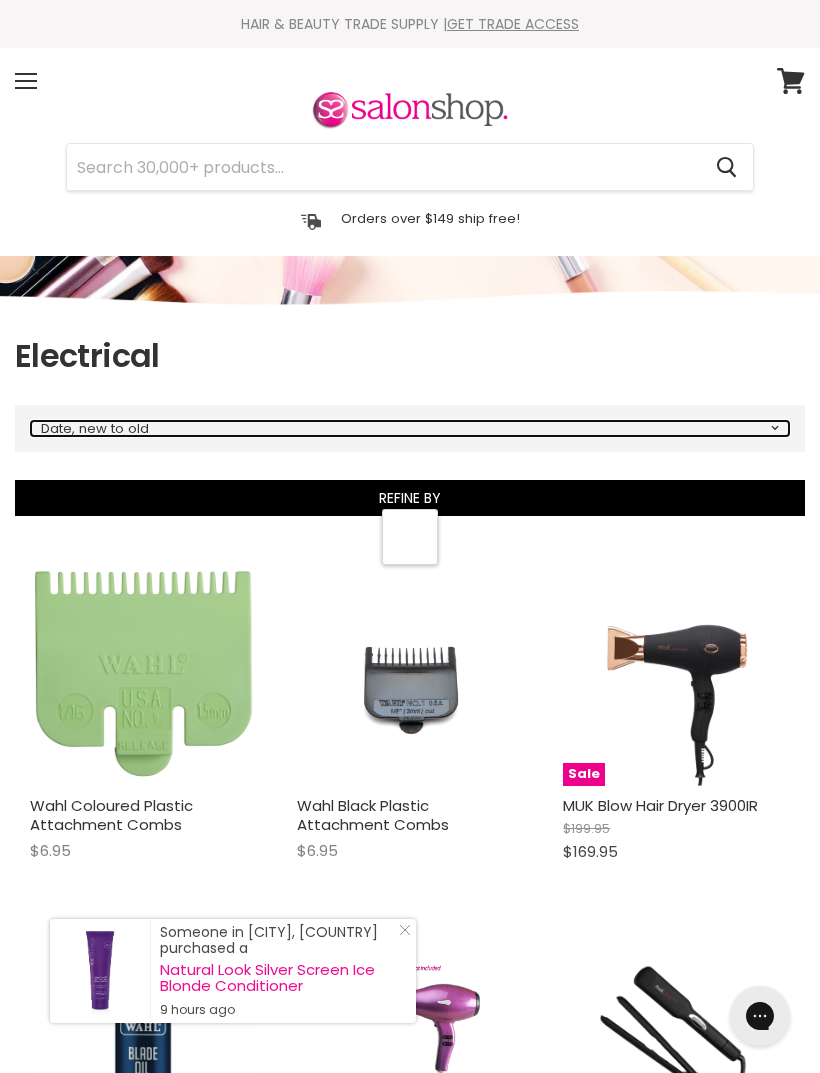 select on "created-descending" 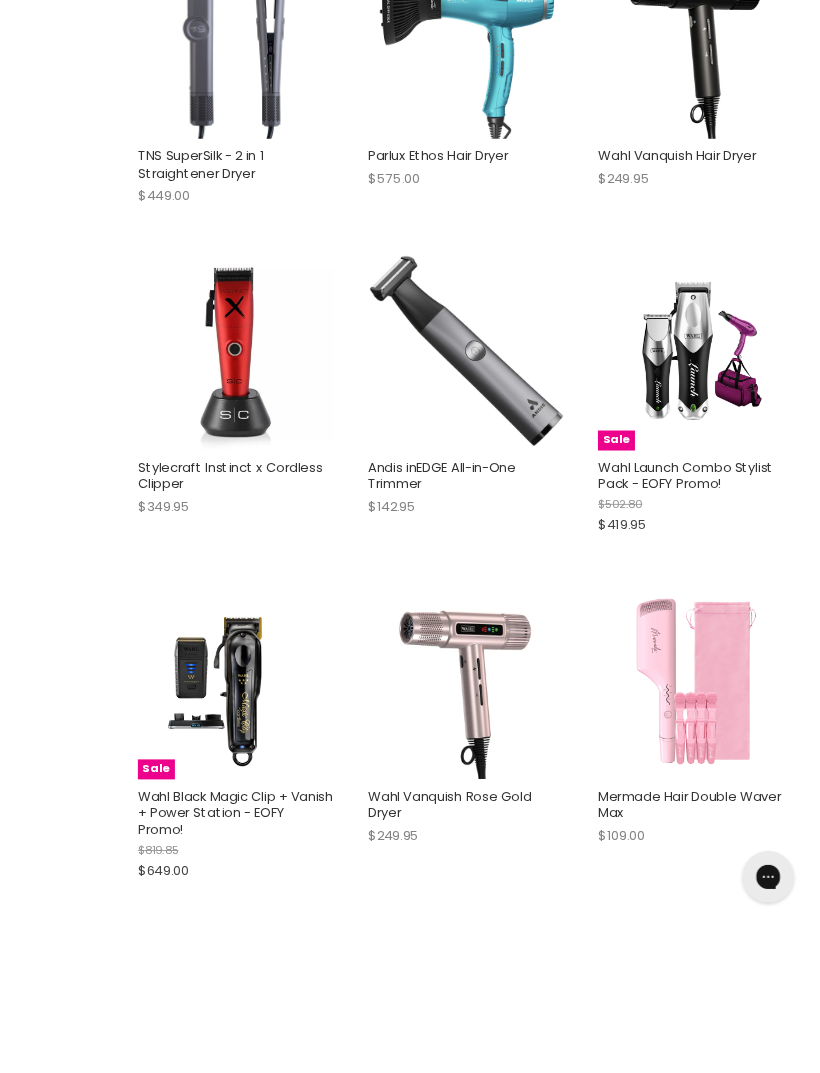 scroll, scrollTop: 2710, scrollLeft: 0, axis: vertical 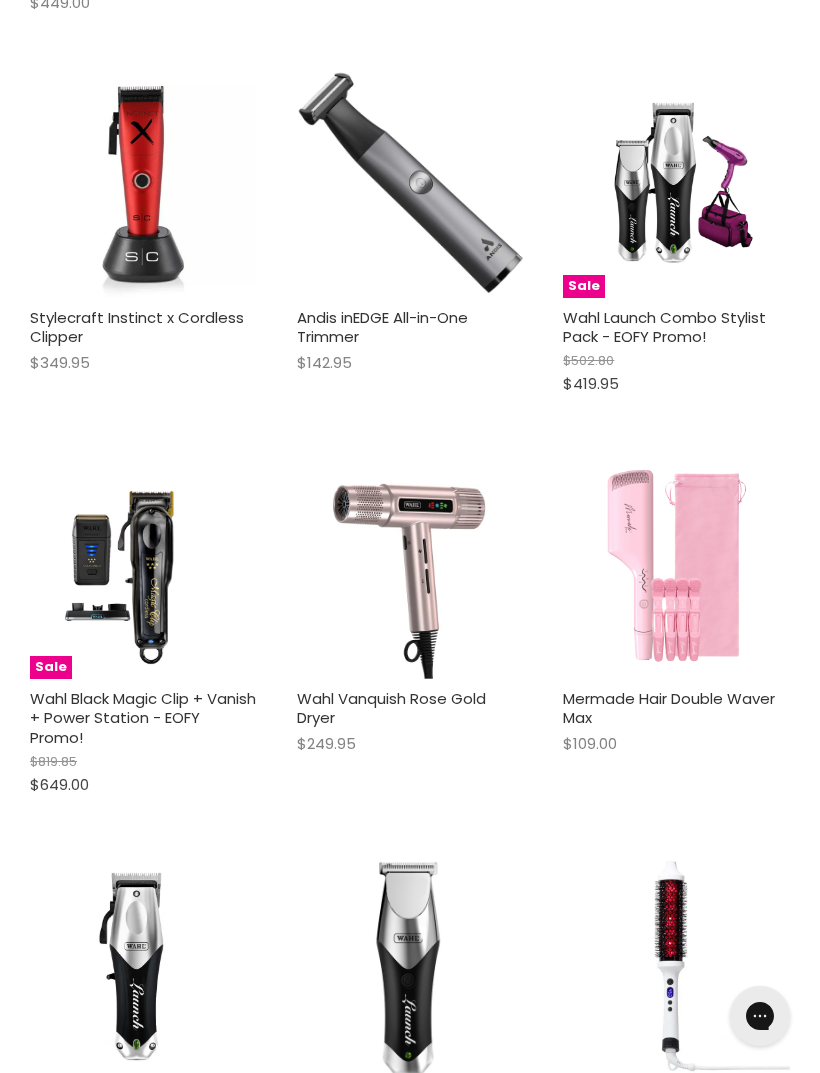 click at bounding box center [410, 565] 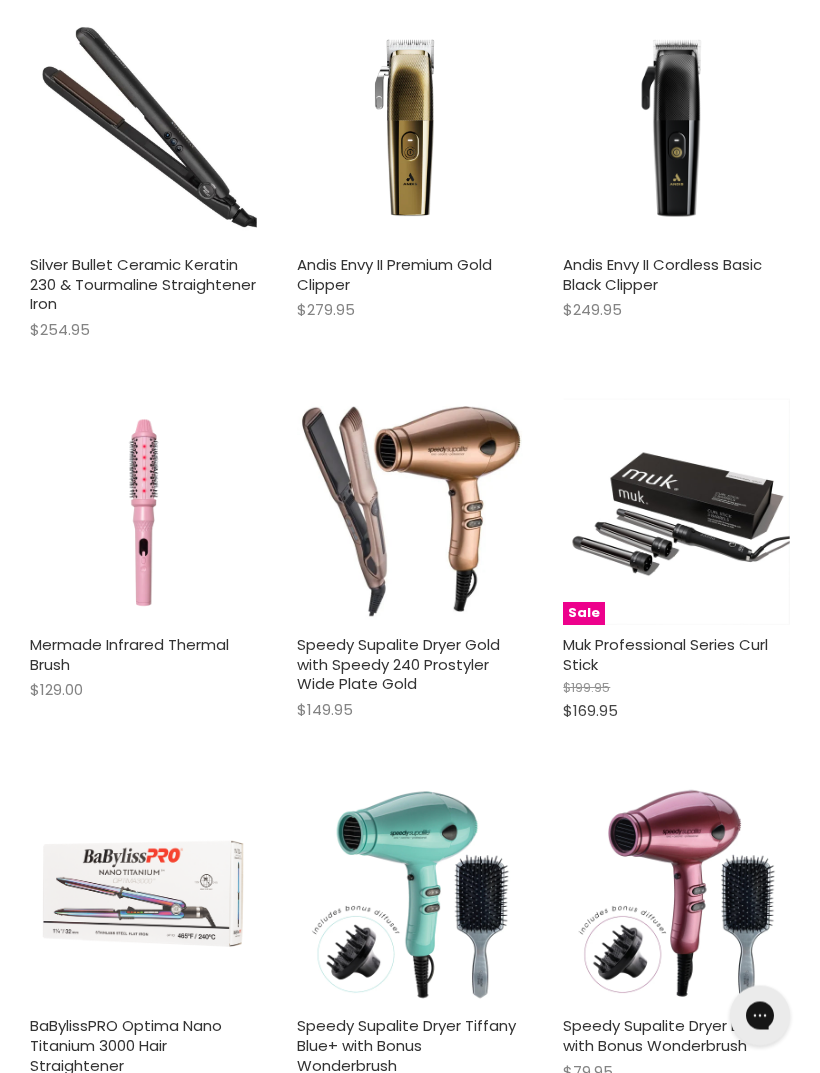 scroll, scrollTop: 5367, scrollLeft: 0, axis: vertical 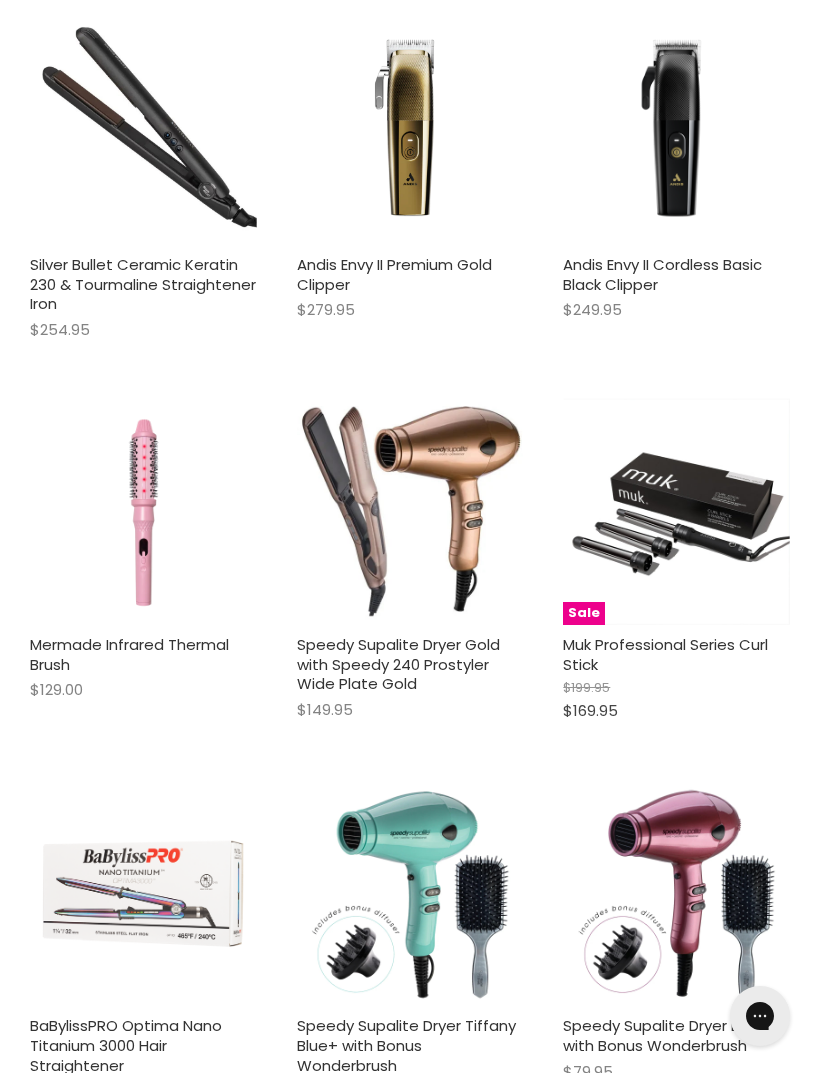 click at bounding box center (143, 511) 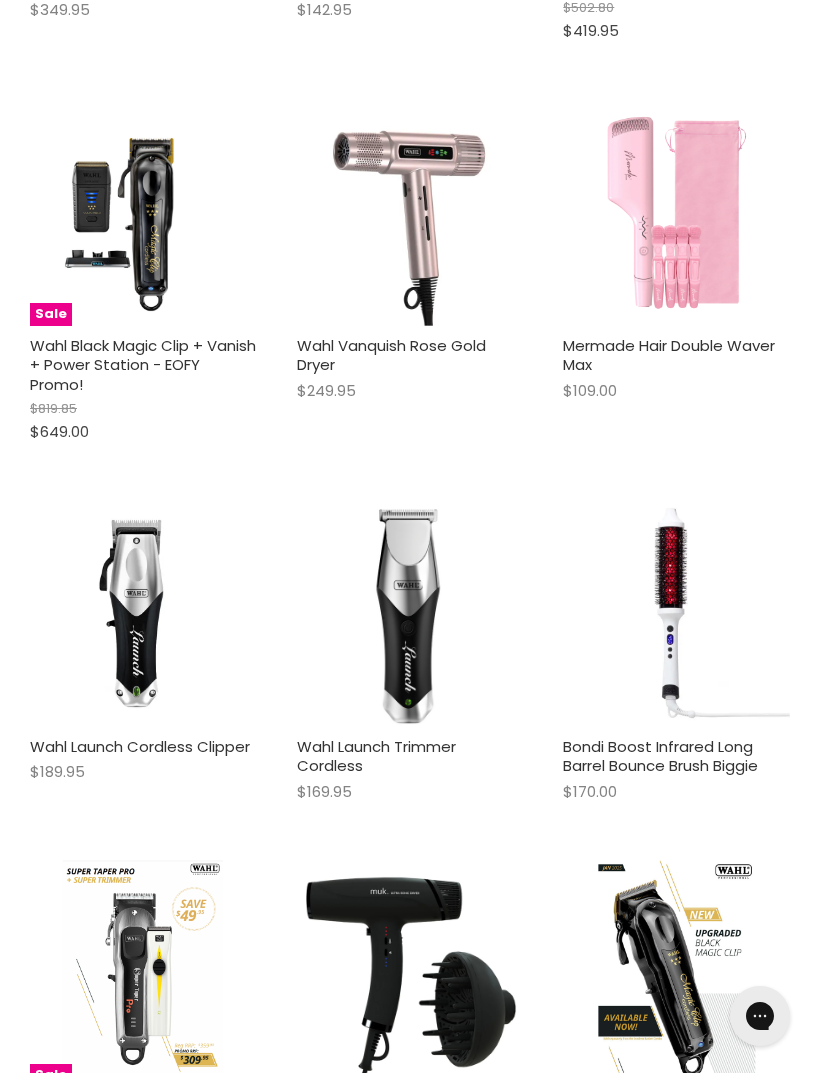 scroll, scrollTop: 3064, scrollLeft: 0, axis: vertical 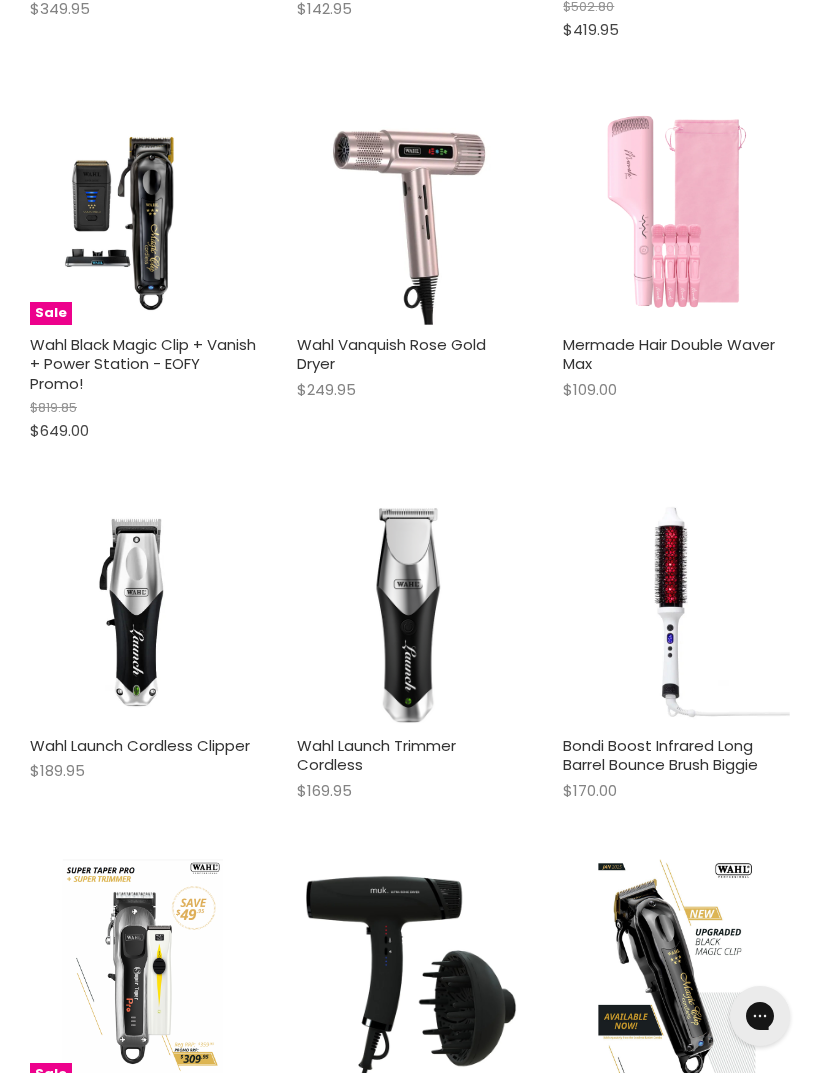 click at bounding box center (676, 211) 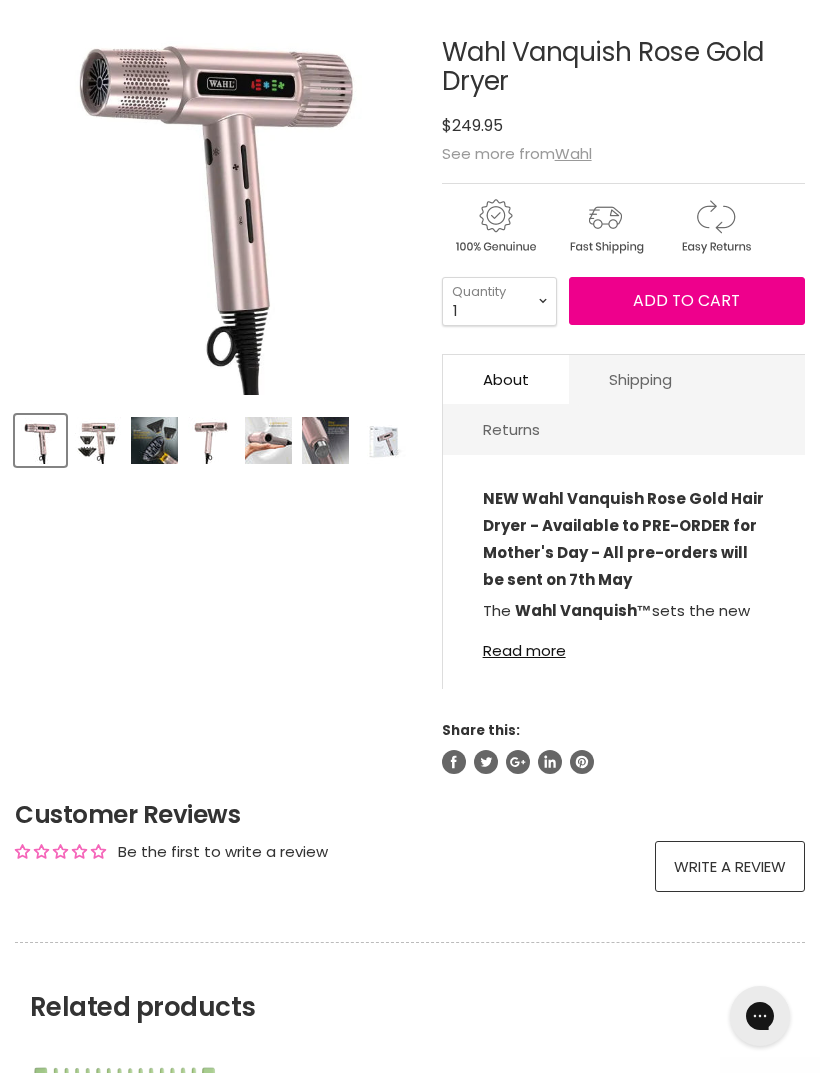 scroll, scrollTop: 0, scrollLeft: 0, axis: both 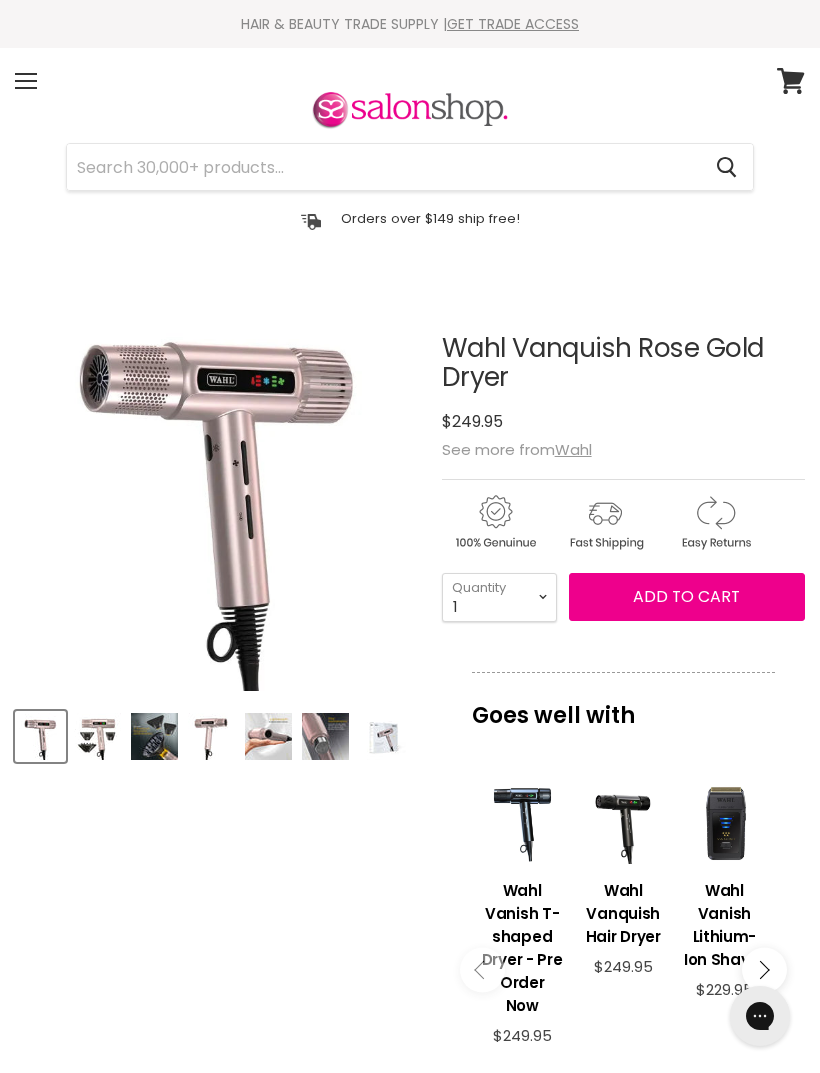 click at bounding box center (97, 736) 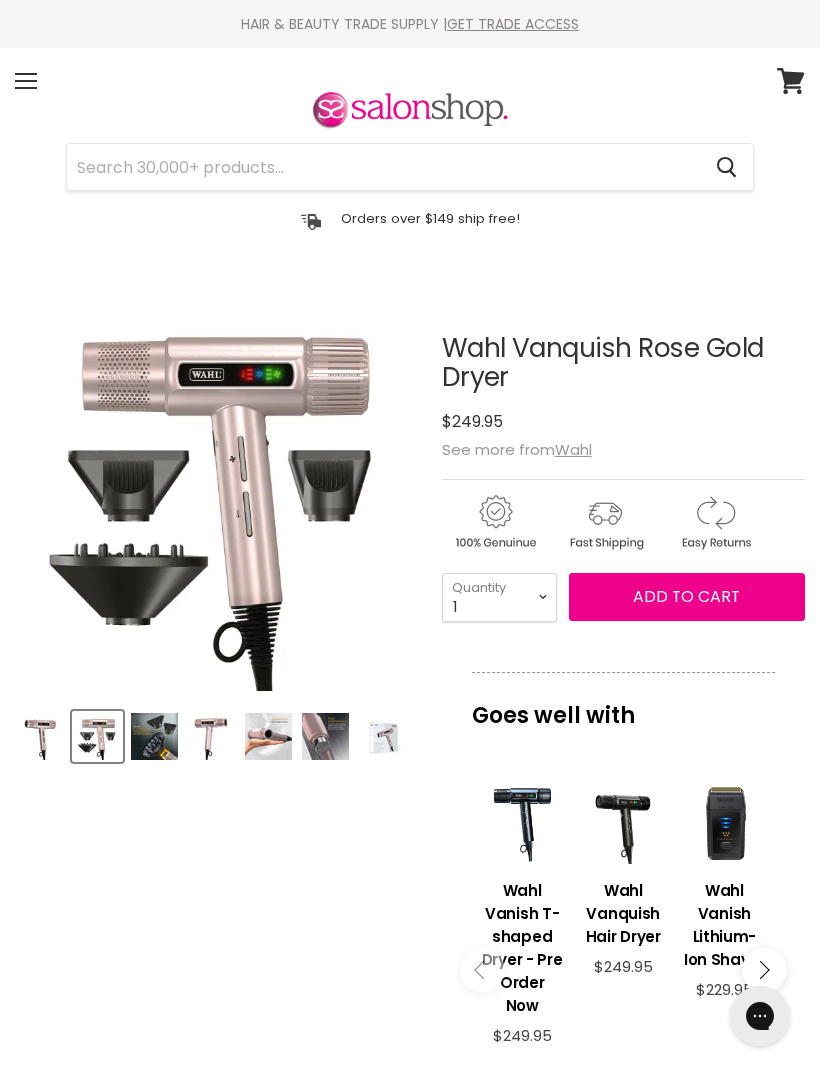 click at bounding box center (211, 736) 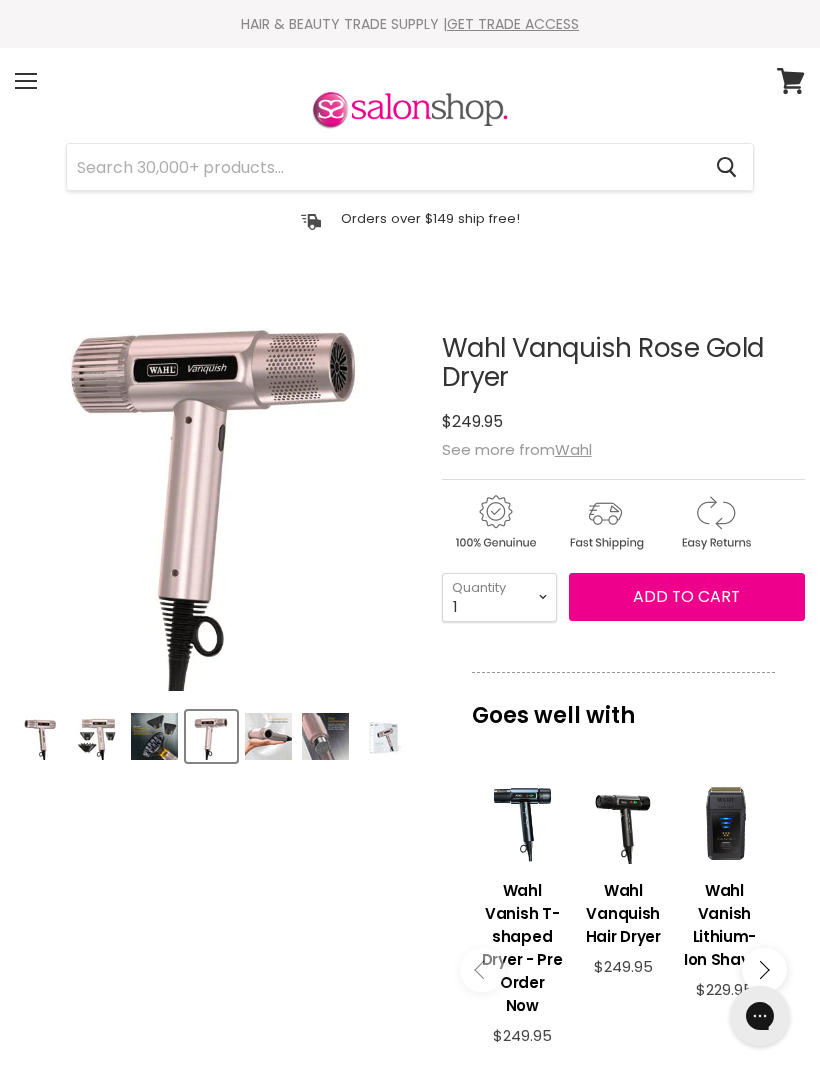 click at bounding box center [268, 736] 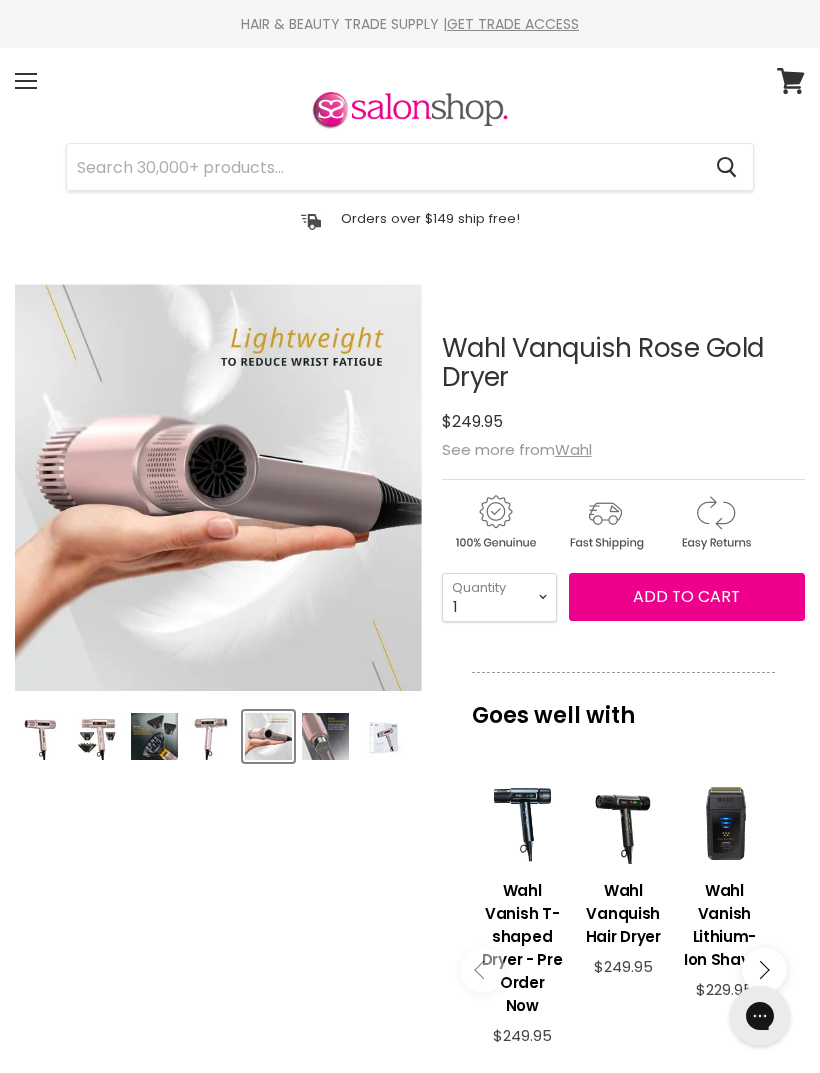 click at bounding box center [268, 736] 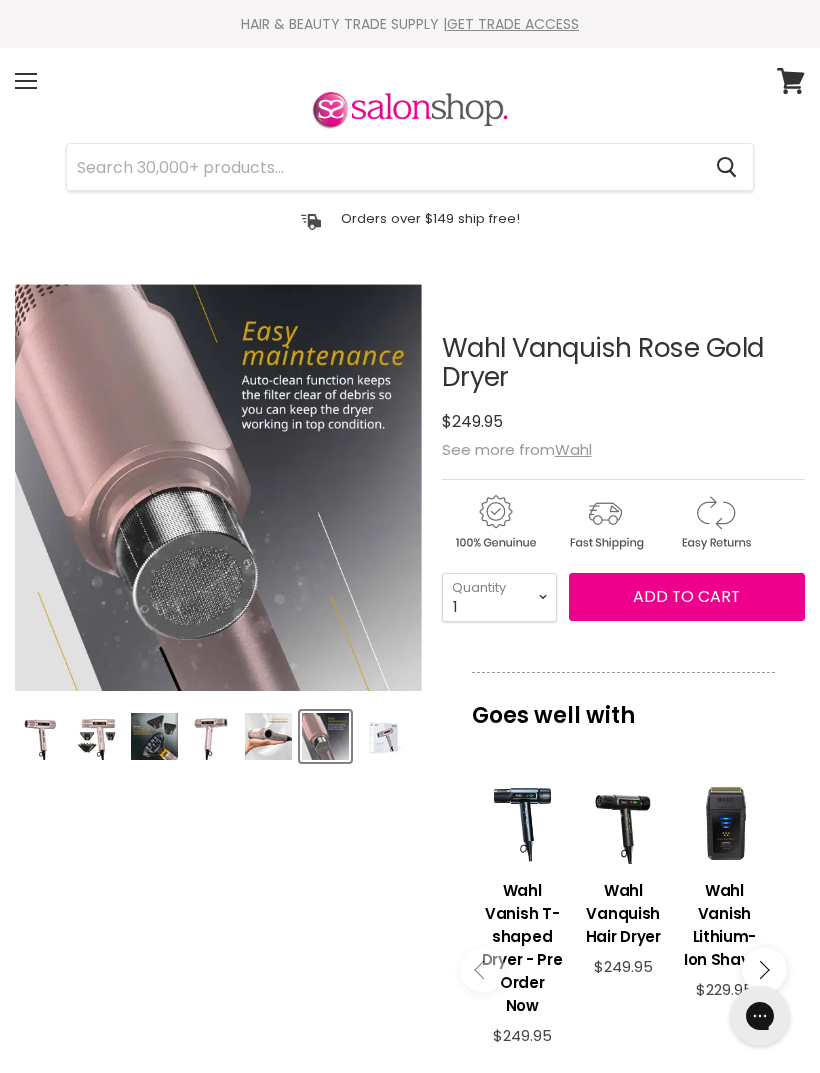 click at bounding box center (211, 736) 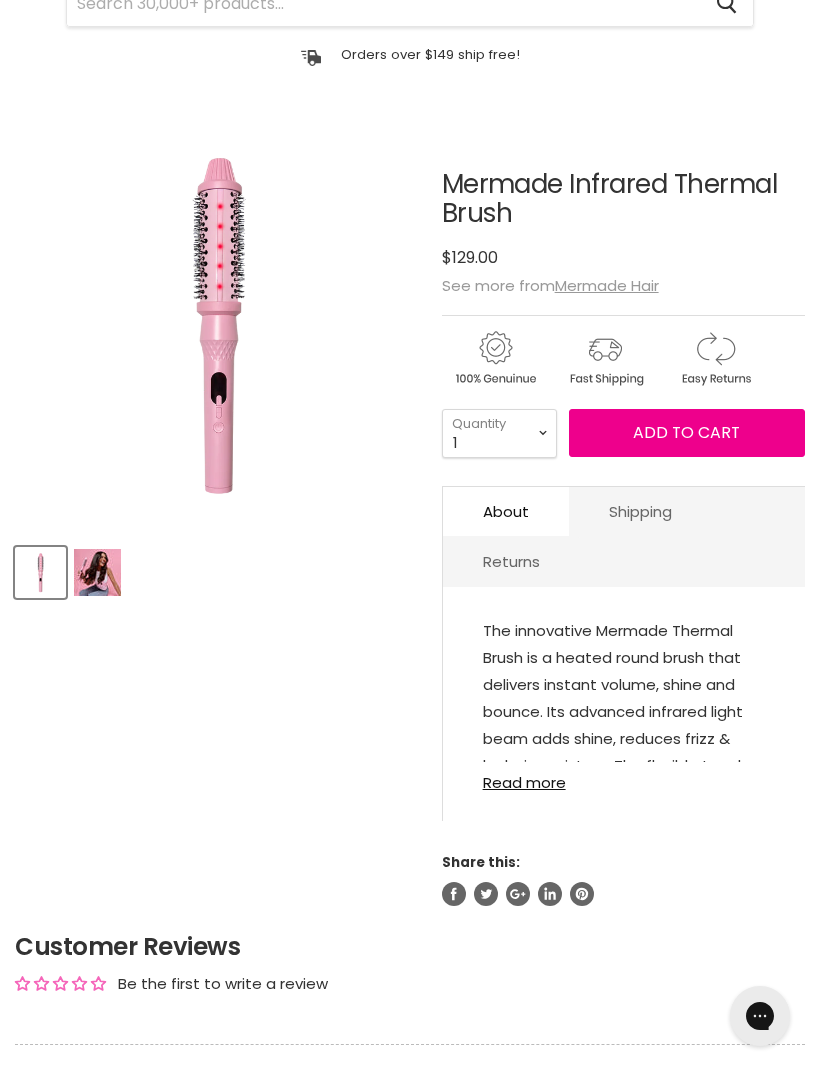 scroll, scrollTop: 0, scrollLeft: 0, axis: both 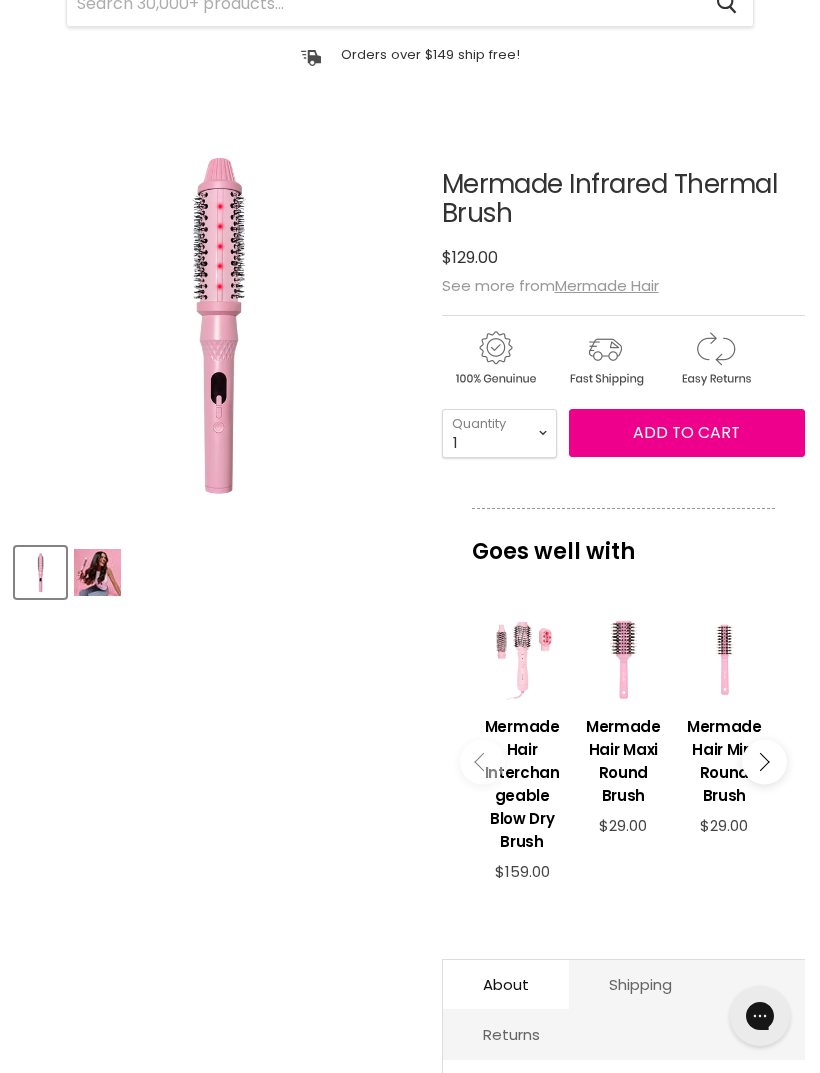 click at bounding box center (97, 572) 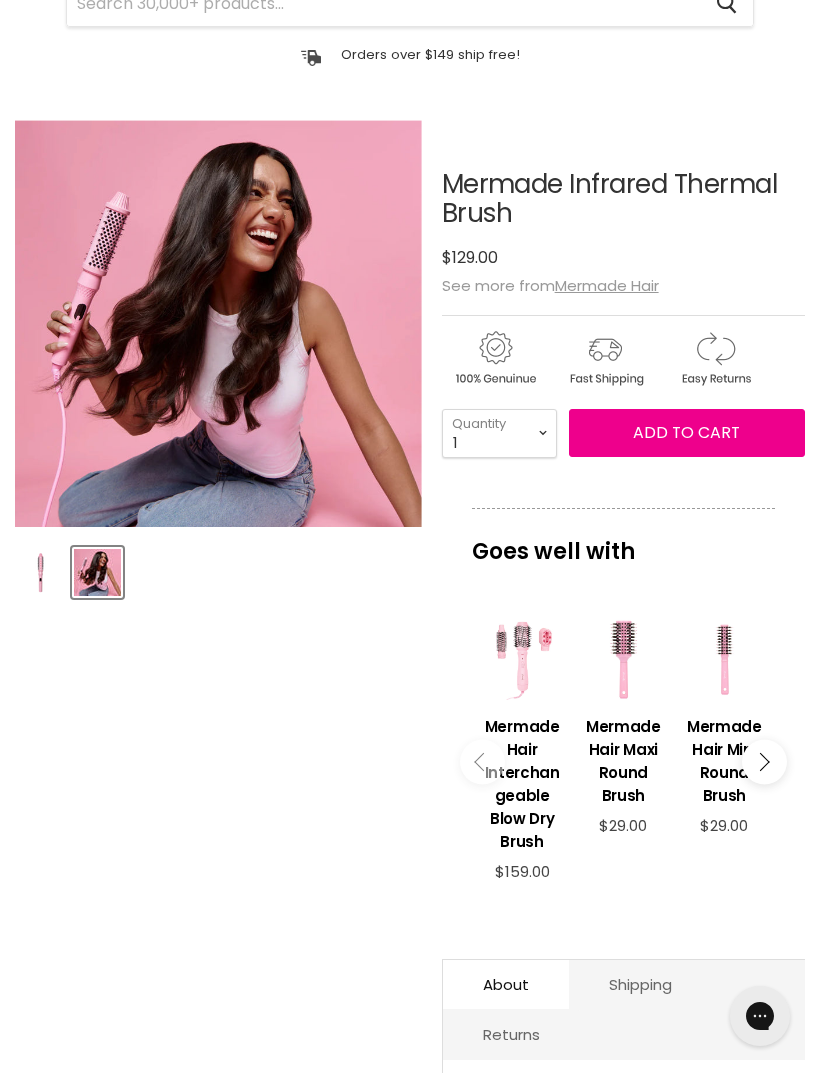 click at bounding box center [40, 572] 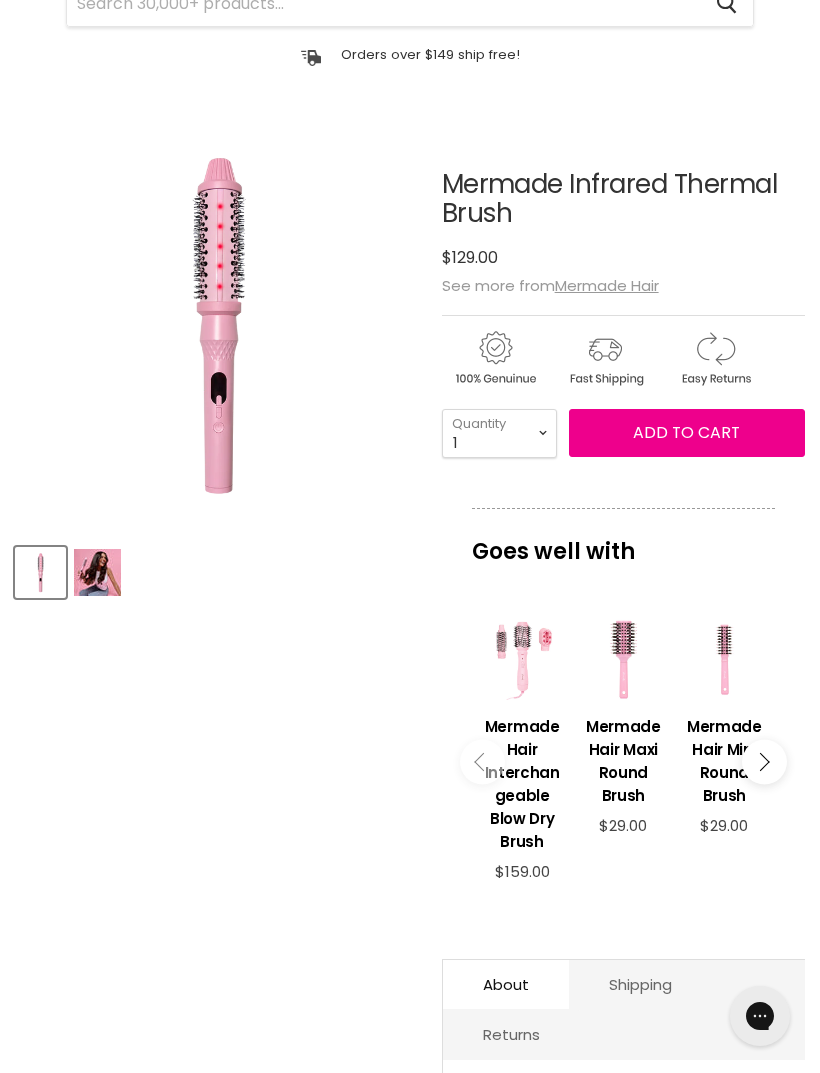 click at bounding box center (134, 527) 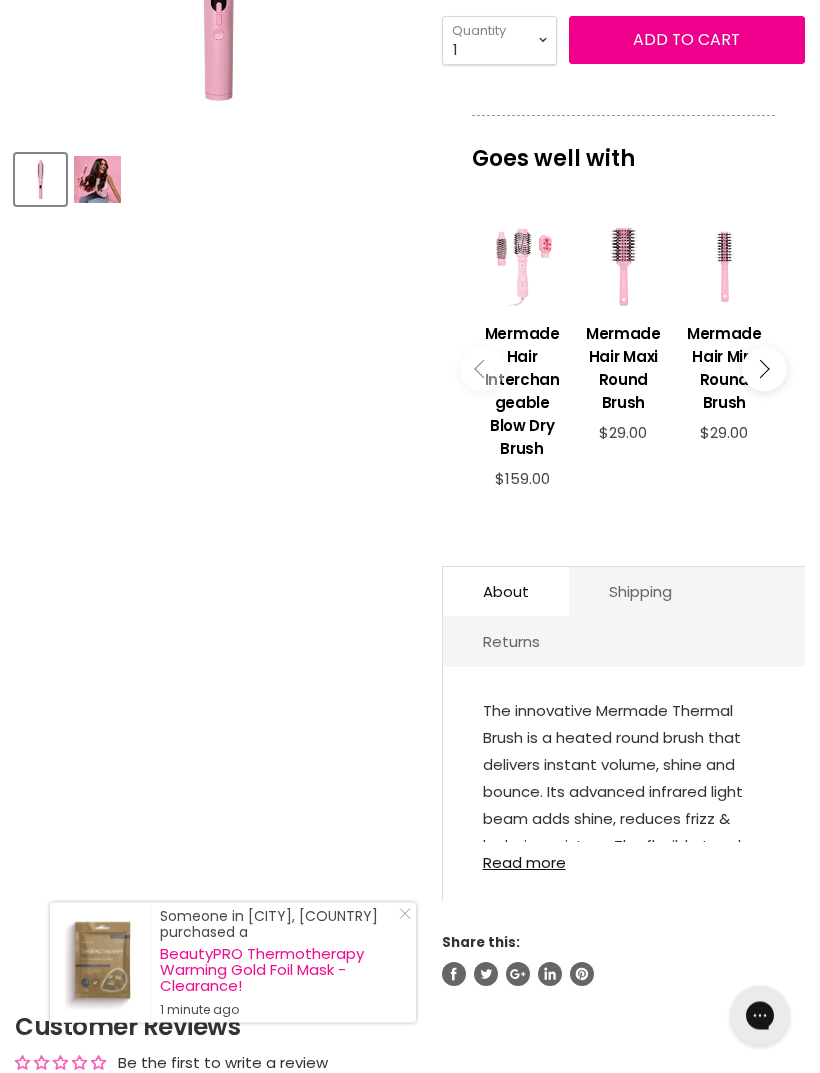 scroll, scrollTop: 574, scrollLeft: 0, axis: vertical 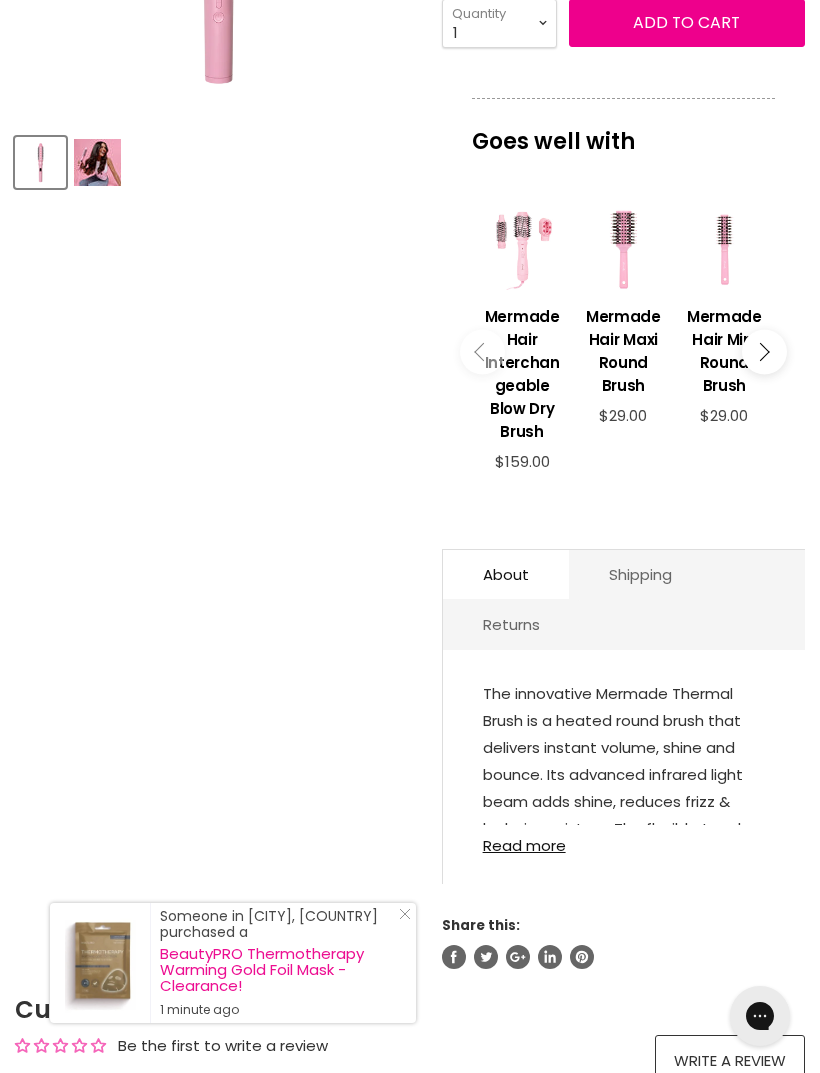 click on "Read more" at bounding box center (624, 839) 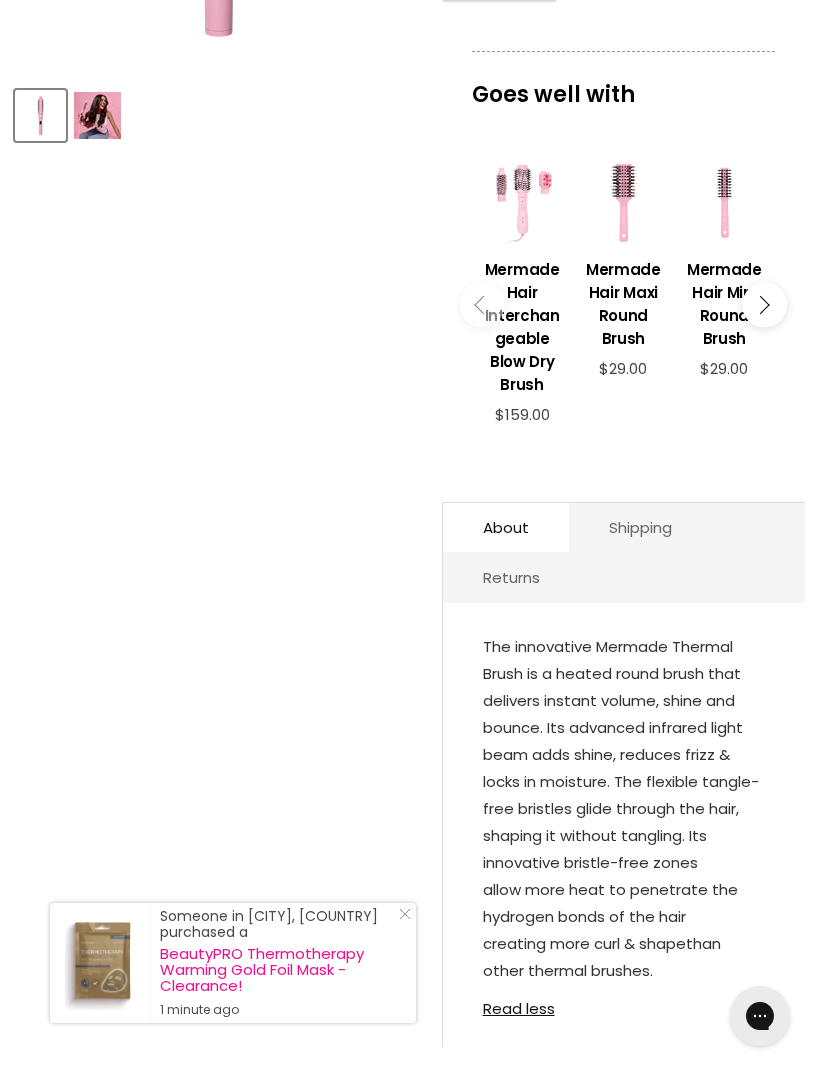 scroll, scrollTop: 765, scrollLeft: 0, axis: vertical 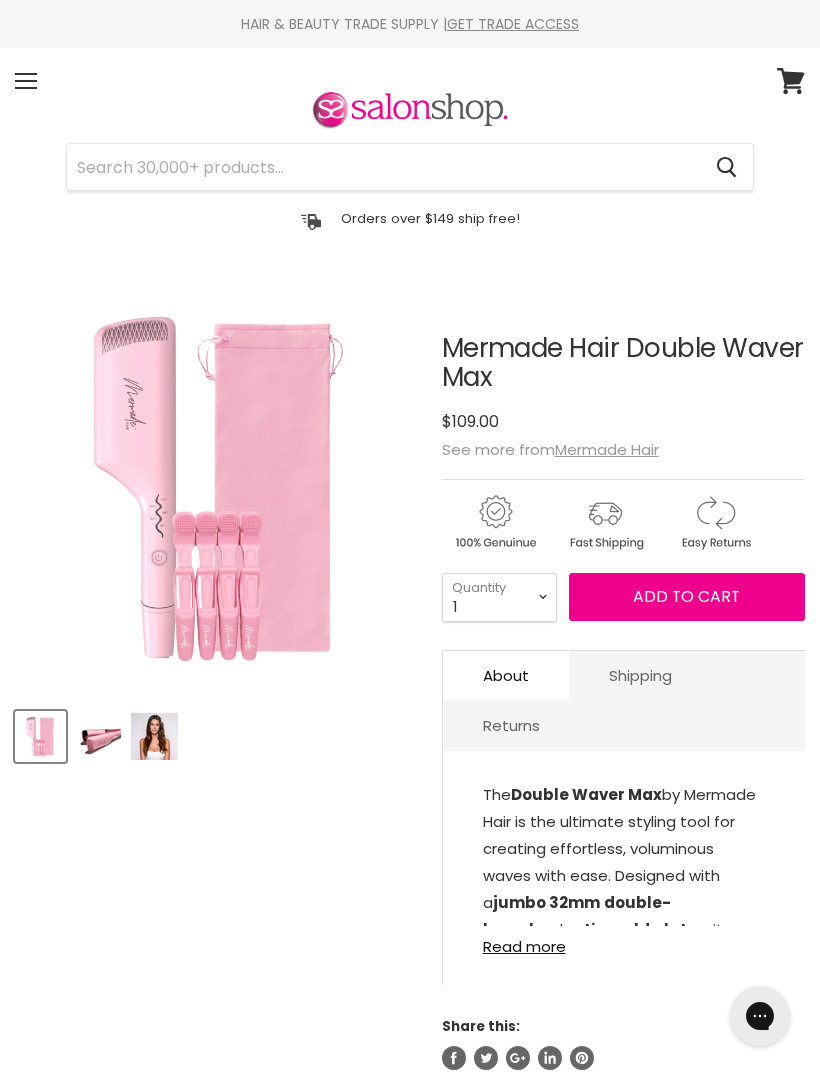 click at bounding box center [97, 736] 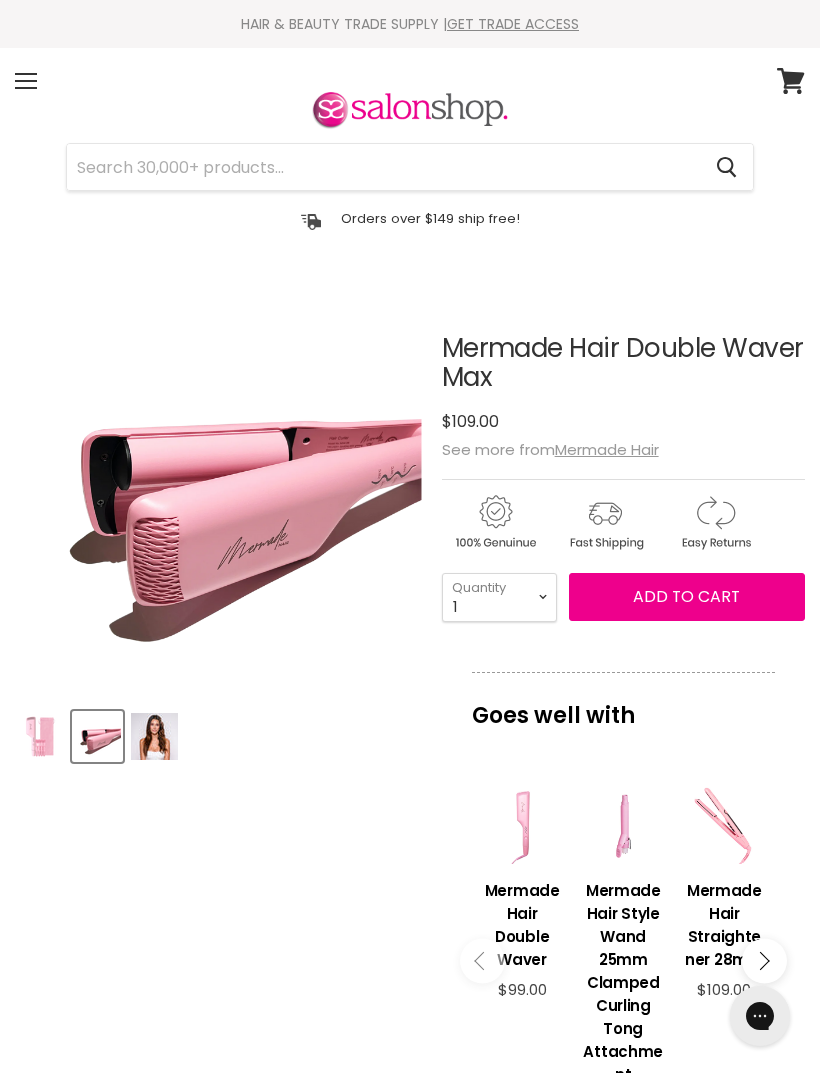 click at bounding box center [154, 736] 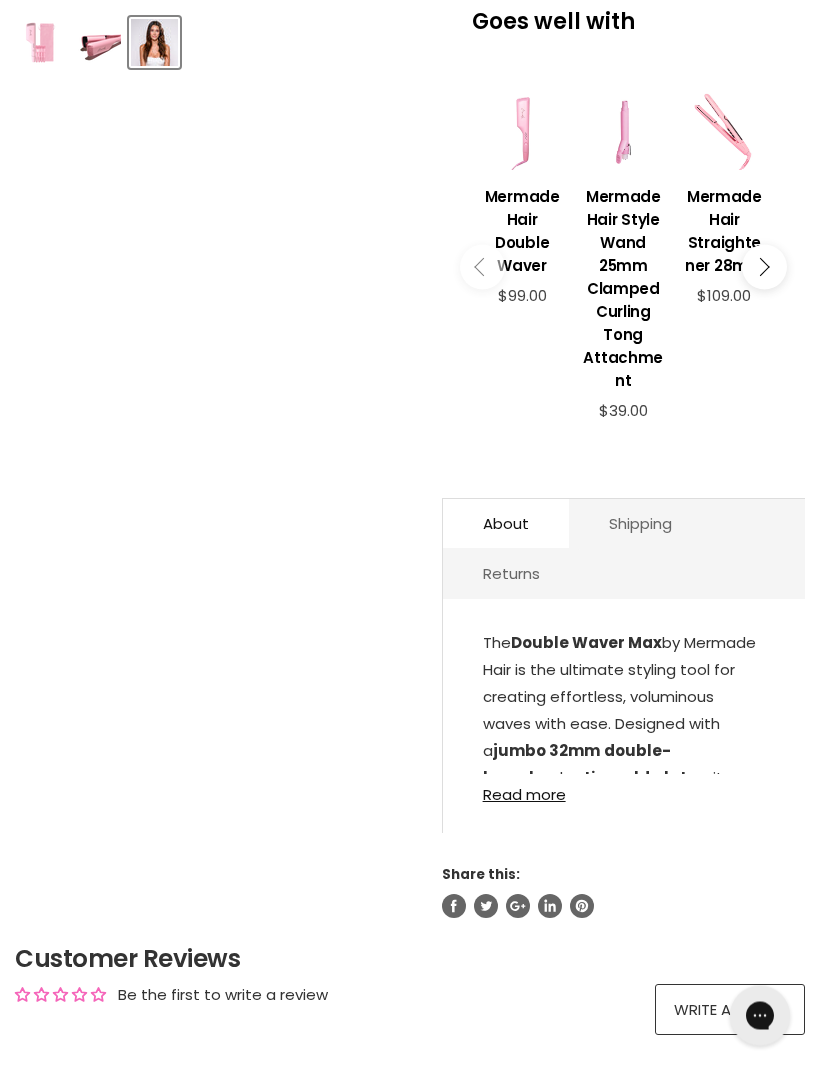 scroll, scrollTop: 831, scrollLeft: 0, axis: vertical 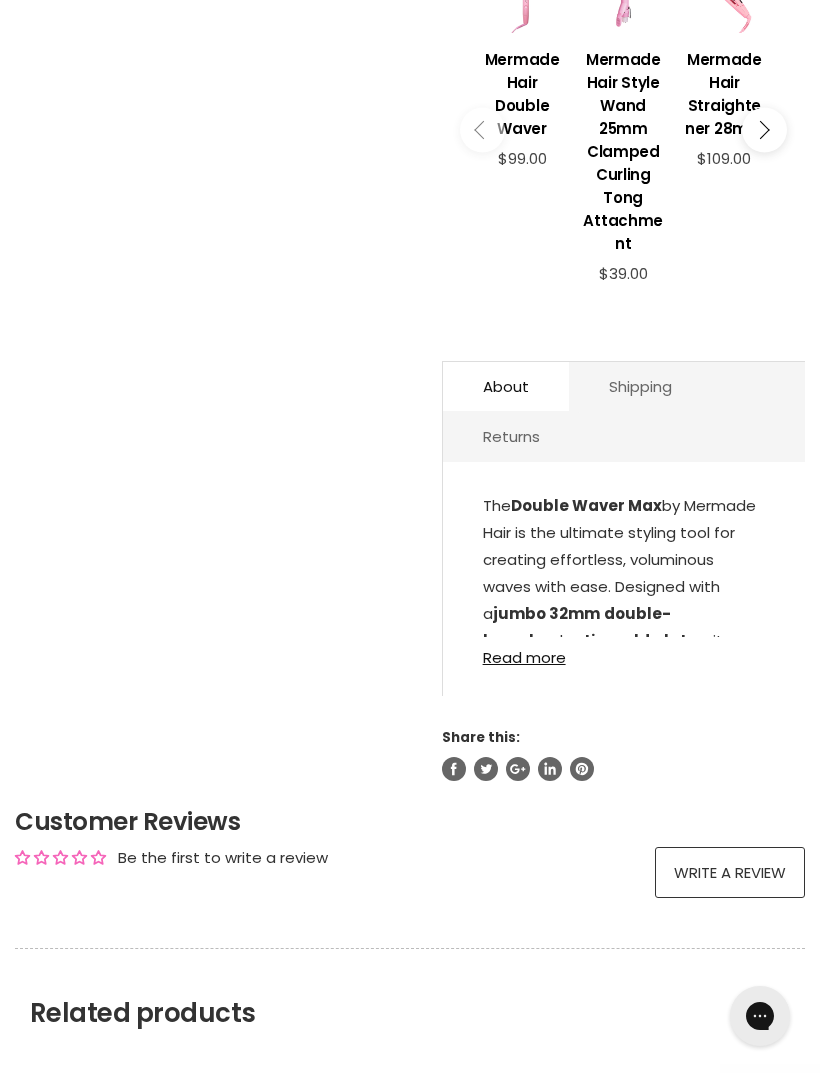 click on "Read more" at bounding box center (624, 651) 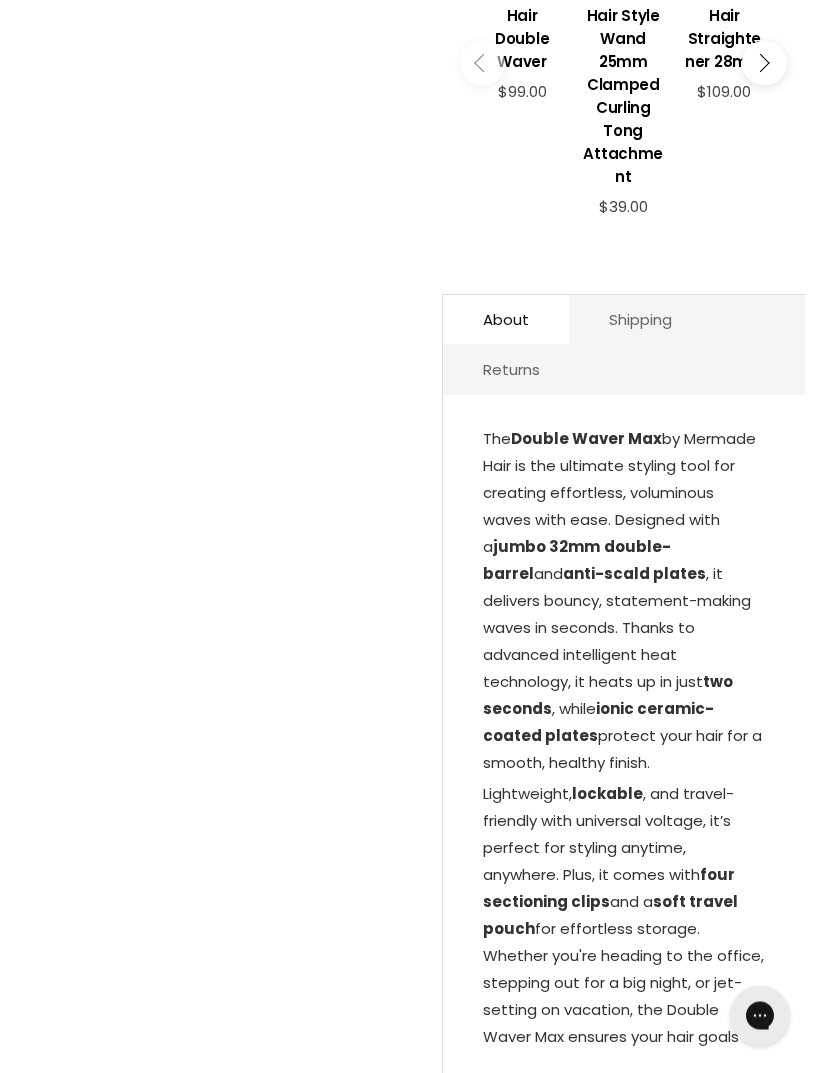 scroll, scrollTop: 1049, scrollLeft: 0, axis: vertical 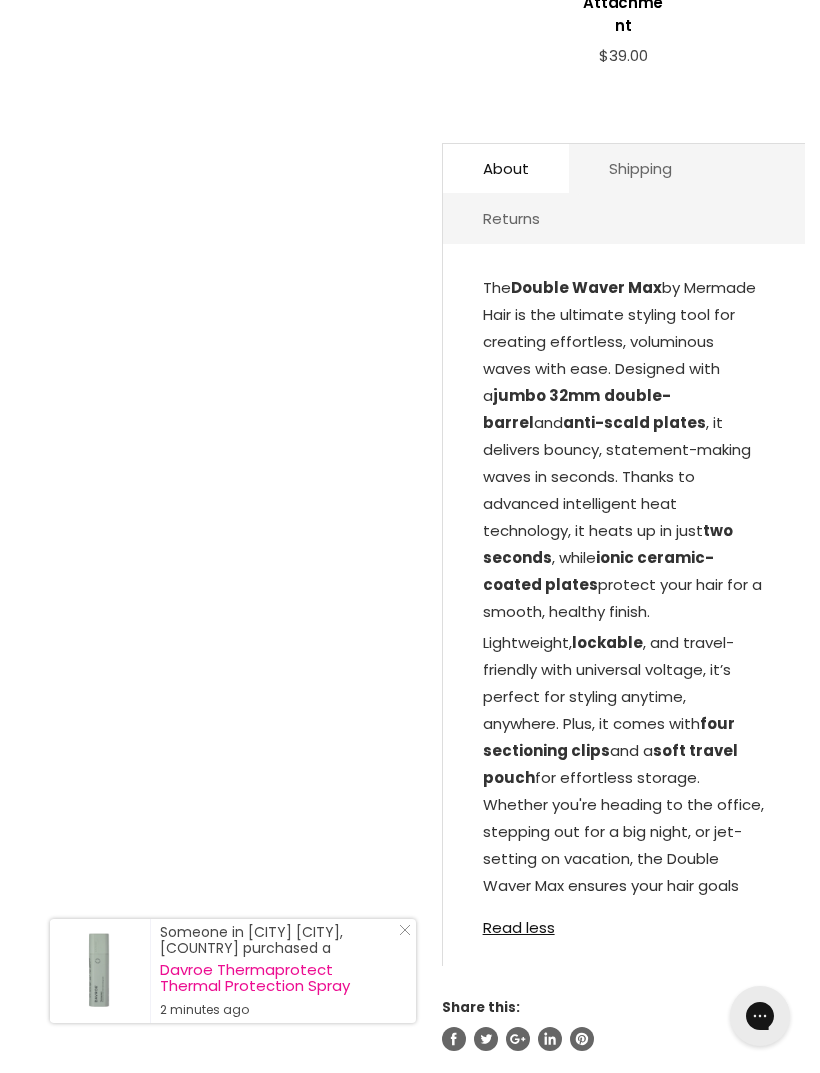 click on "Click or scroll to zoom
Tap or pinch to zoom
Click or scroll to zoom" at bounding box center [410, 143] 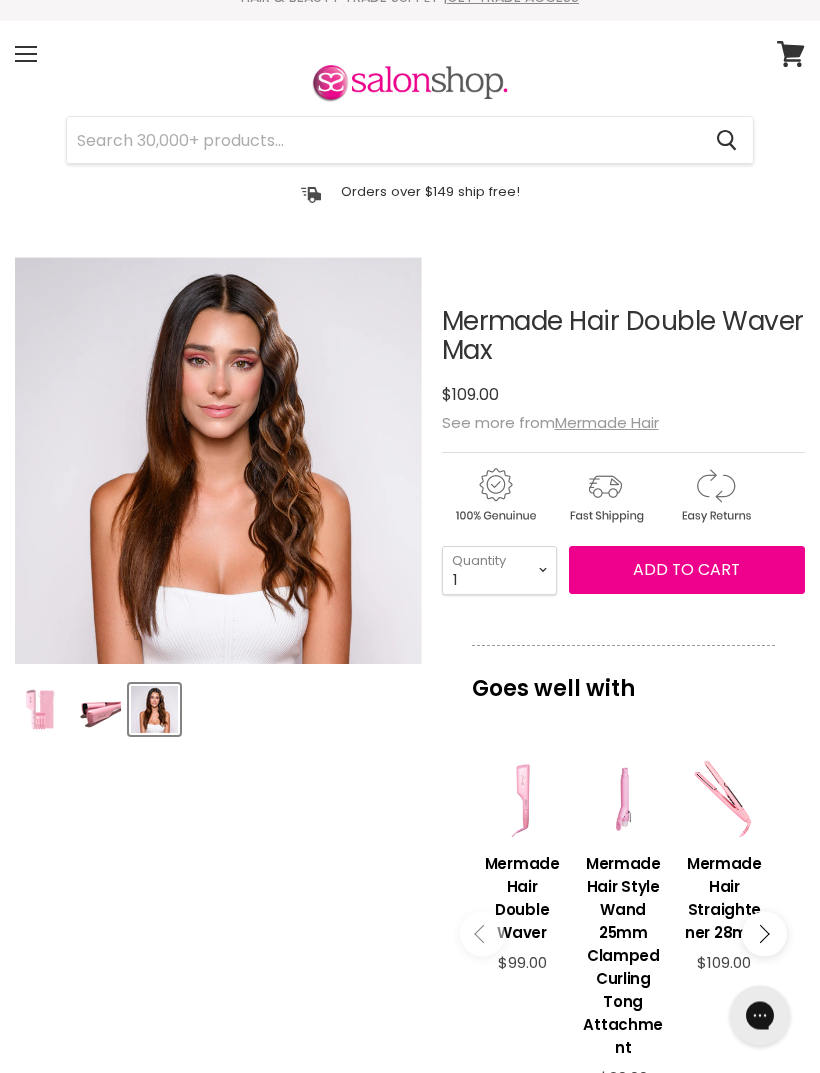 scroll, scrollTop: 0, scrollLeft: 0, axis: both 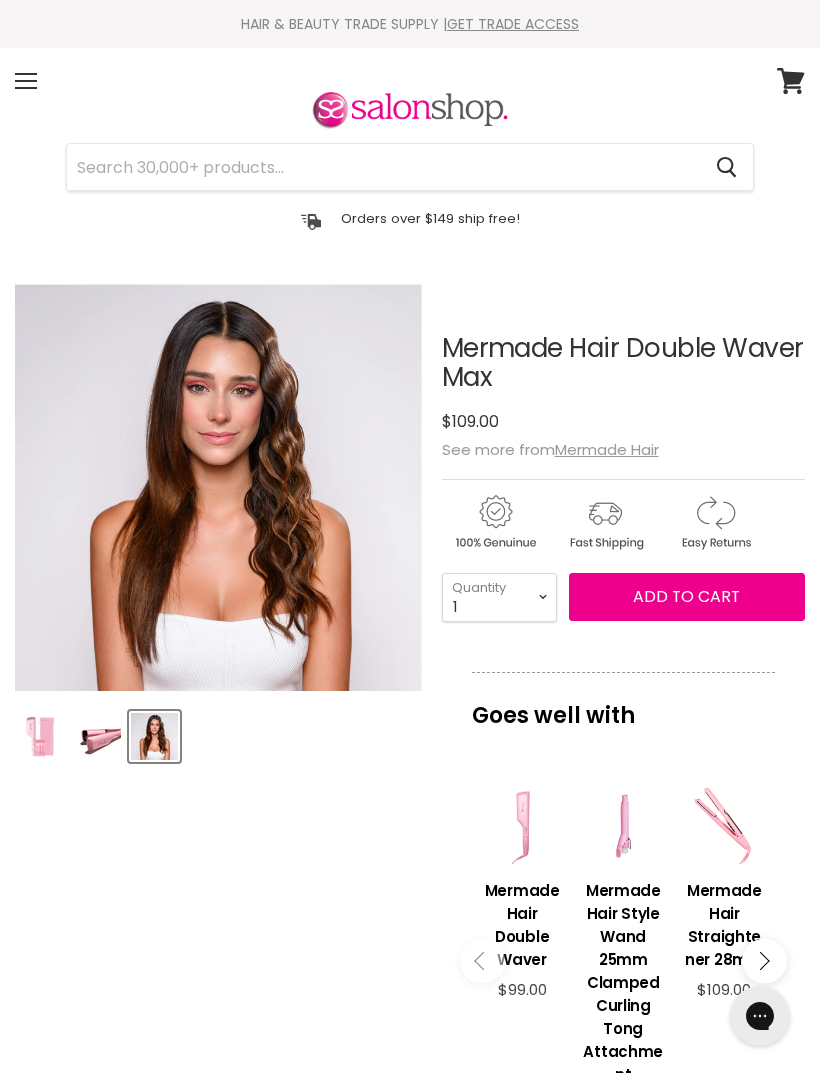 click at bounding box center (40, 736) 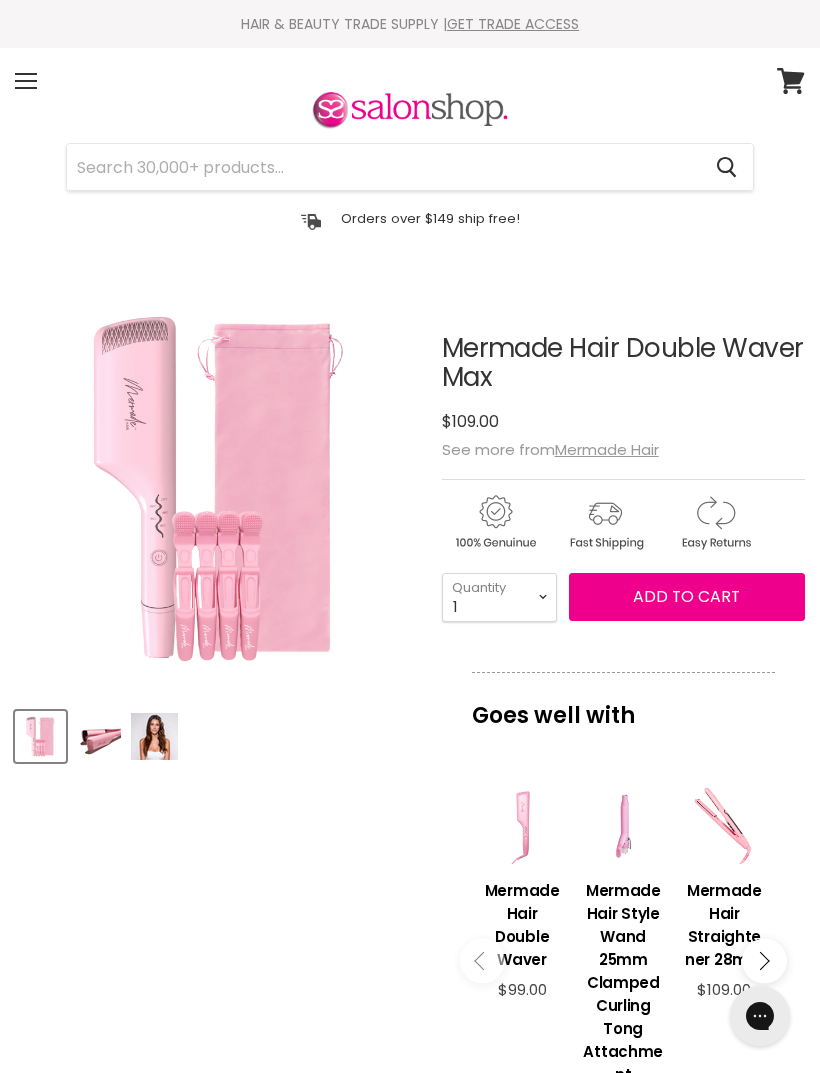 click at bounding box center [97, 736] 